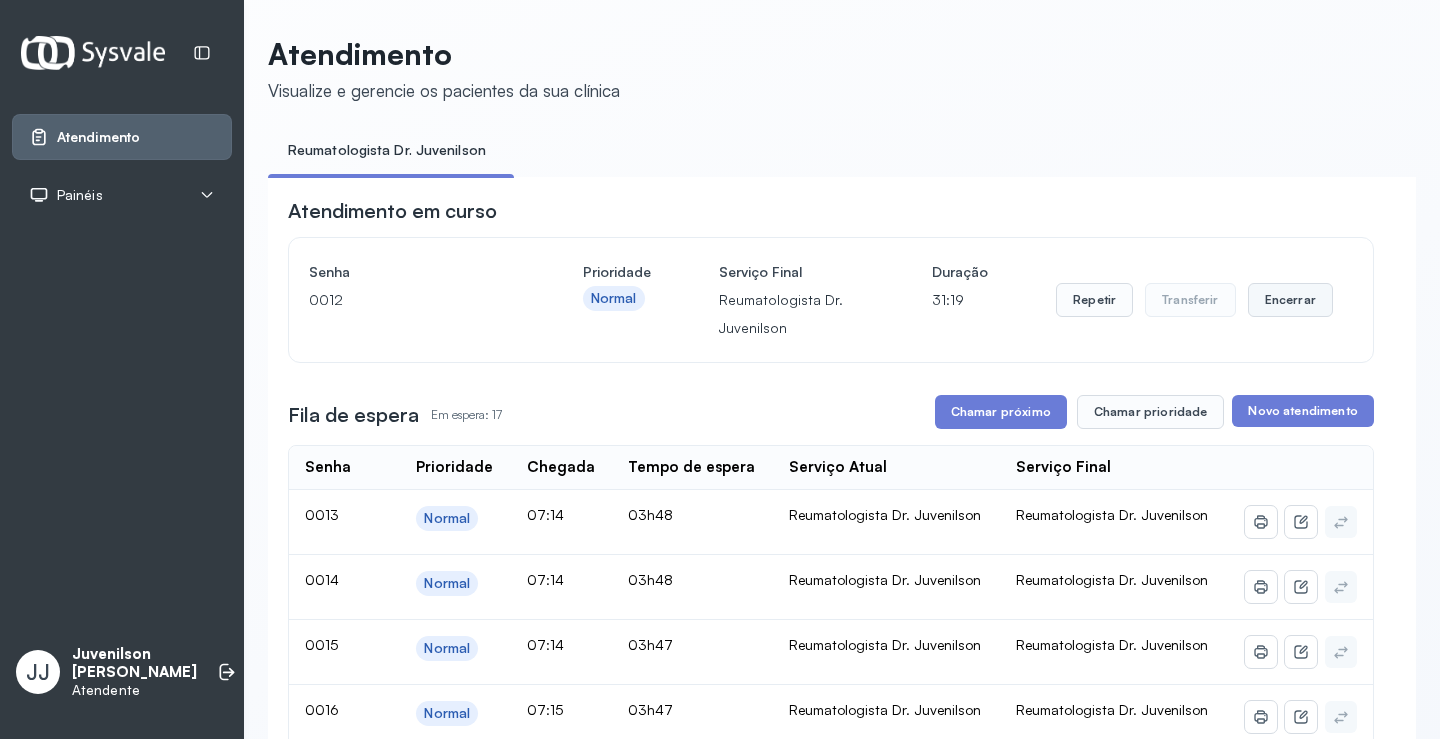 scroll, scrollTop: 0, scrollLeft: 0, axis: both 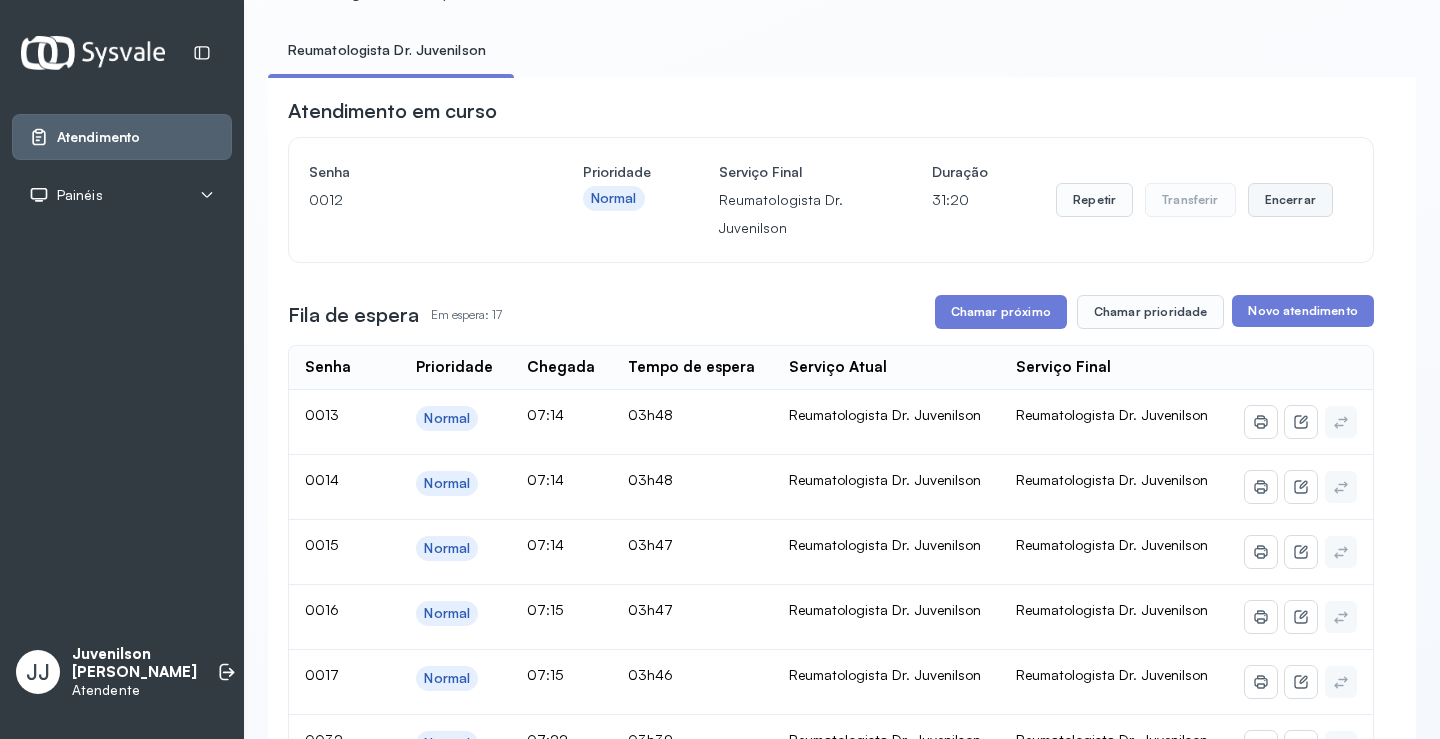 click on "Encerrar" at bounding box center [1290, 200] 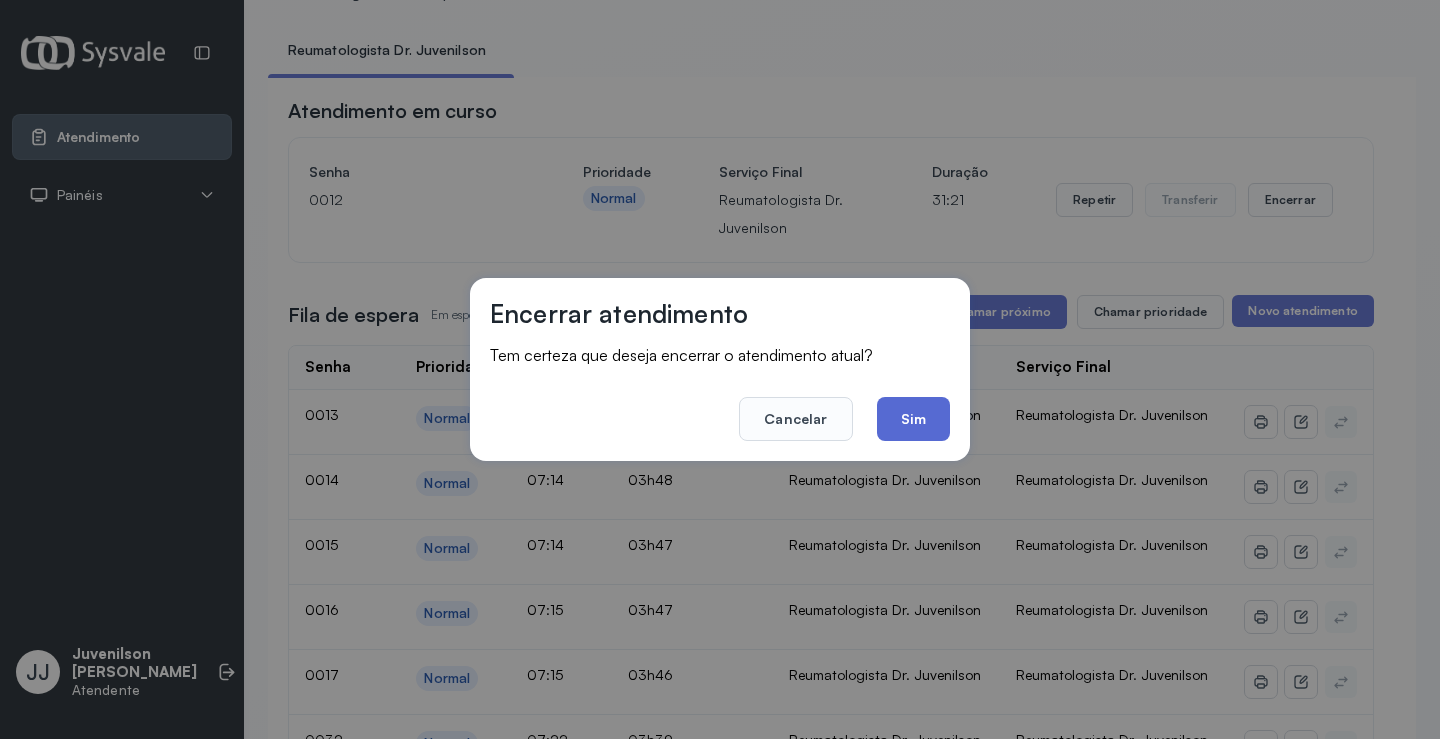 click on "Sim" 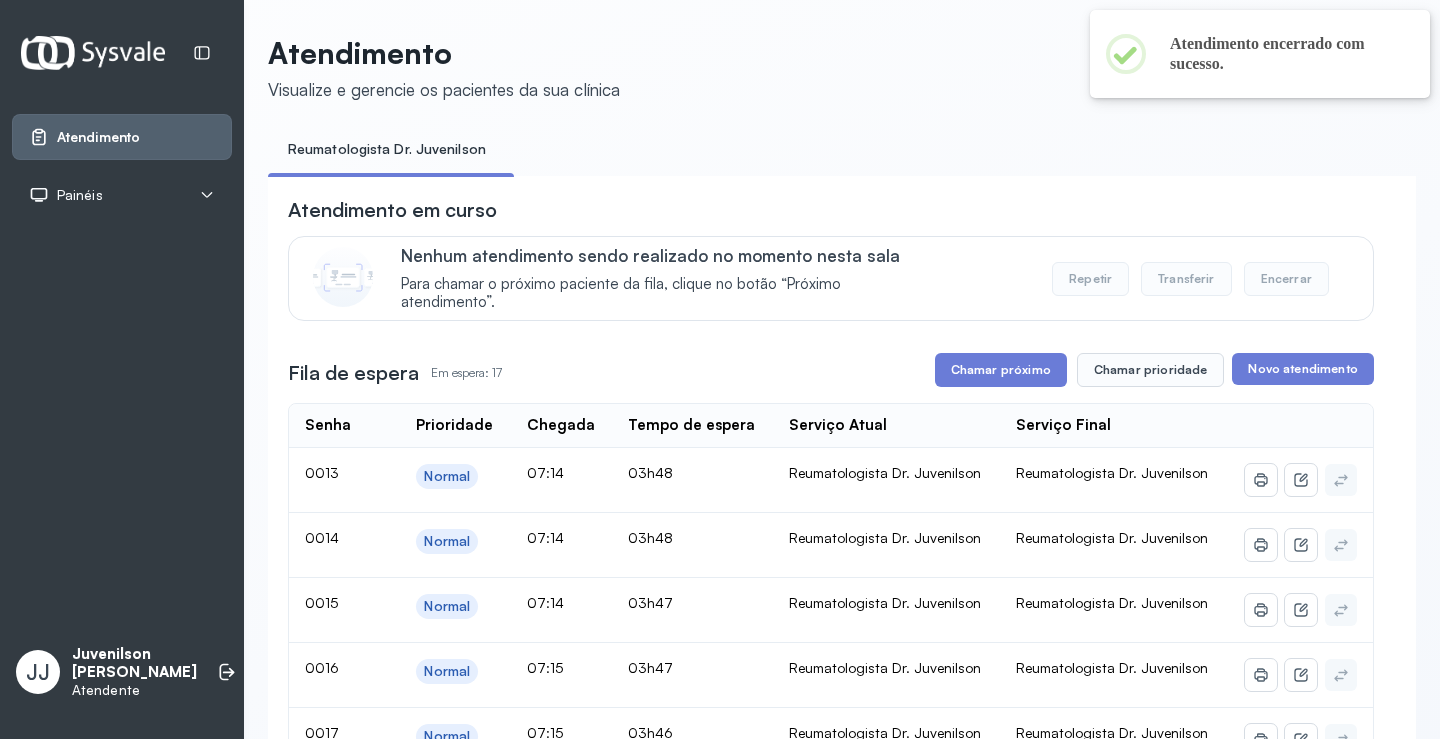 scroll, scrollTop: 100, scrollLeft: 0, axis: vertical 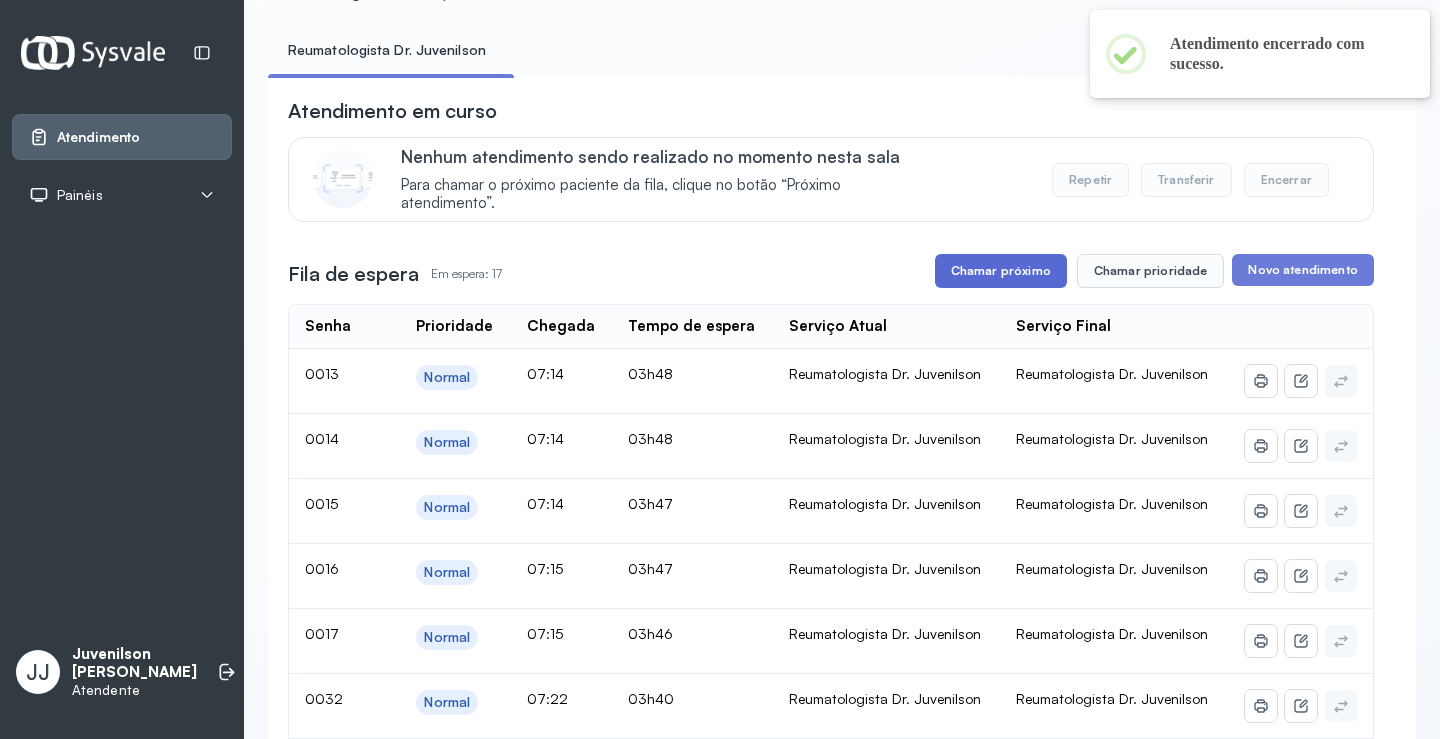 click on "Chamar próximo" at bounding box center [1001, 271] 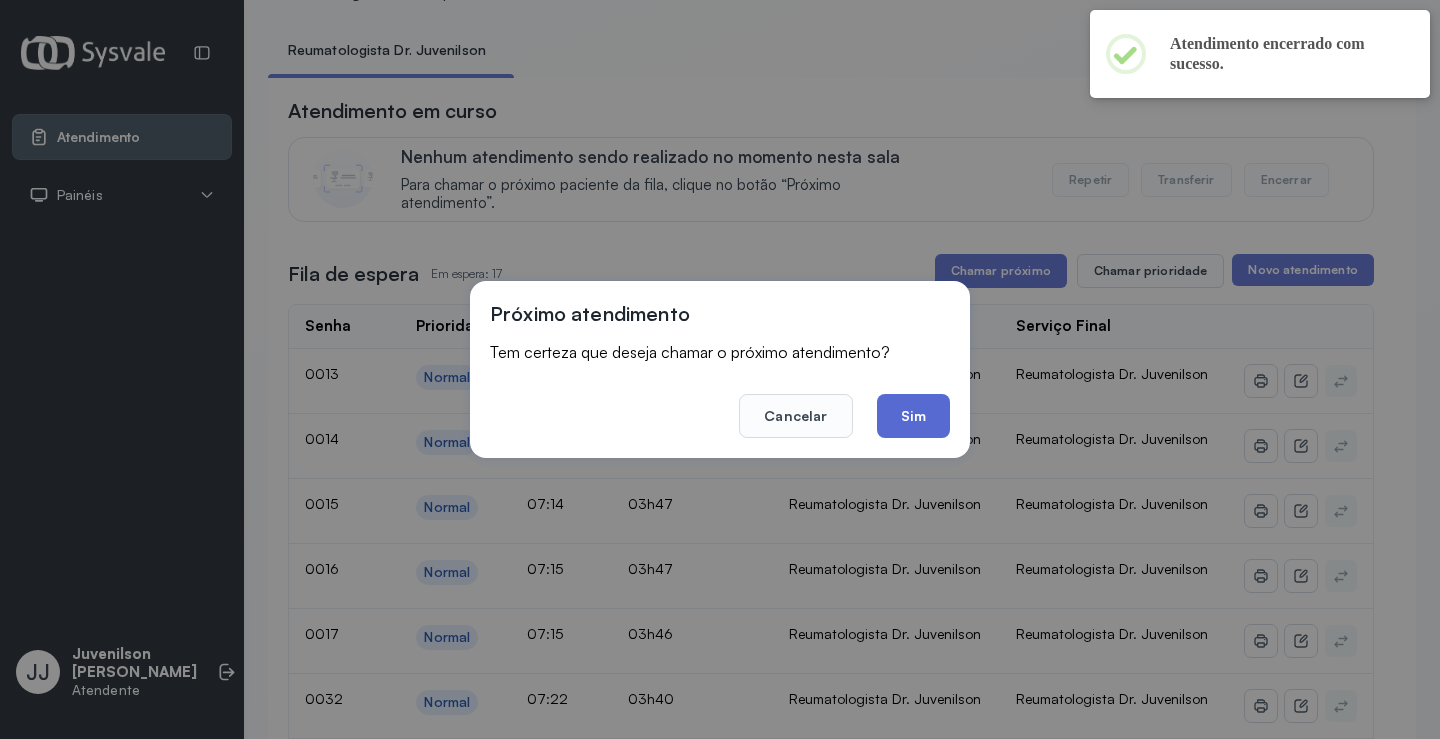 click on "Sim" 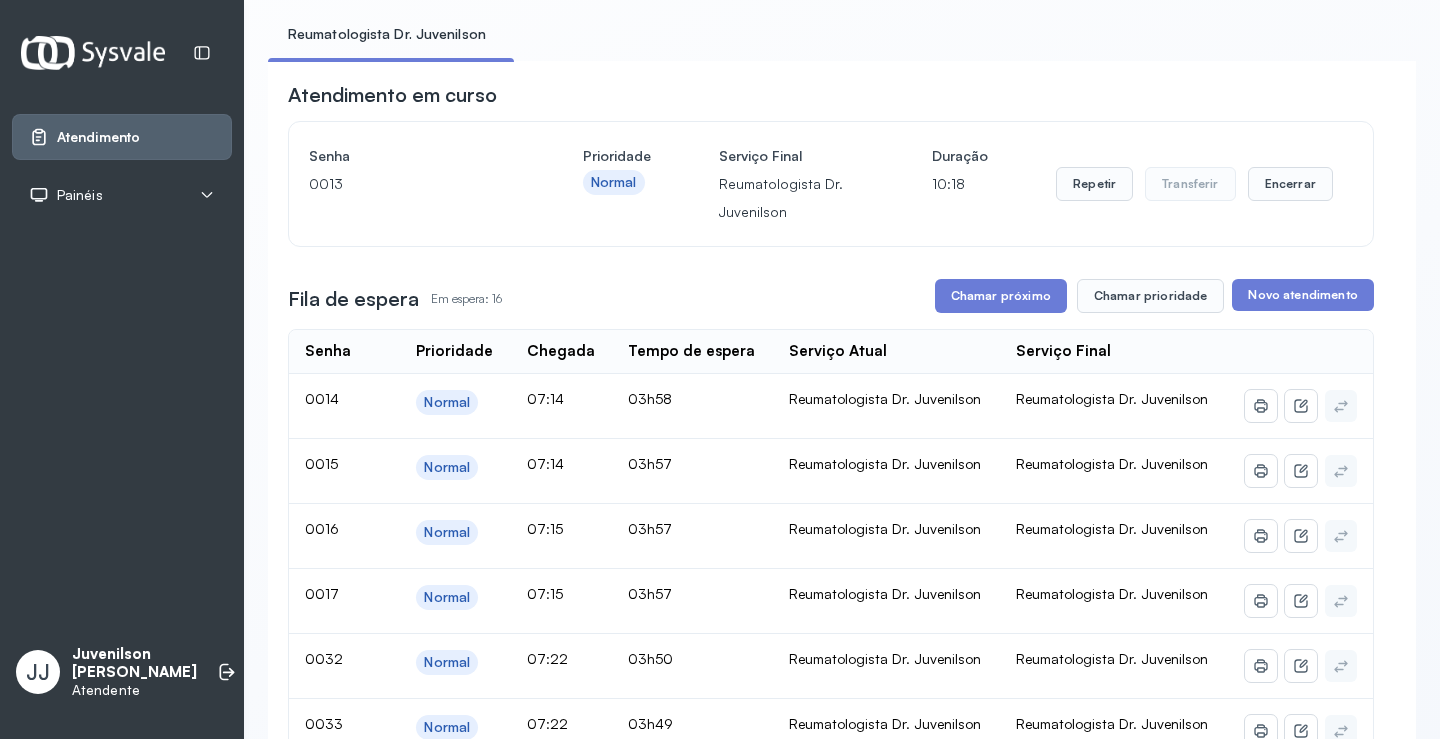 scroll, scrollTop: 300, scrollLeft: 0, axis: vertical 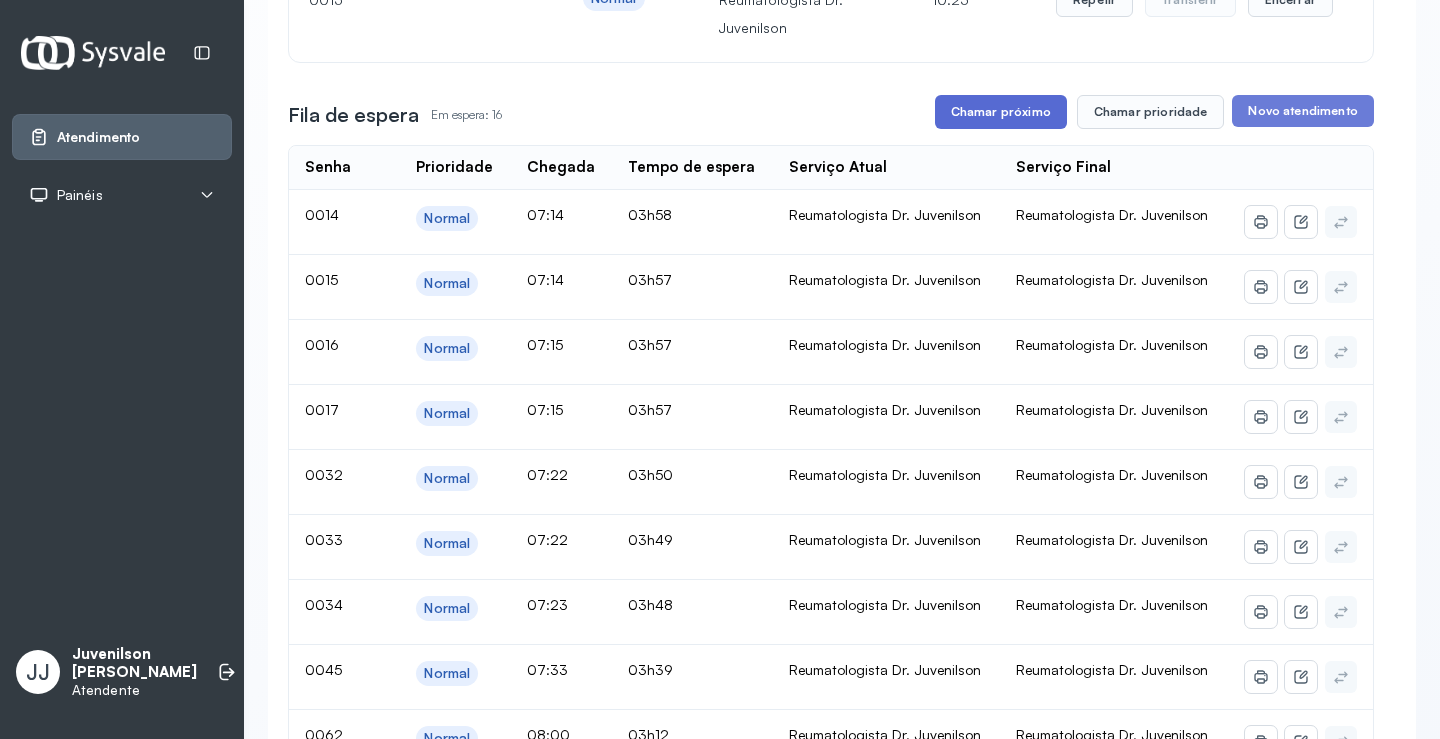 click on "Chamar próximo" at bounding box center [1001, 112] 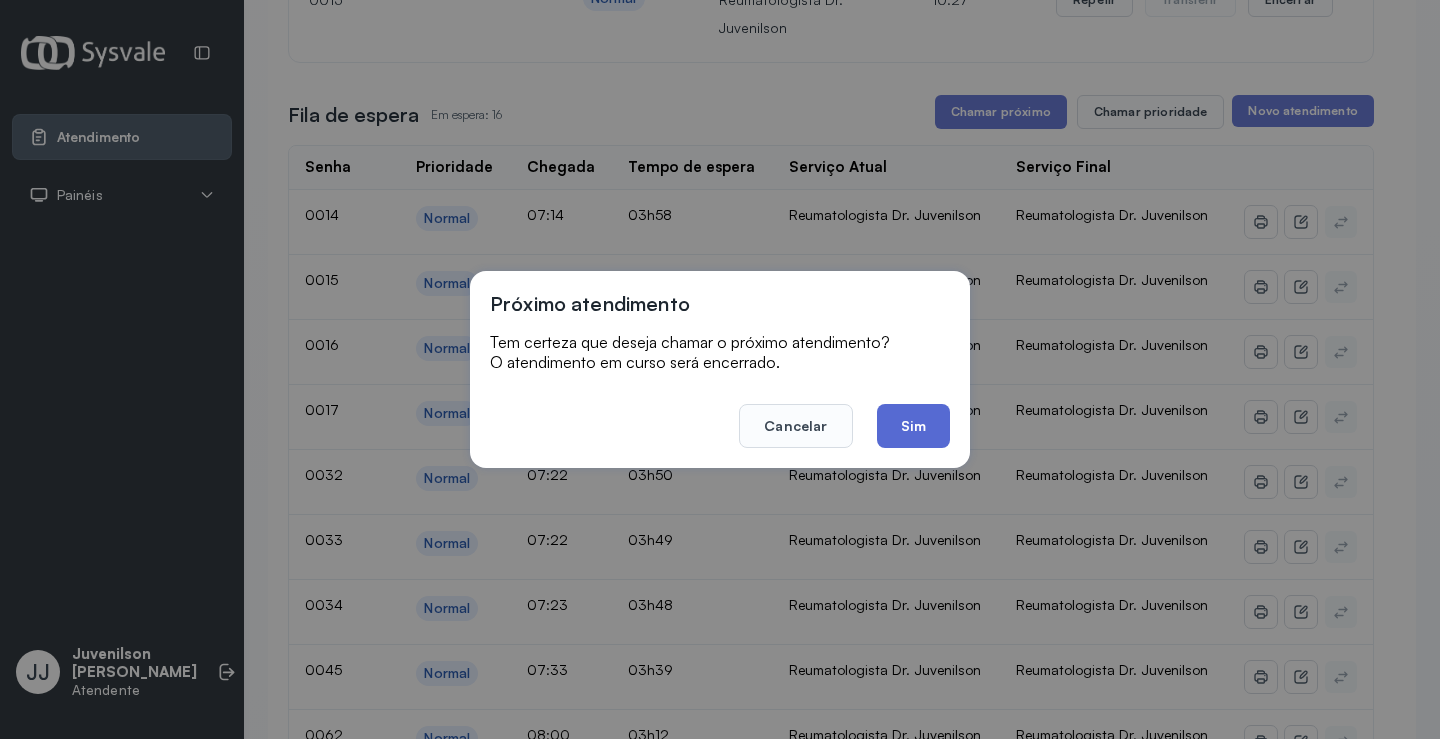 click on "Sim" 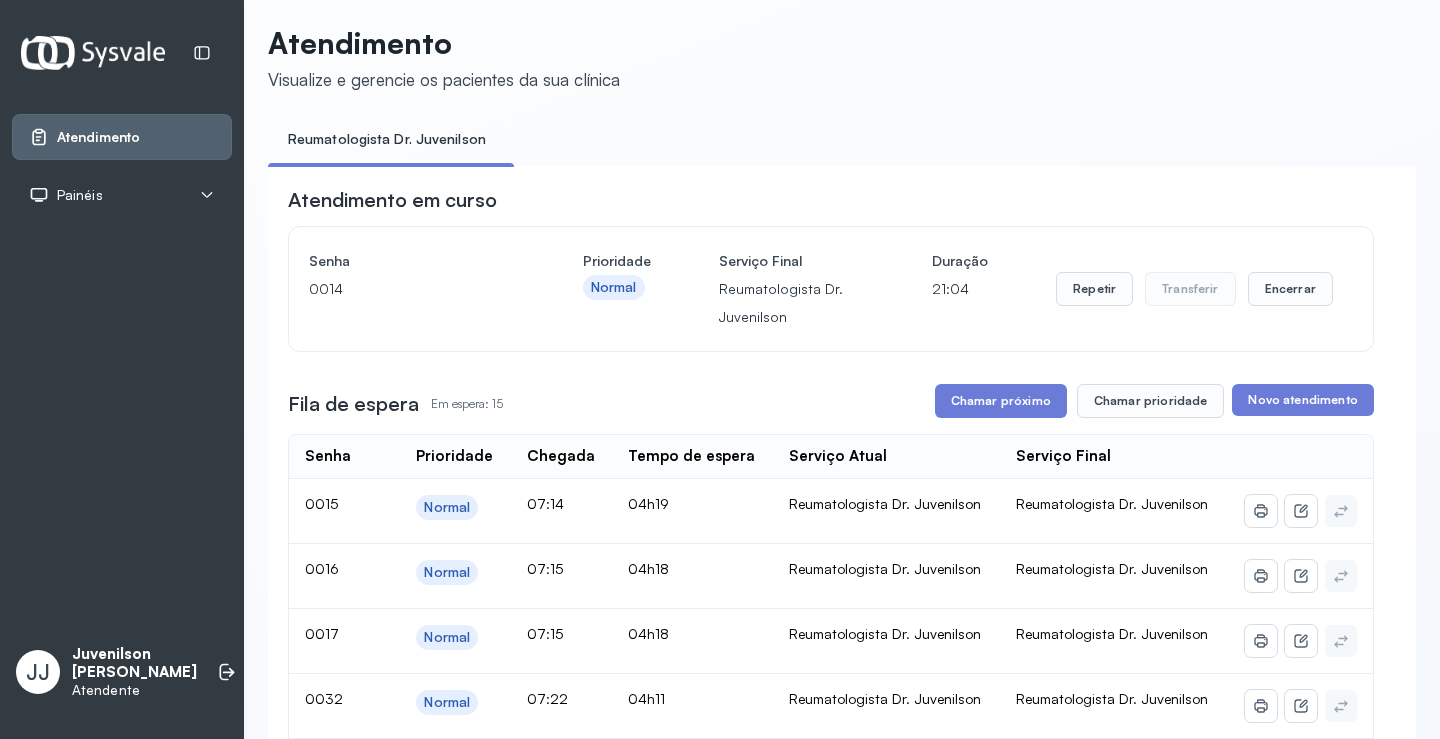 scroll, scrollTop: 0, scrollLeft: 0, axis: both 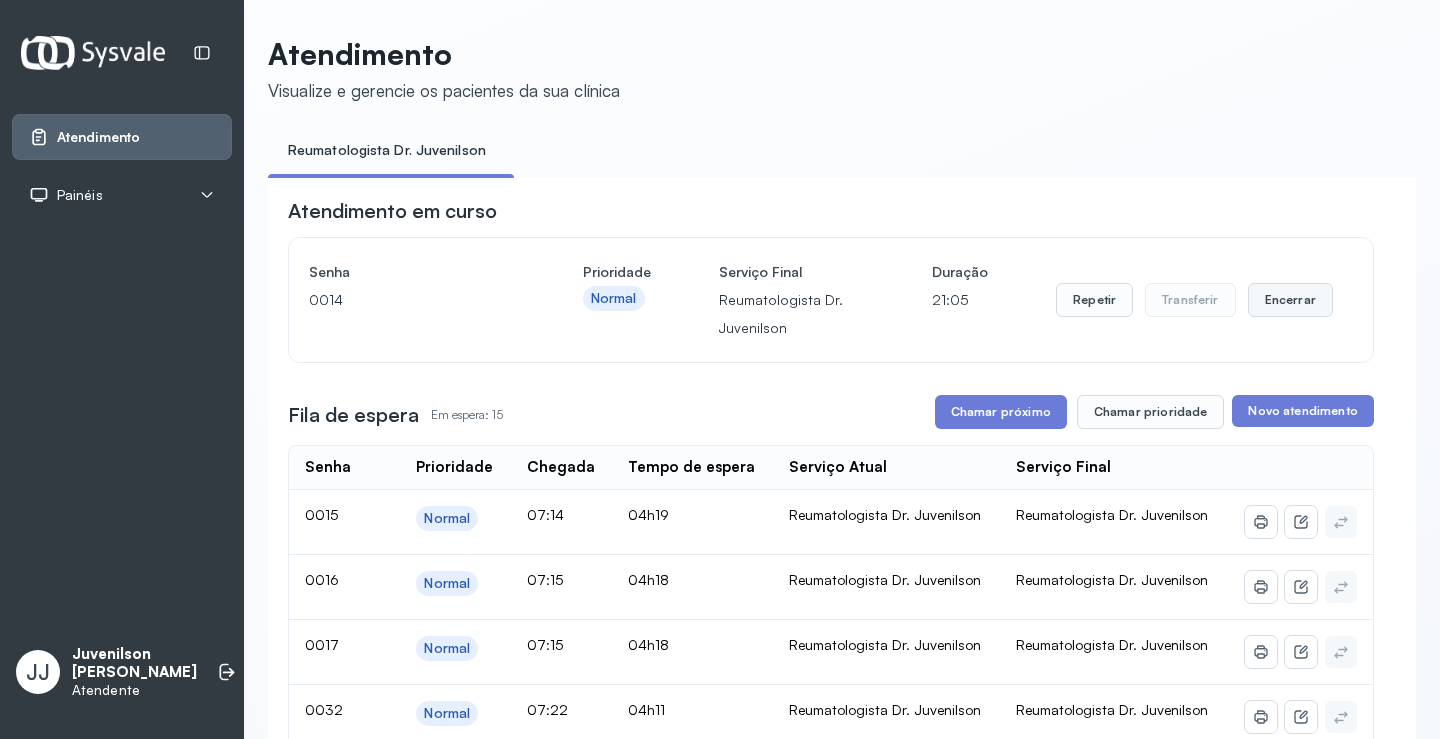 click on "Encerrar" at bounding box center [1290, 300] 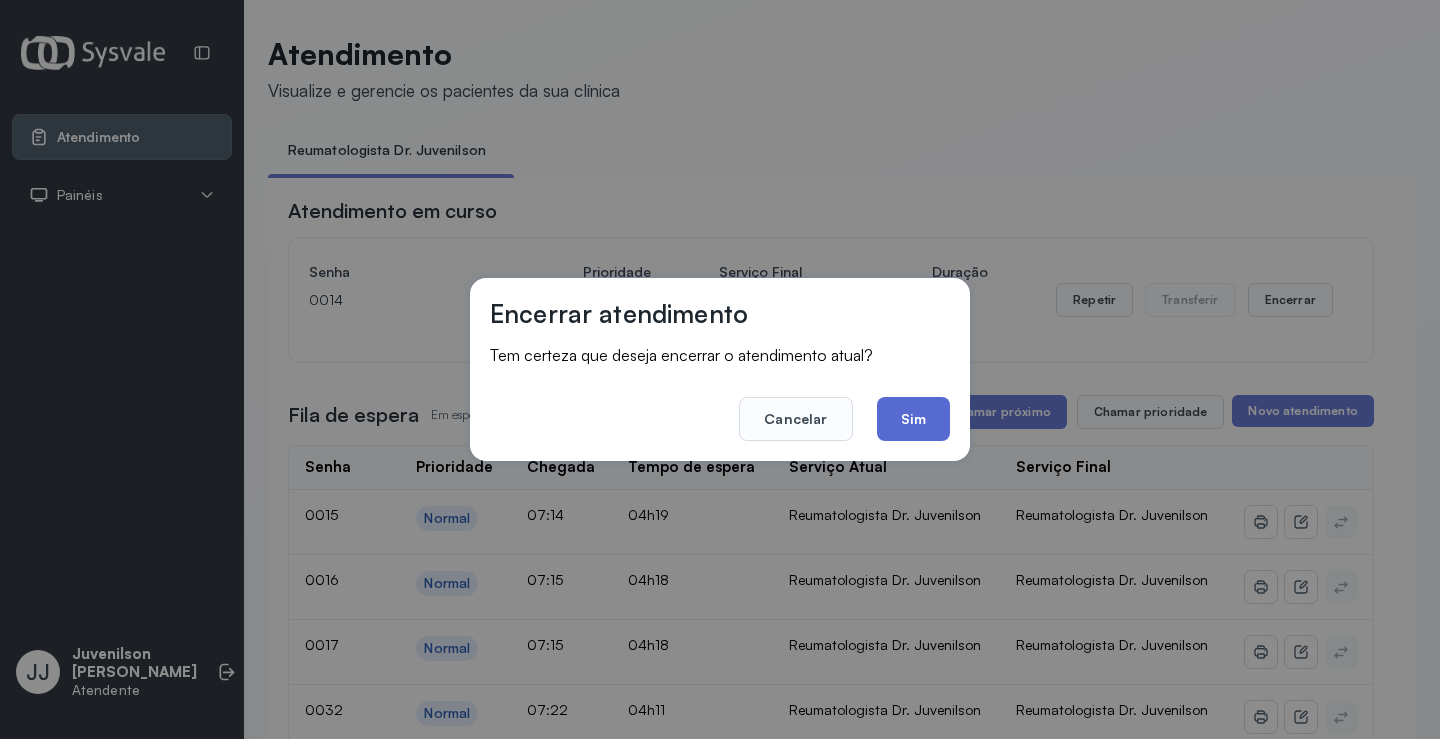 click on "Sim" 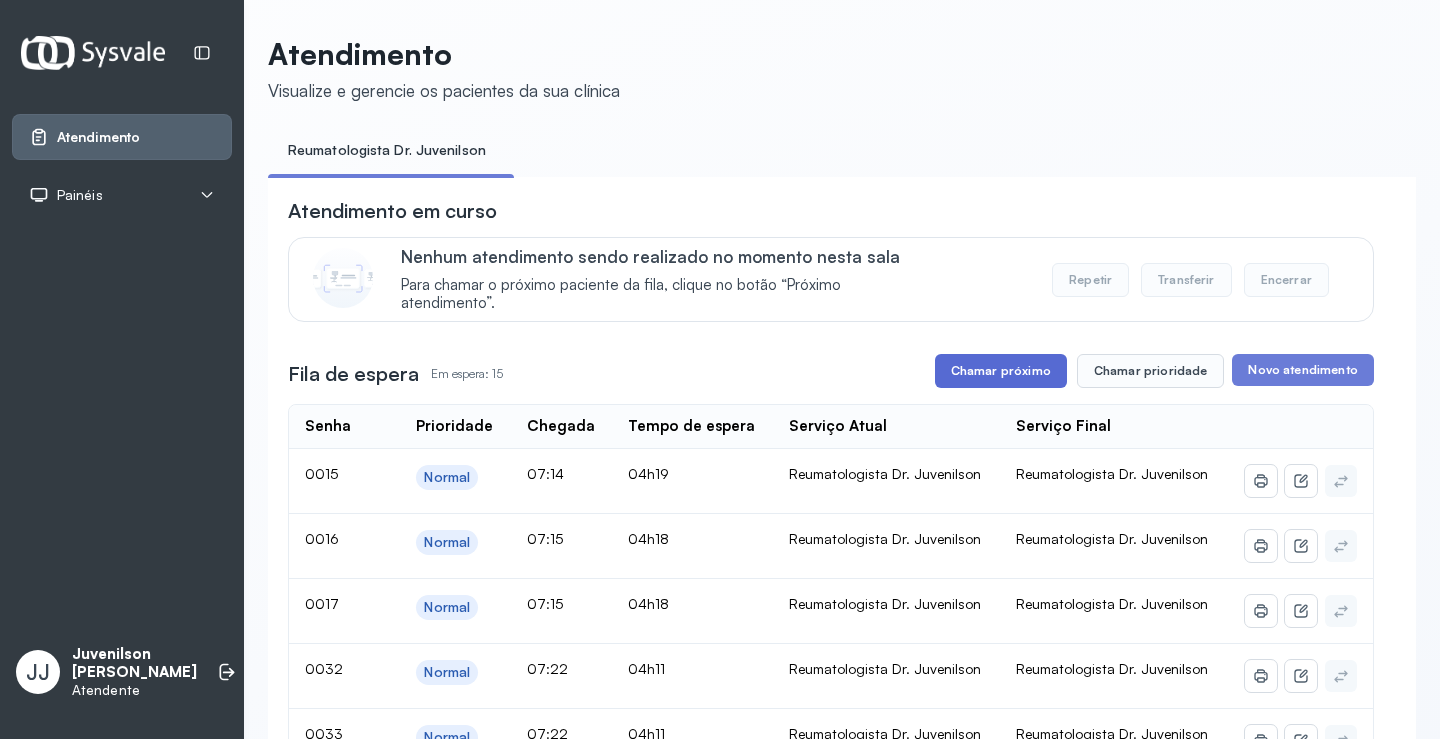click on "Chamar próximo" at bounding box center [1001, 371] 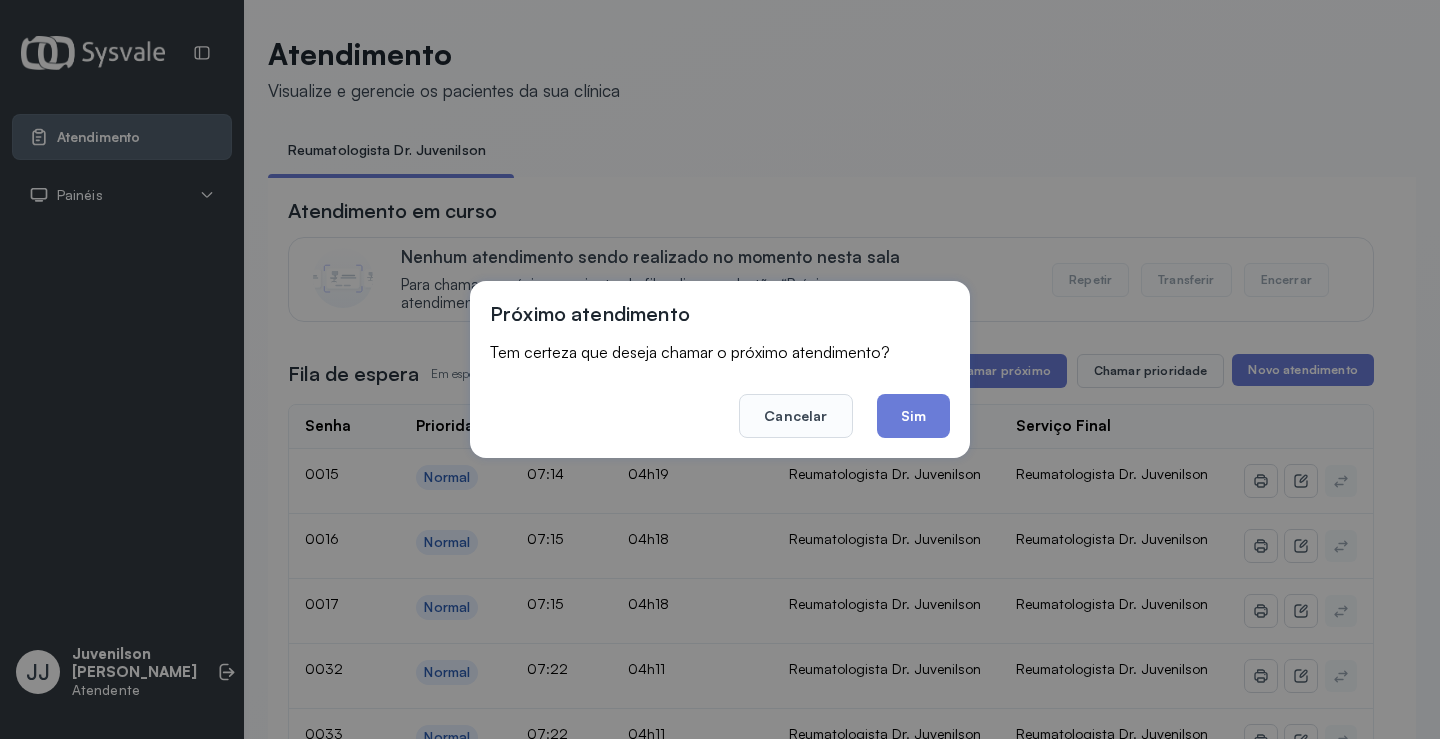 click on "Sim" 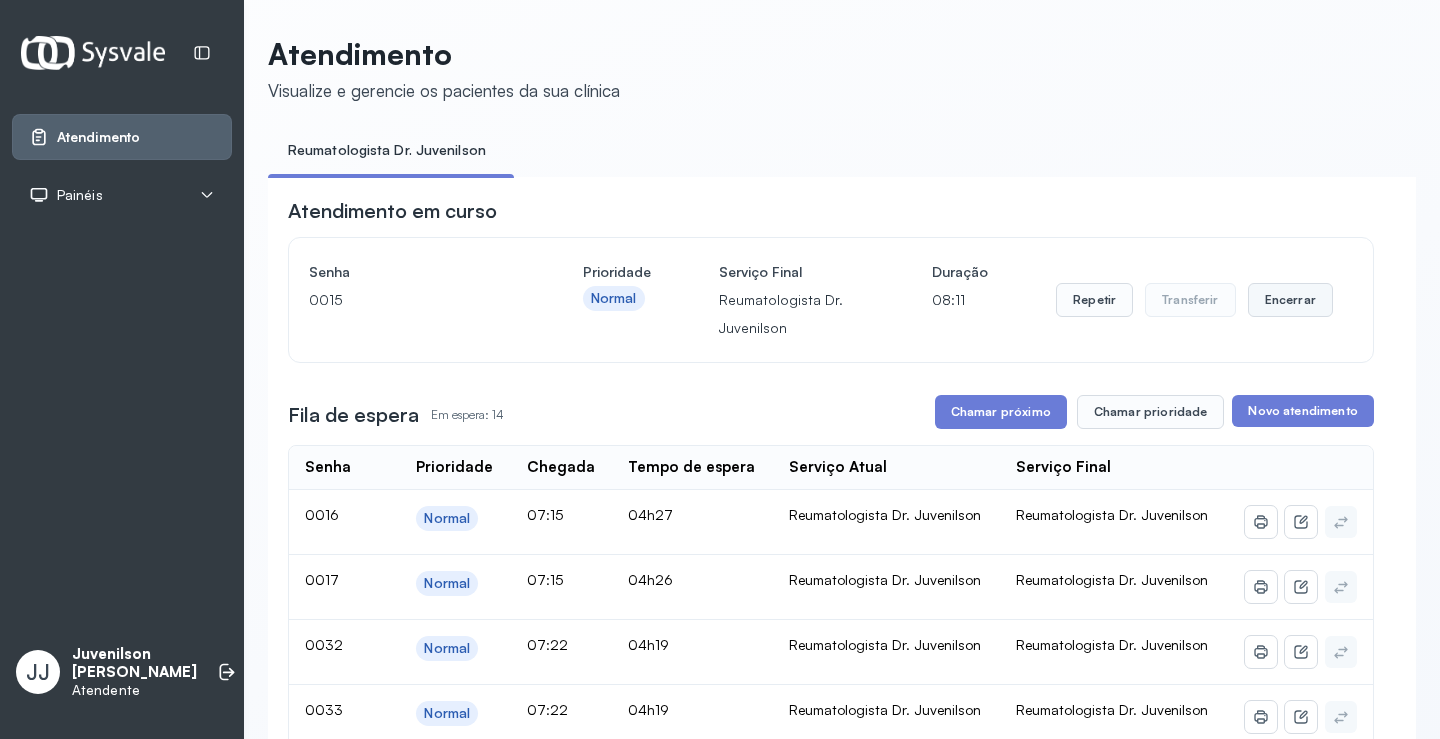 click on "Encerrar" at bounding box center [1290, 300] 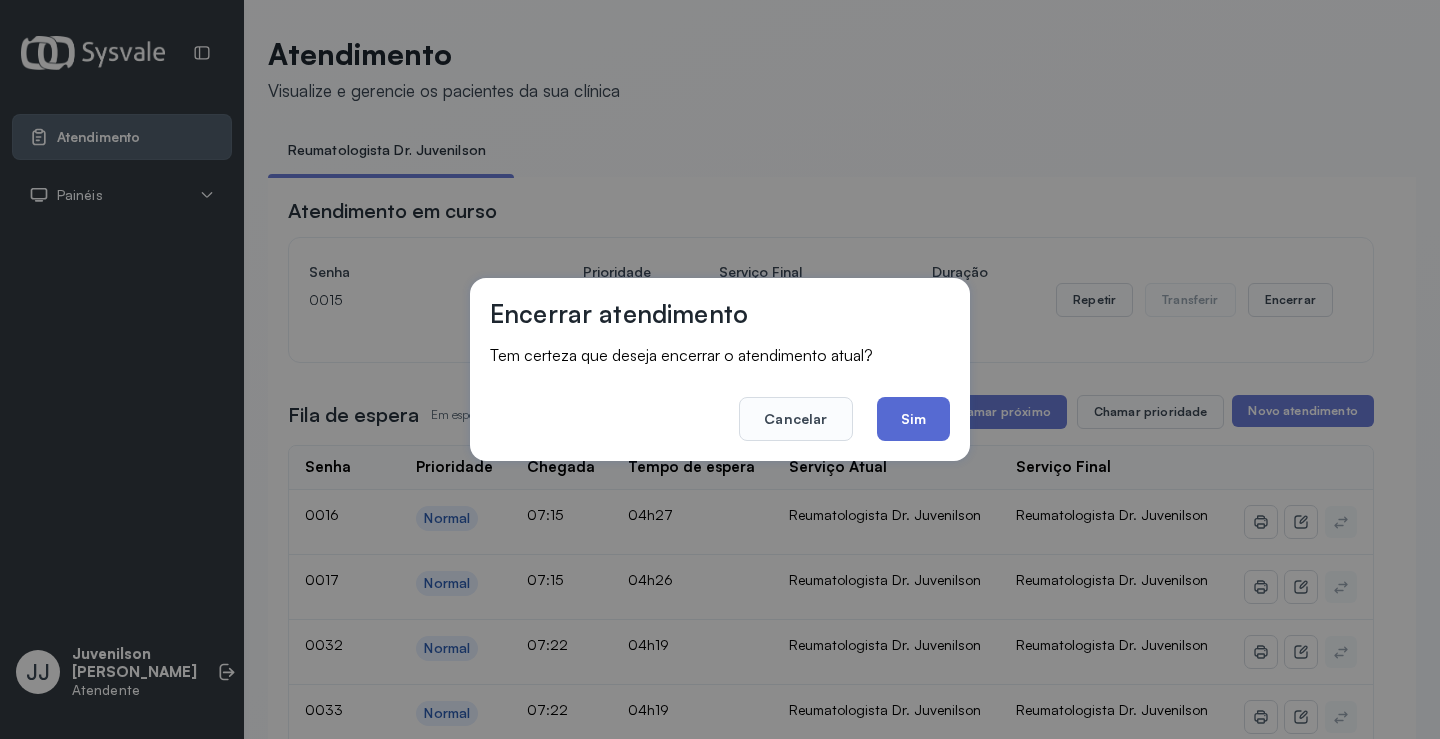 click on "Sim" 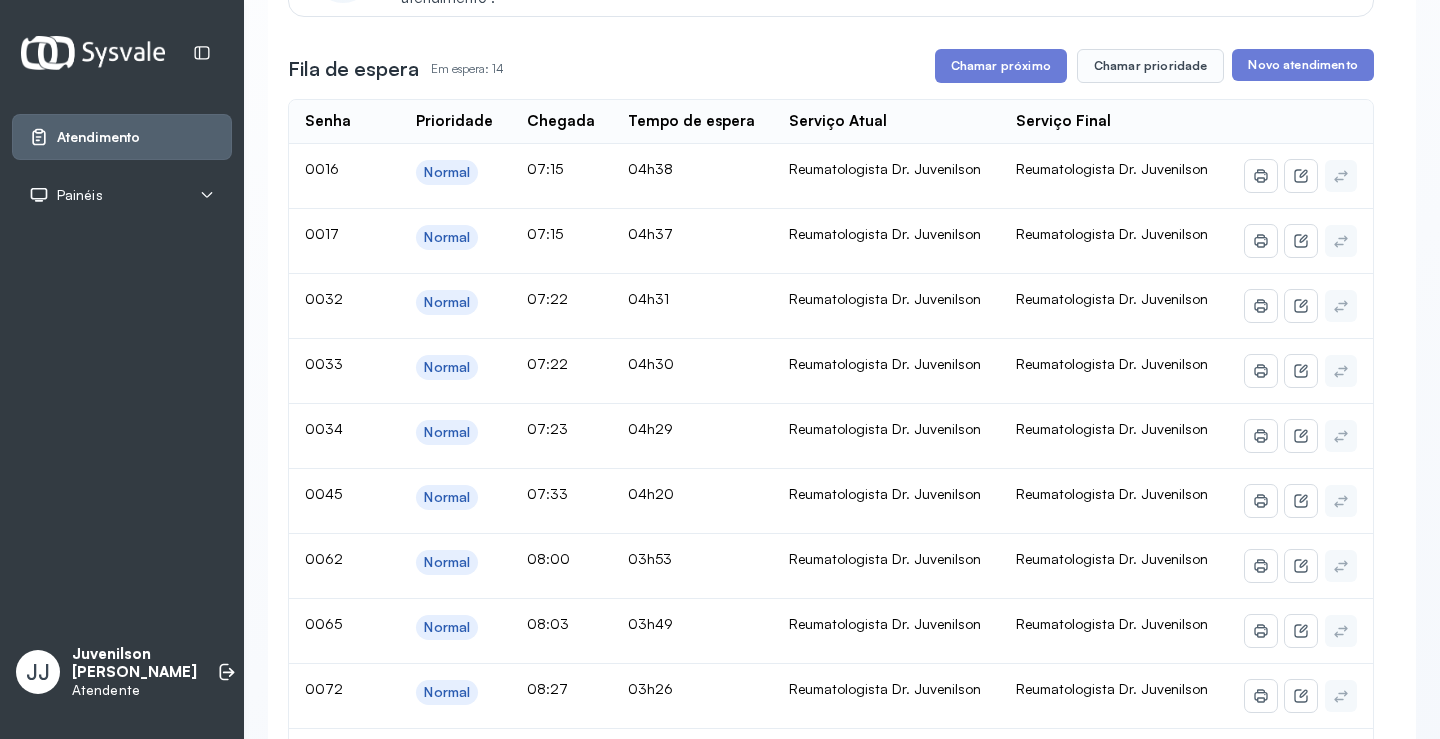 scroll, scrollTop: 255, scrollLeft: 0, axis: vertical 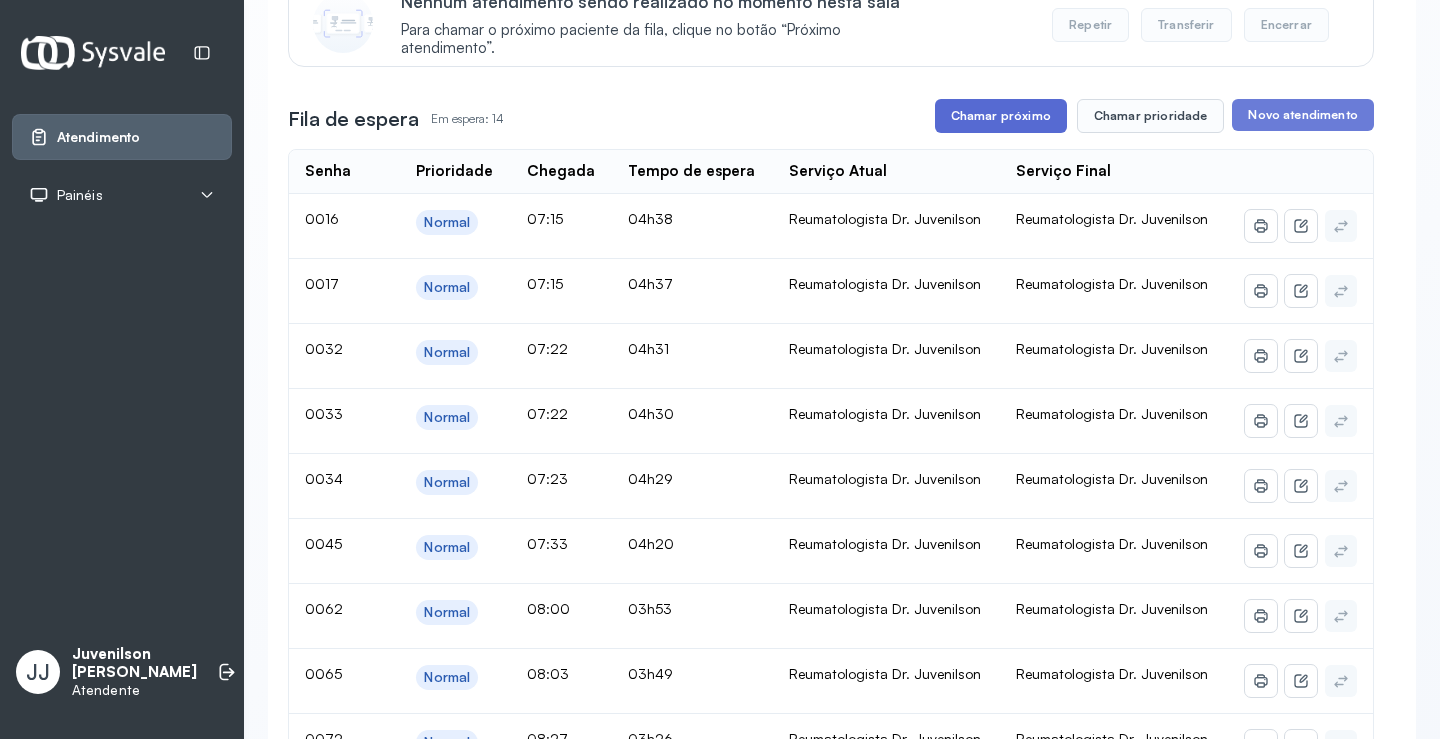 click on "Chamar próximo" at bounding box center [1001, 116] 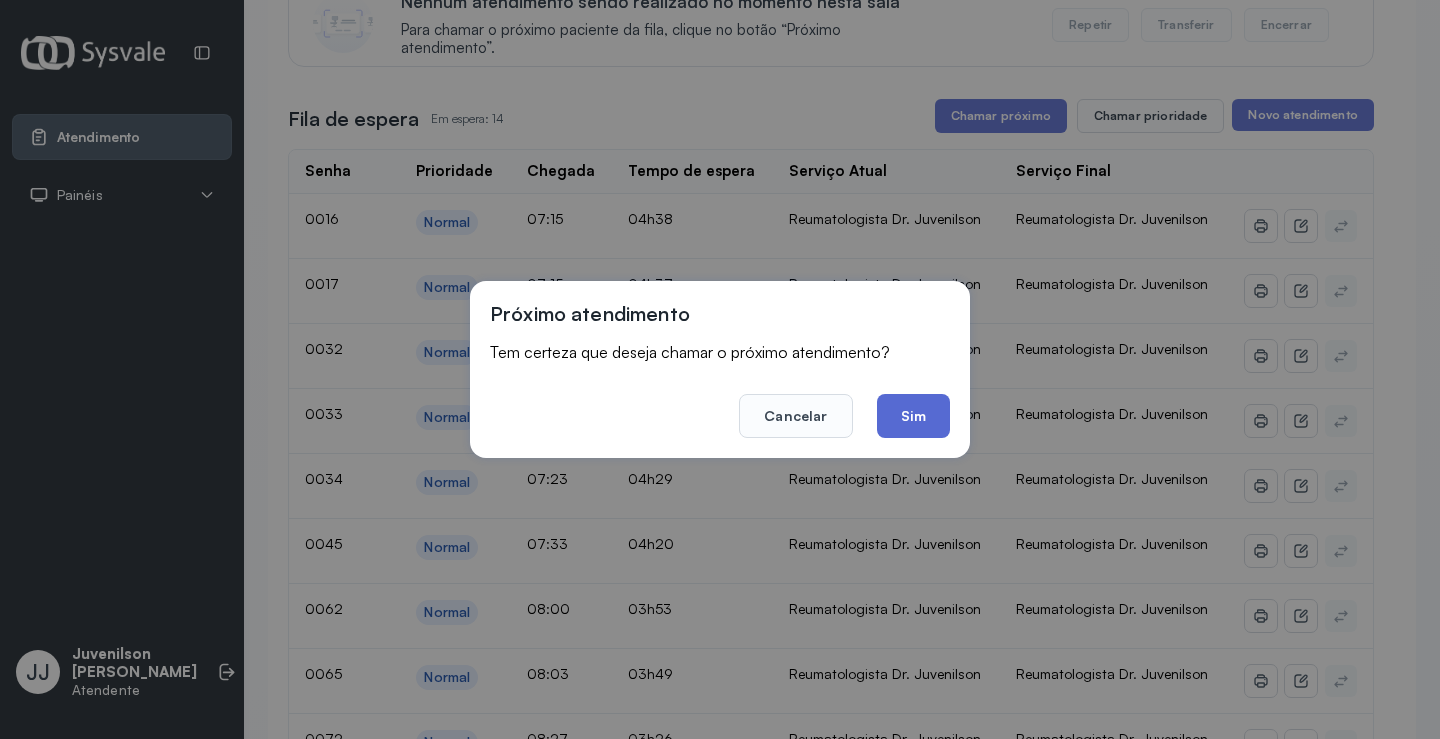 click on "Sim" 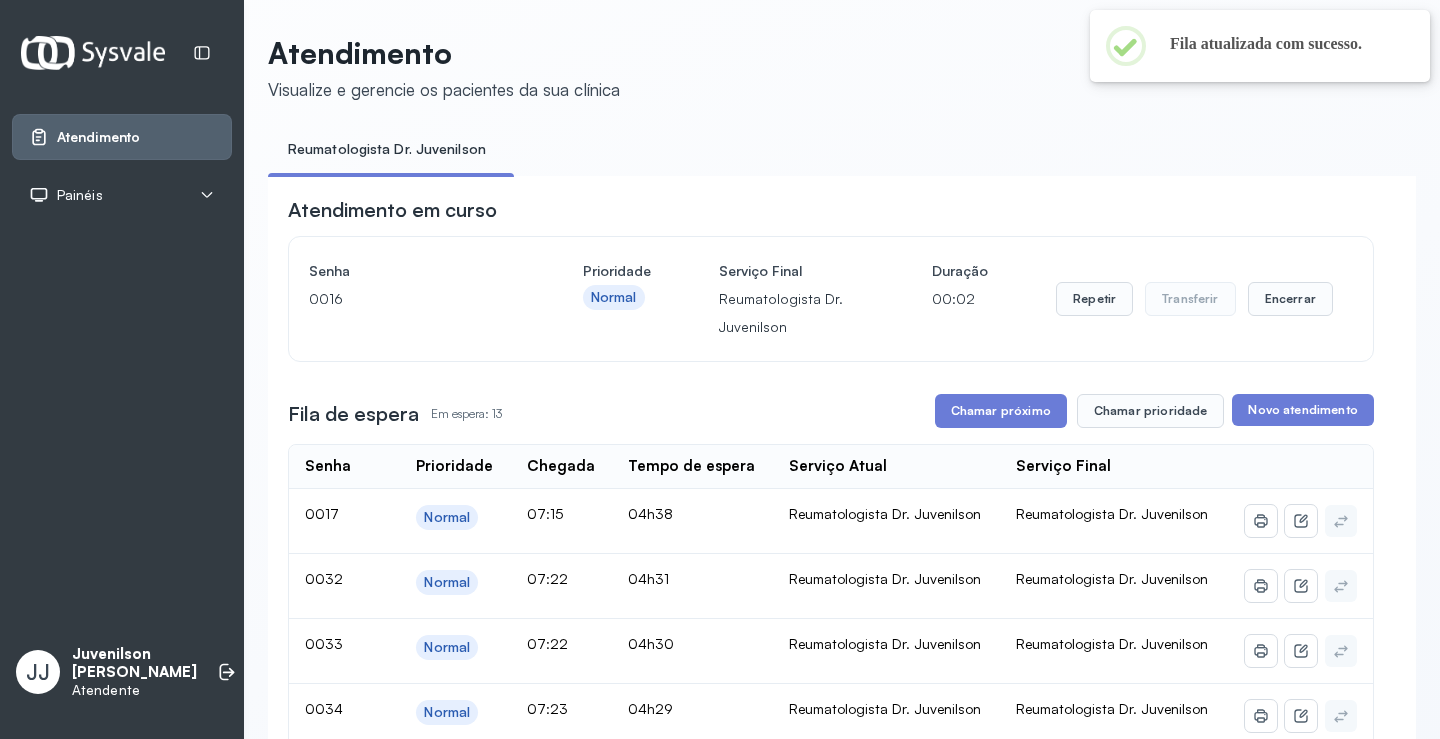 scroll, scrollTop: 255, scrollLeft: 0, axis: vertical 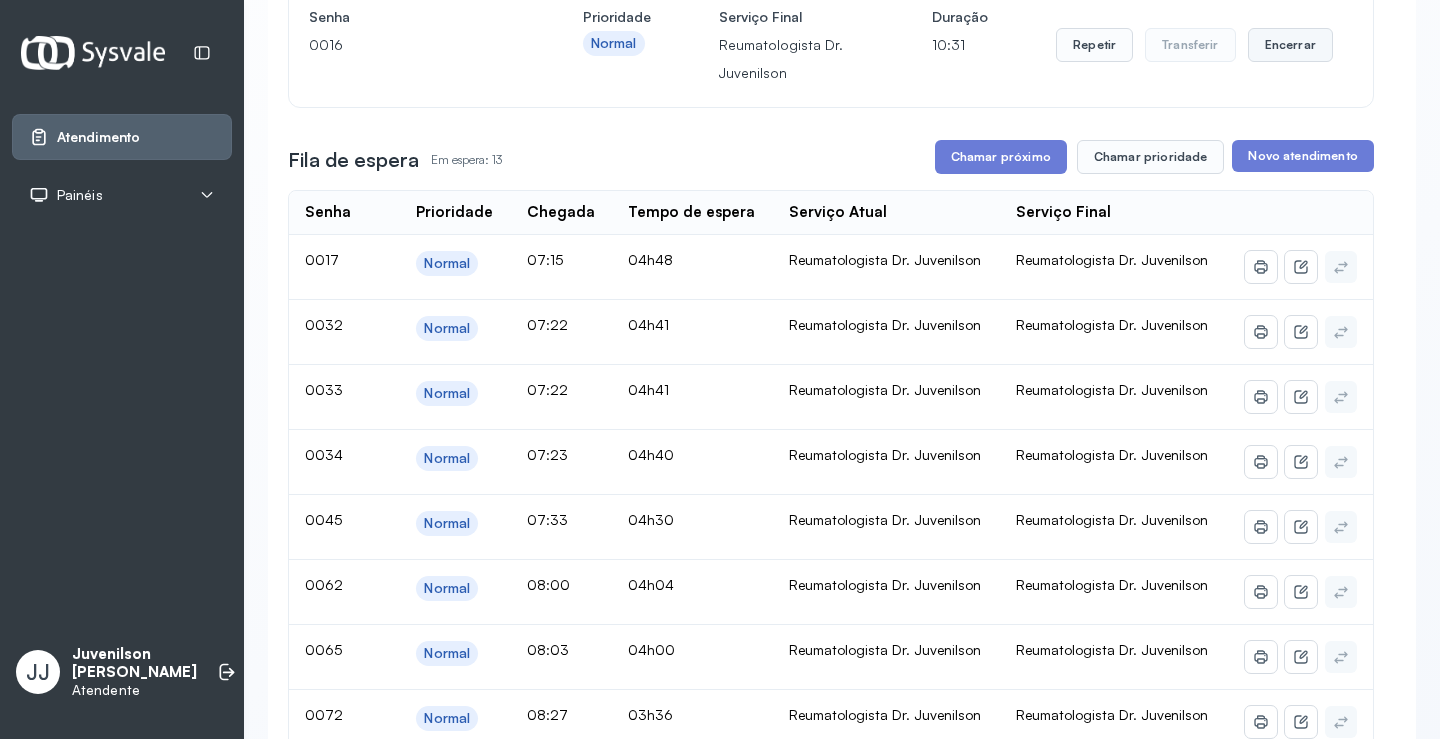 click on "Encerrar" at bounding box center [1290, 45] 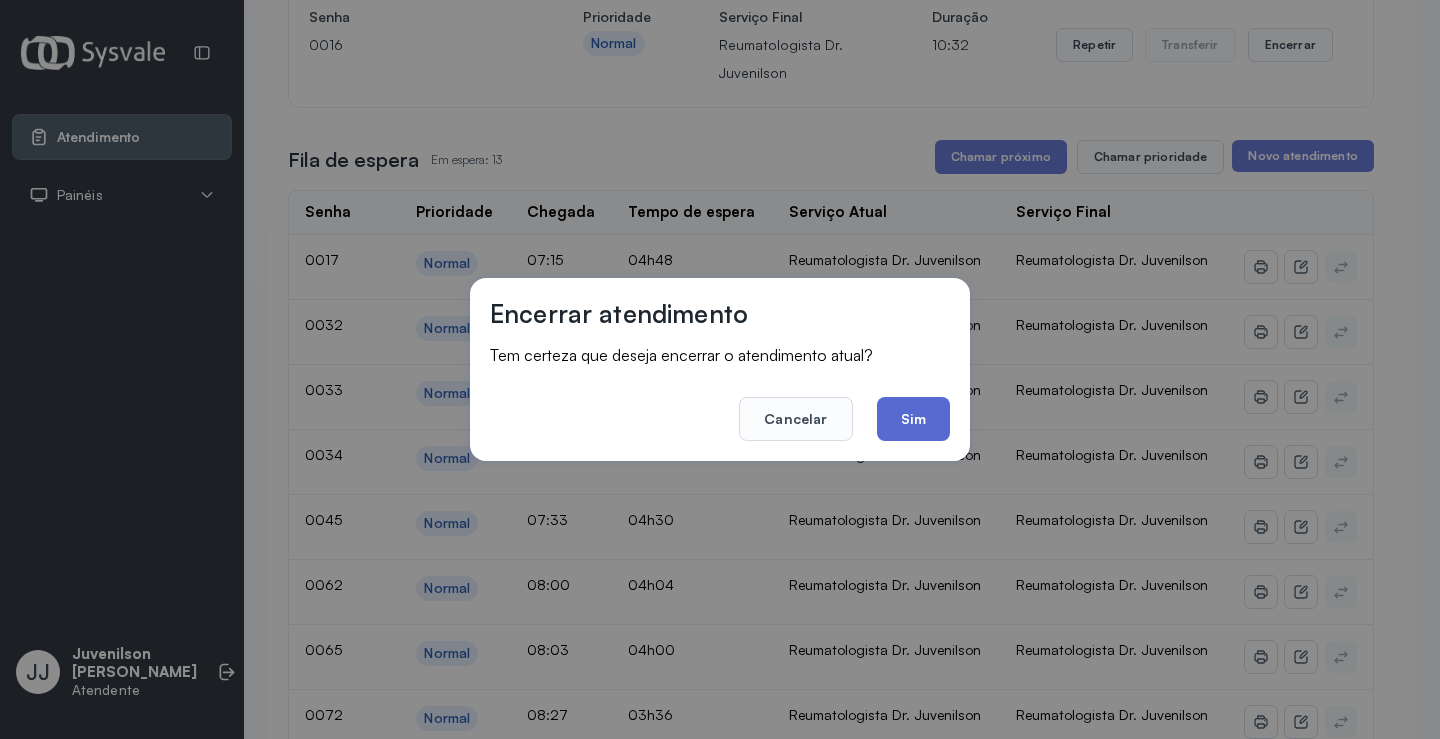 click on "Sim" 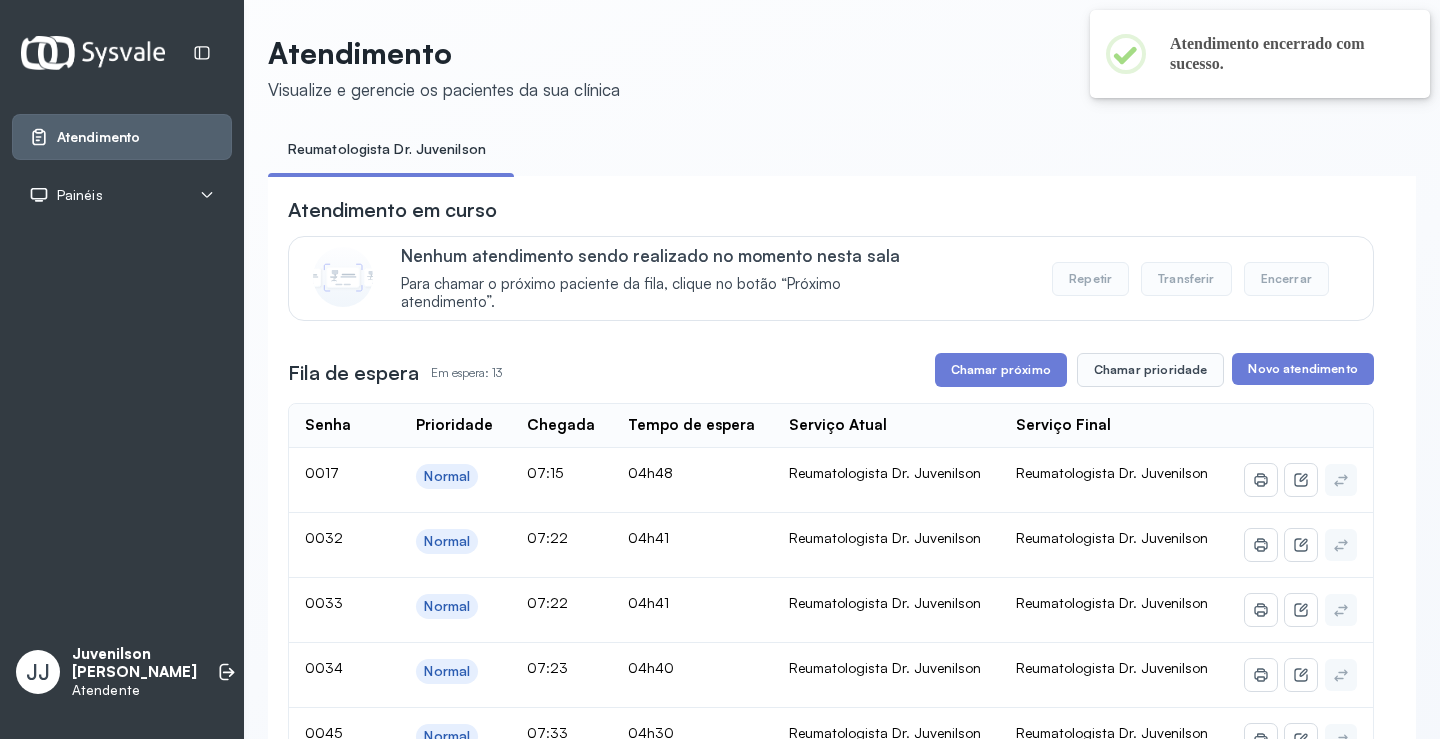 scroll, scrollTop: 255, scrollLeft: 0, axis: vertical 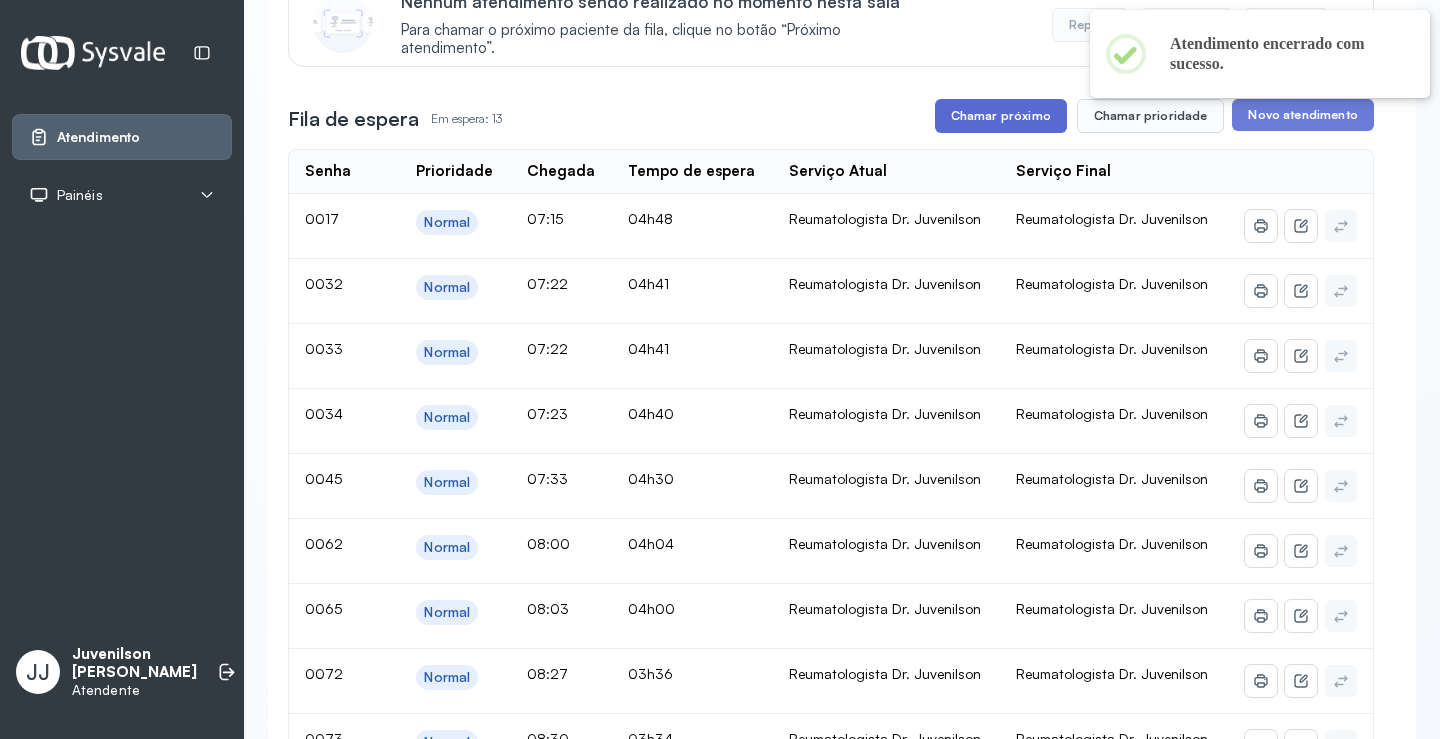 click on "Chamar próximo" at bounding box center (1001, 116) 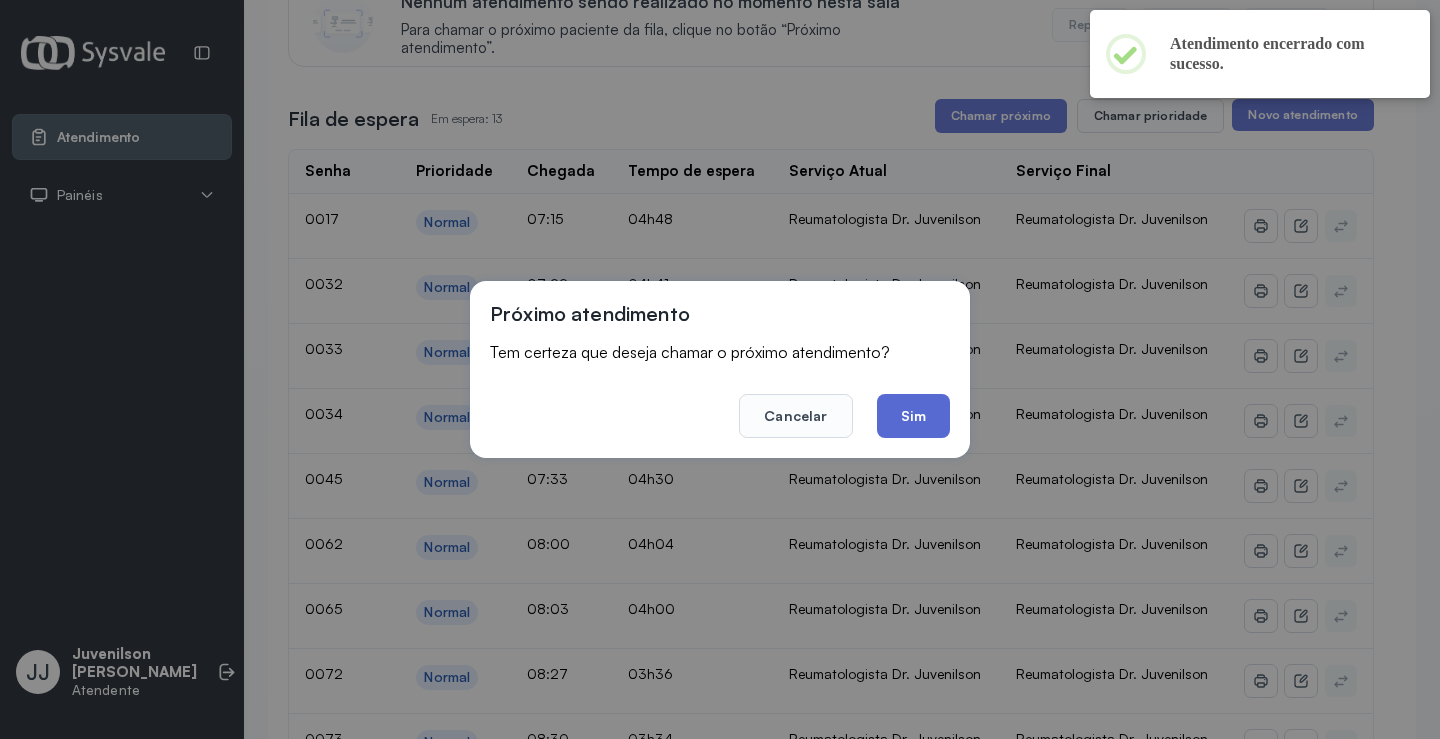 click on "Sim" 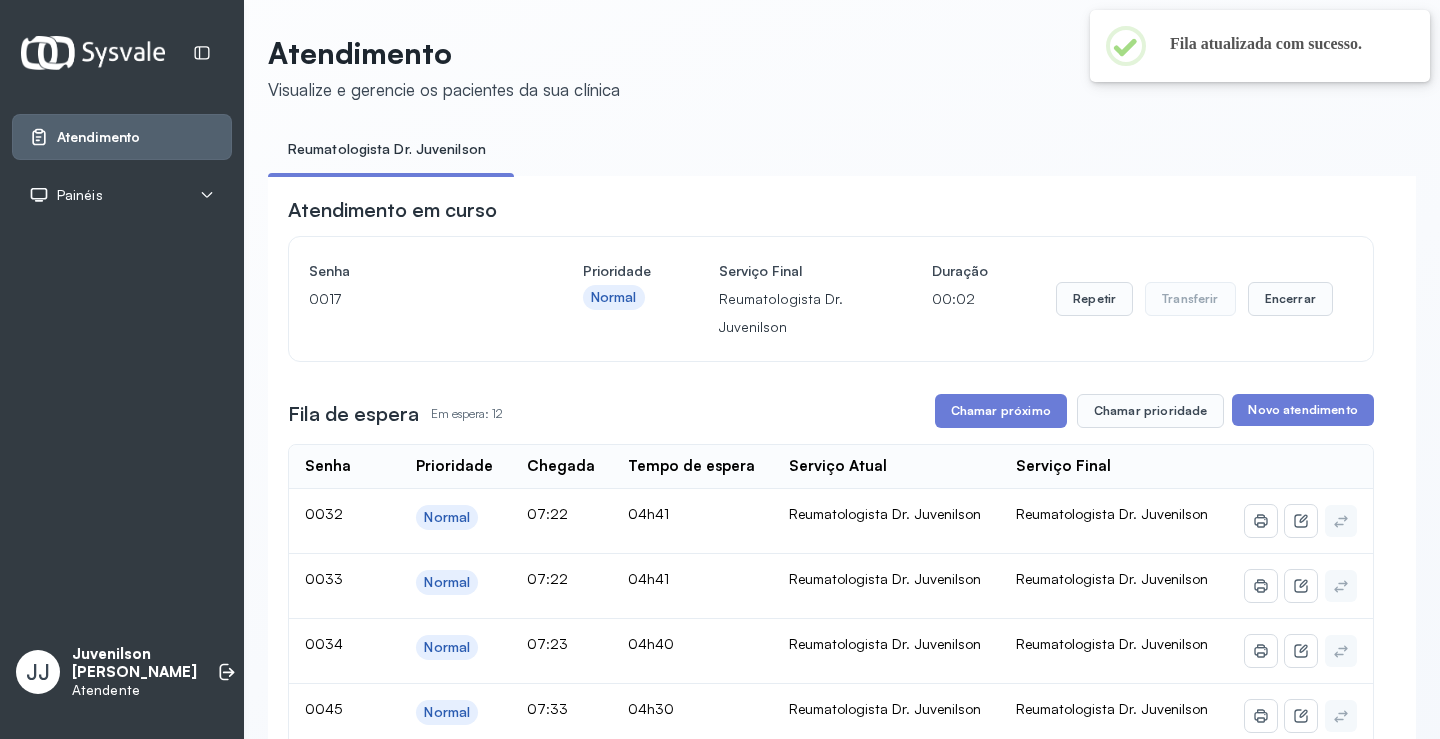 scroll, scrollTop: 255, scrollLeft: 0, axis: vertical 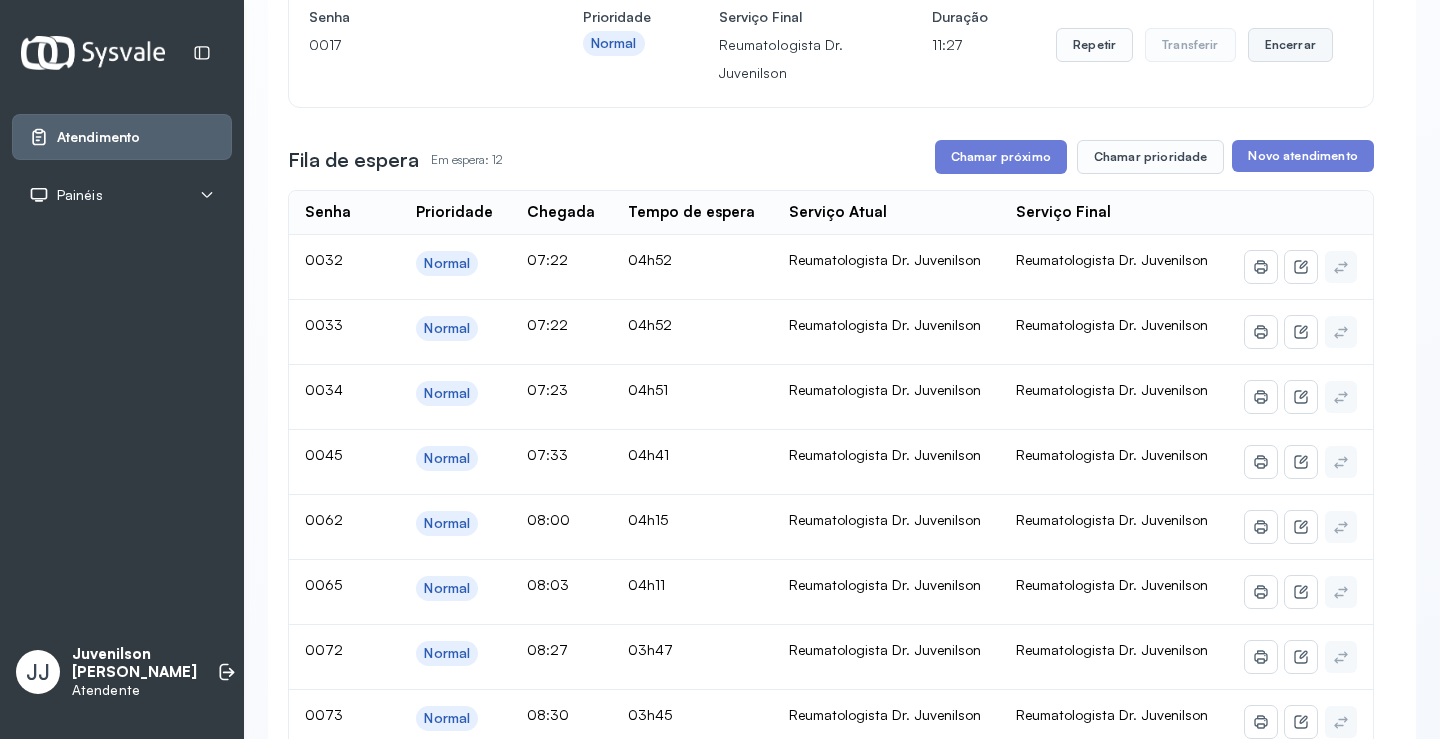 click on "Encerrar" at bounding box center [1290, 45] 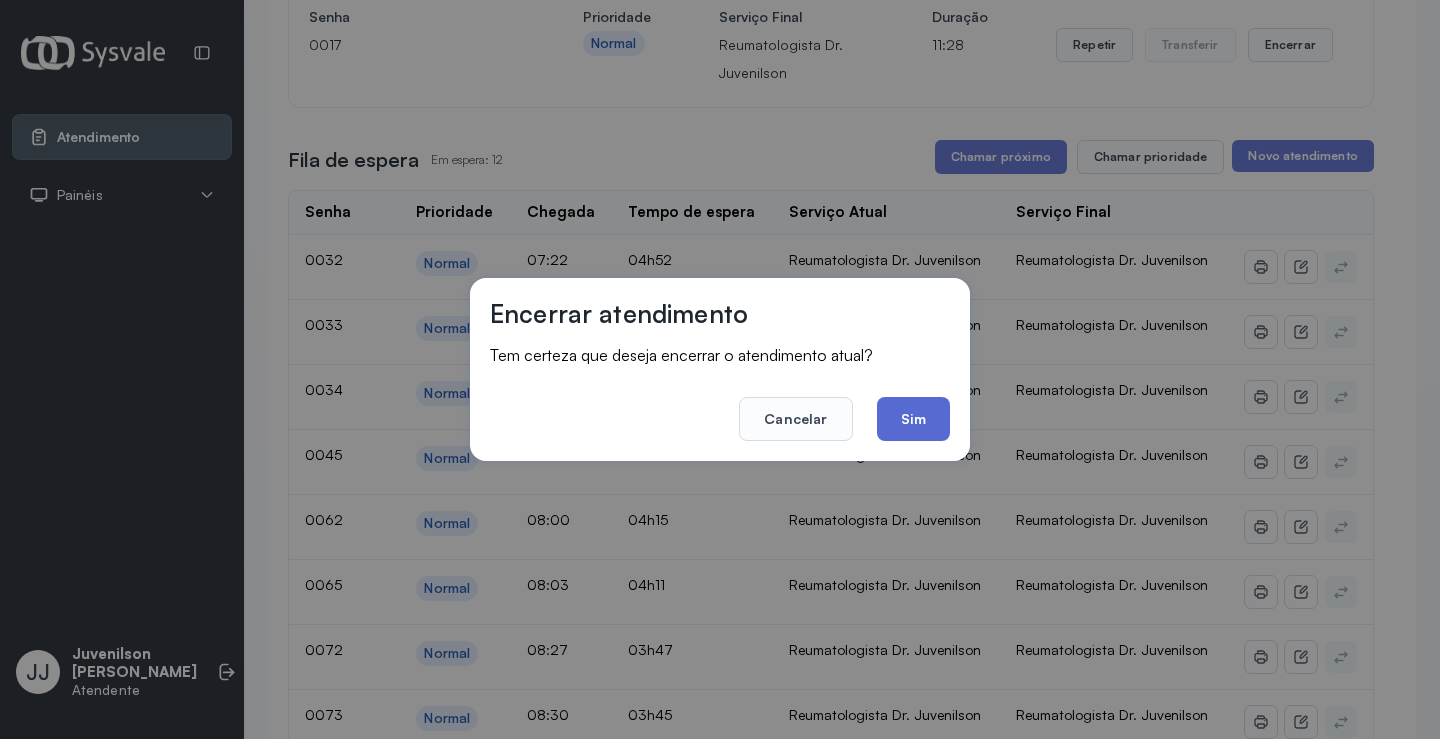 click on "Sim" 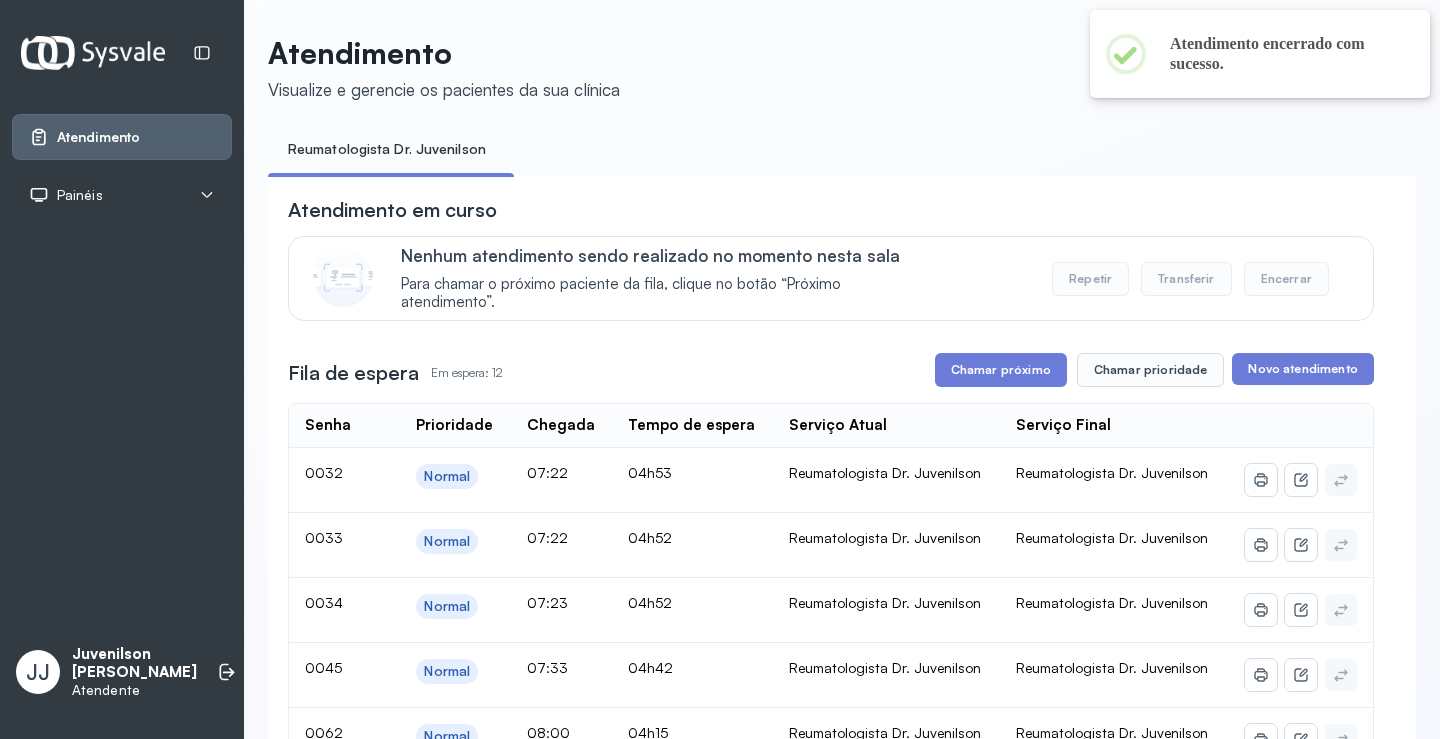 scroll, scrollTop: 255, scrollLeft: 0, axis: vertical 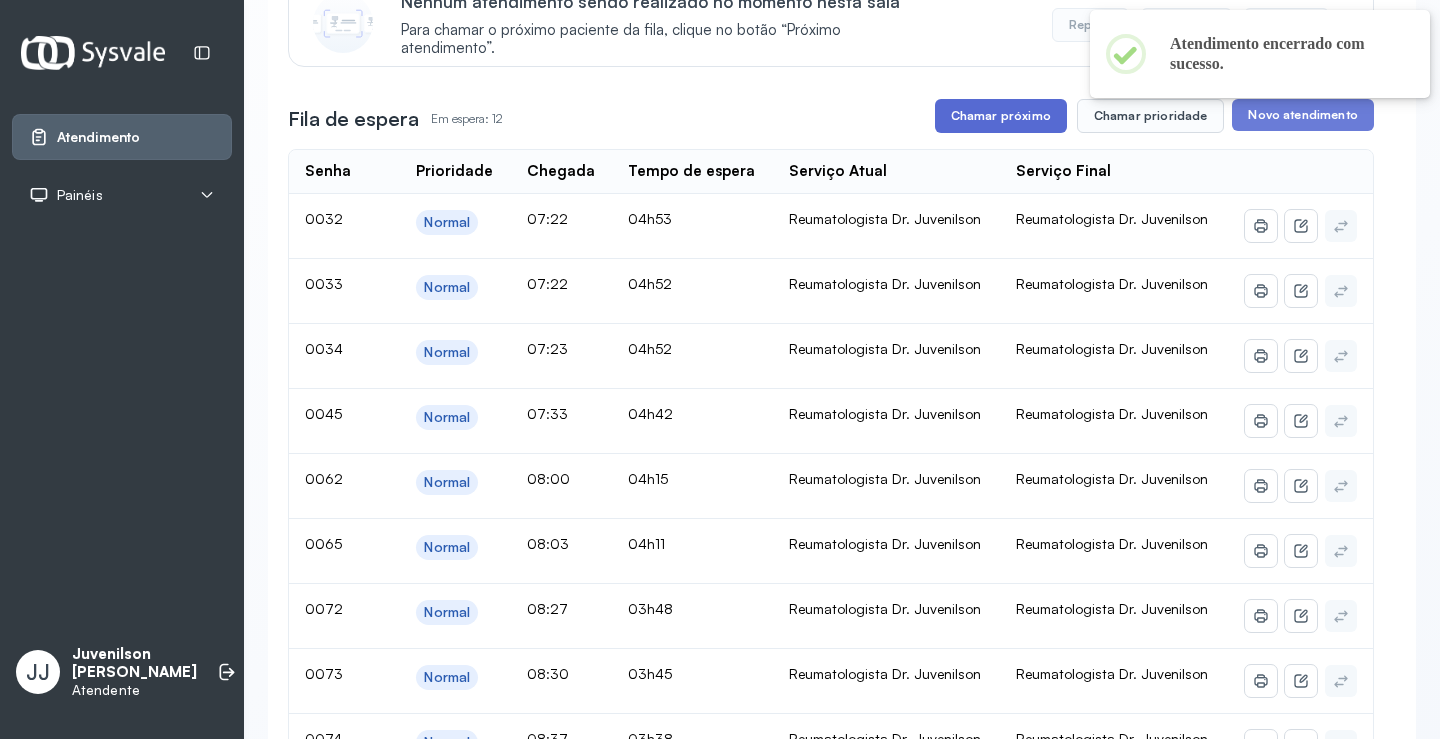 click on "Chamar próximo" at bounding box center (1001, 116) 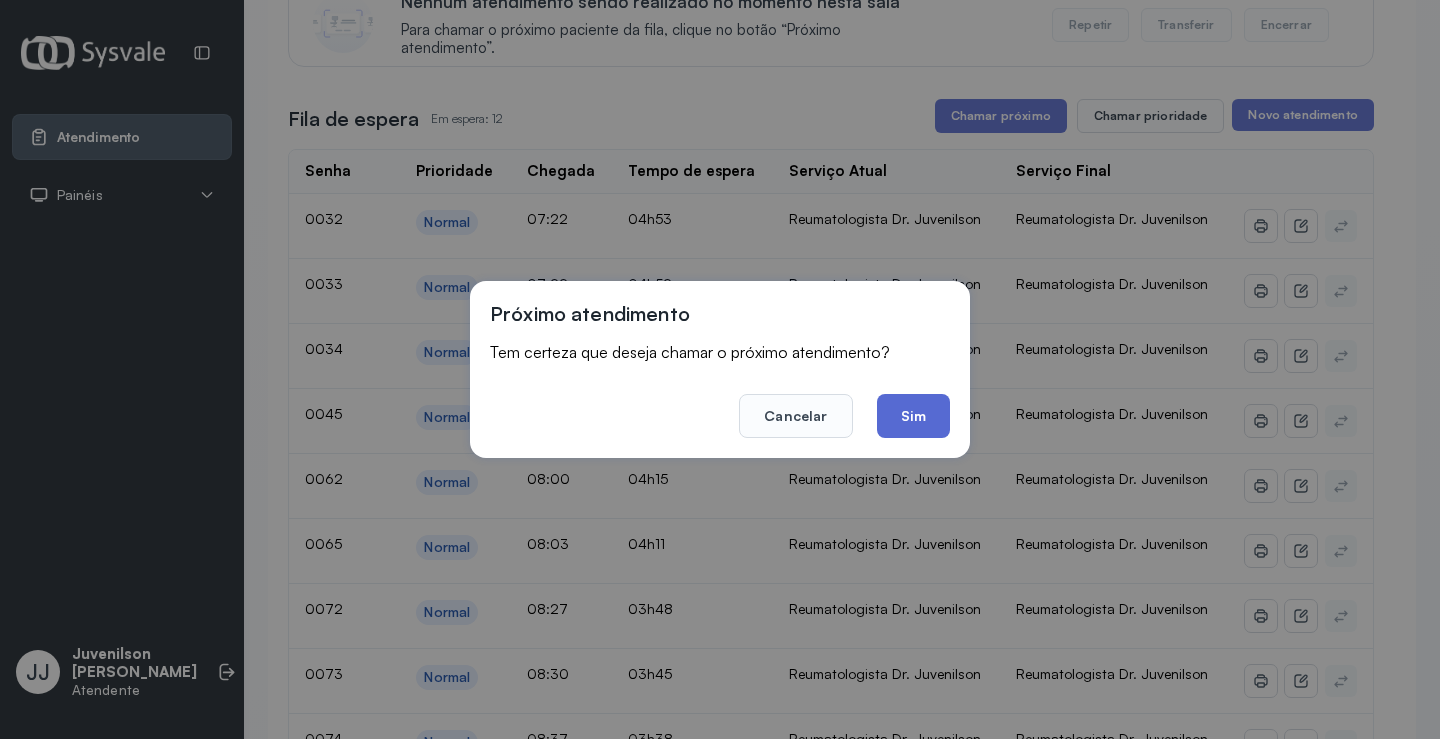 click on "Sim" 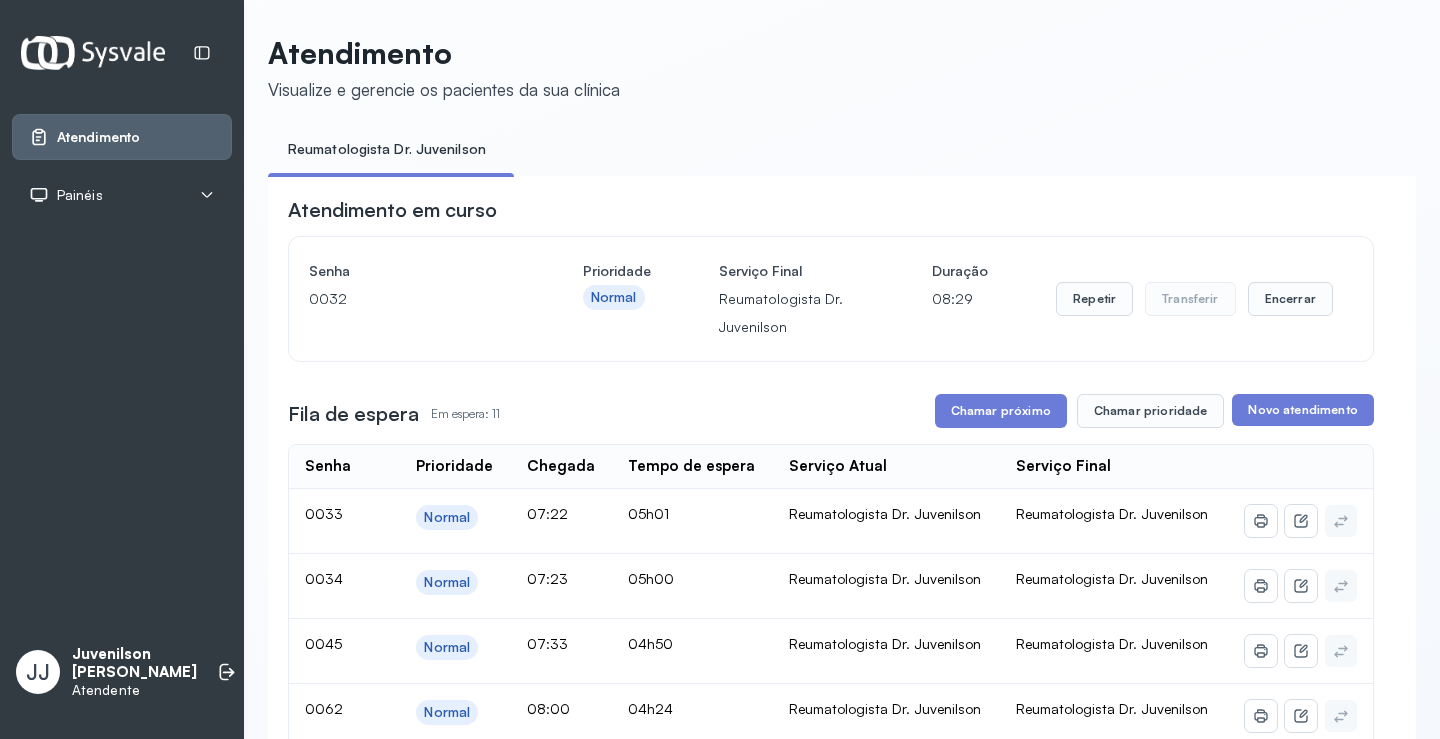 scroll, scrollTop: 255, scrollLeft: 0, axis: vertical 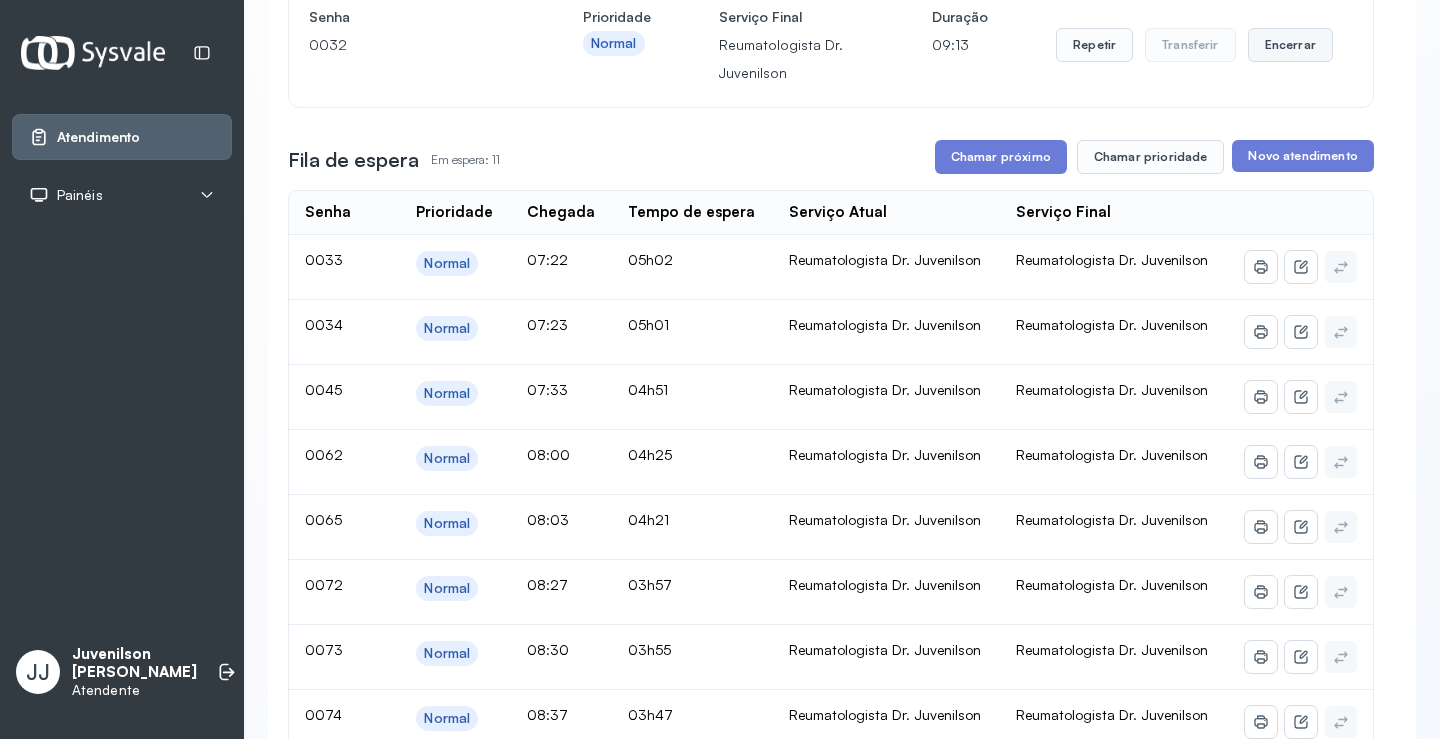 click on "Encerrar" at bounding box center (1290, 45) 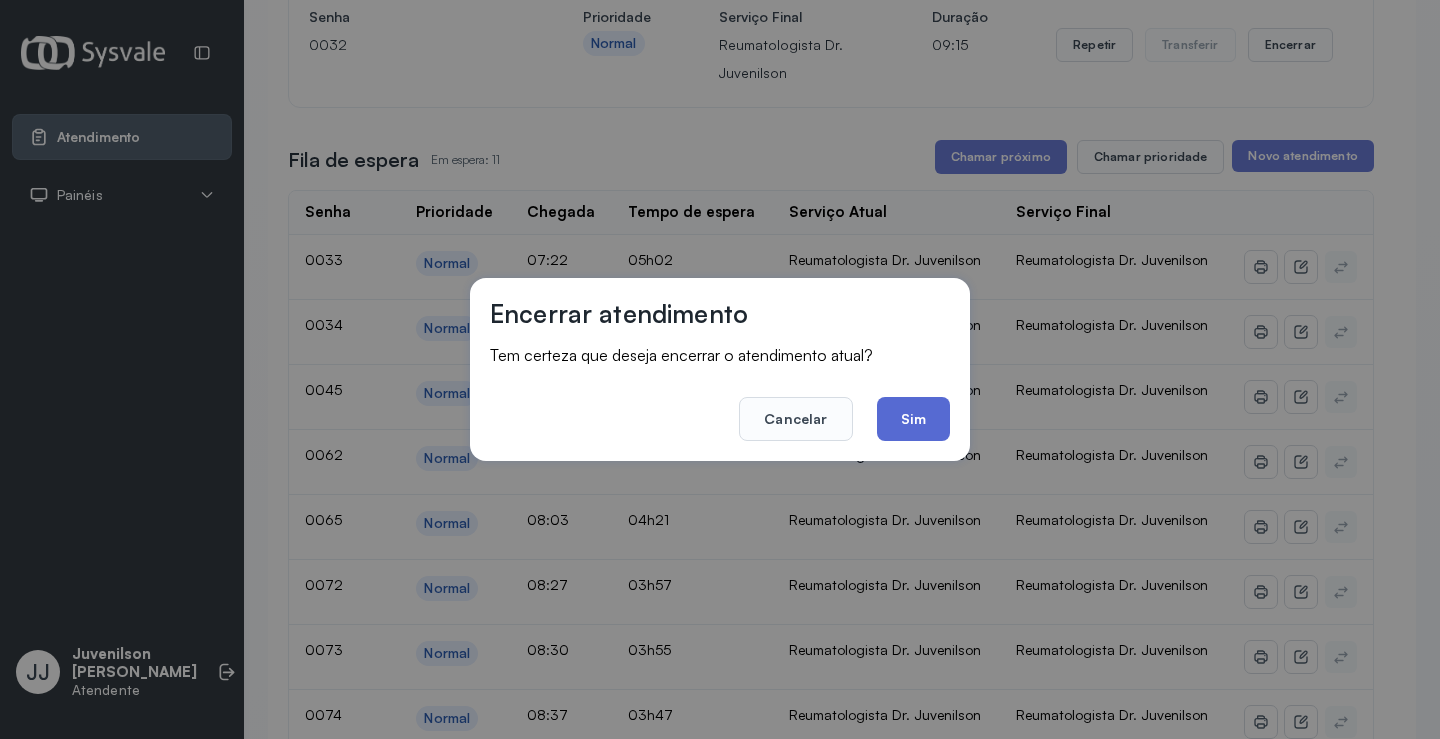 click on "Sim" 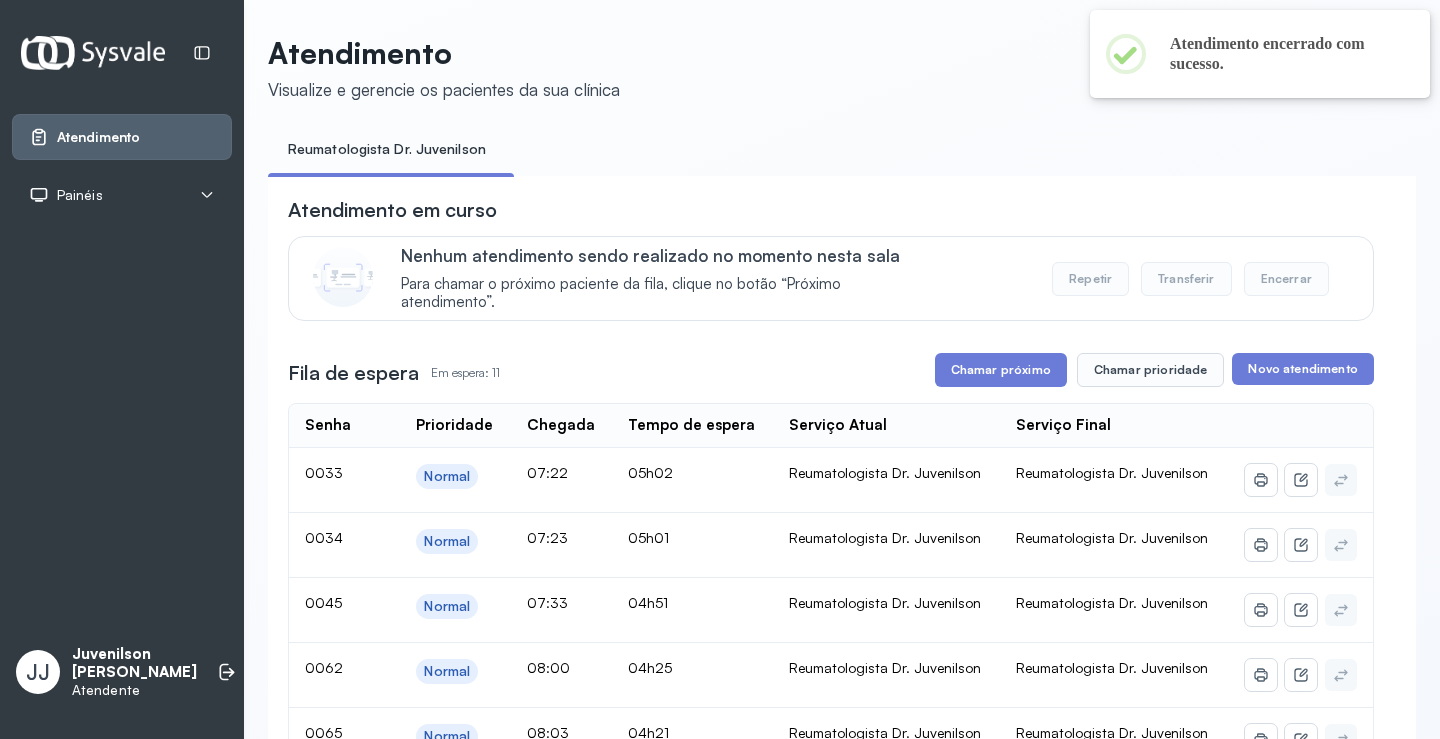 scroll, scrollTop: 255, scrollLeft: 0, axis: vertical 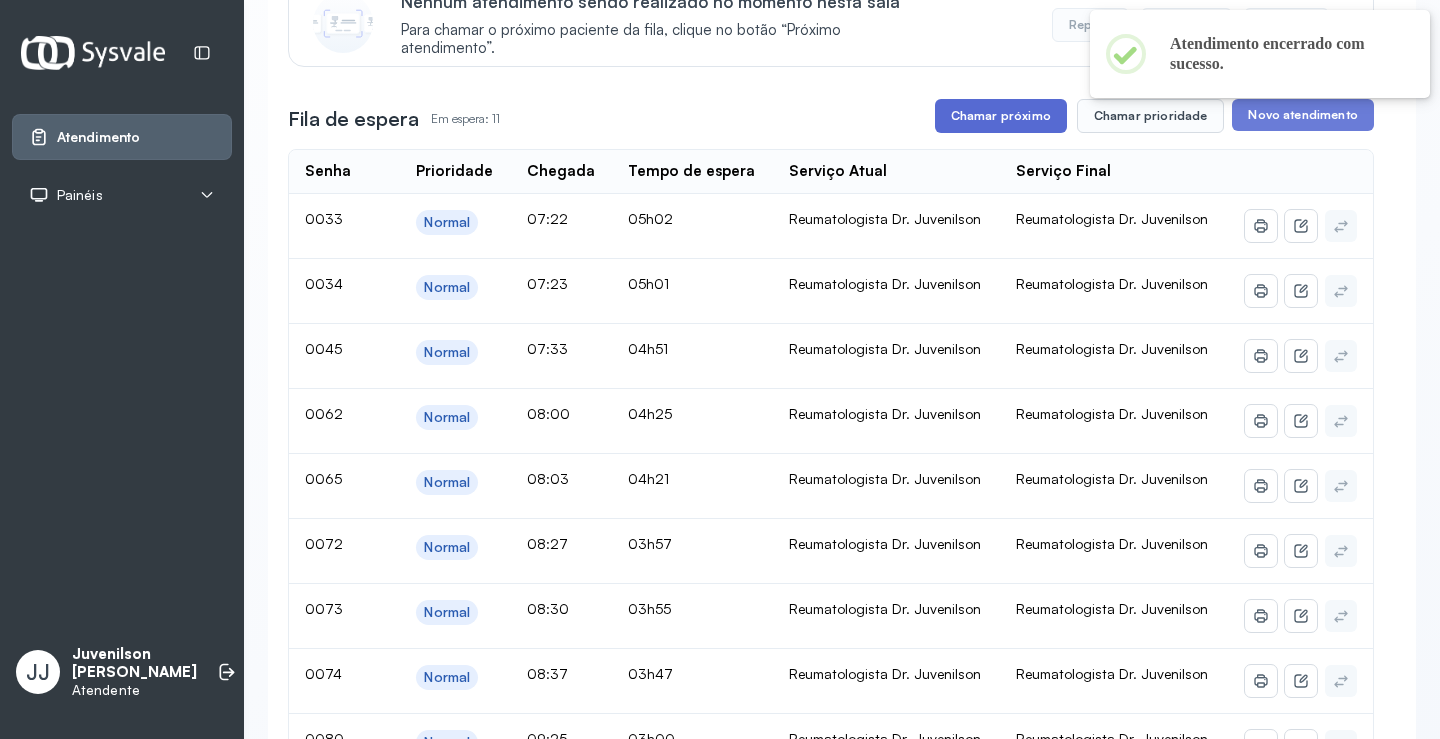 click on "Chamar próximo" at bounding box center (1001, 116) 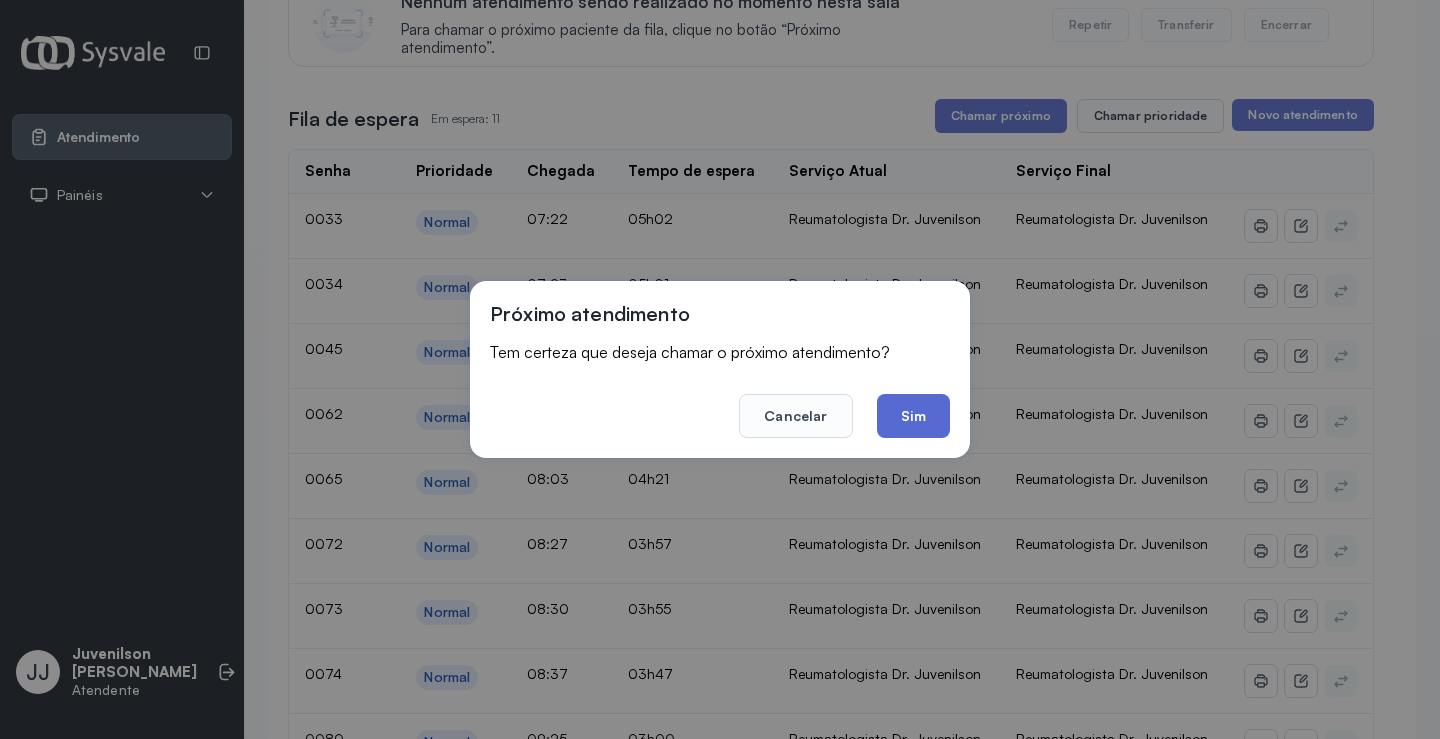 click on "Sim" 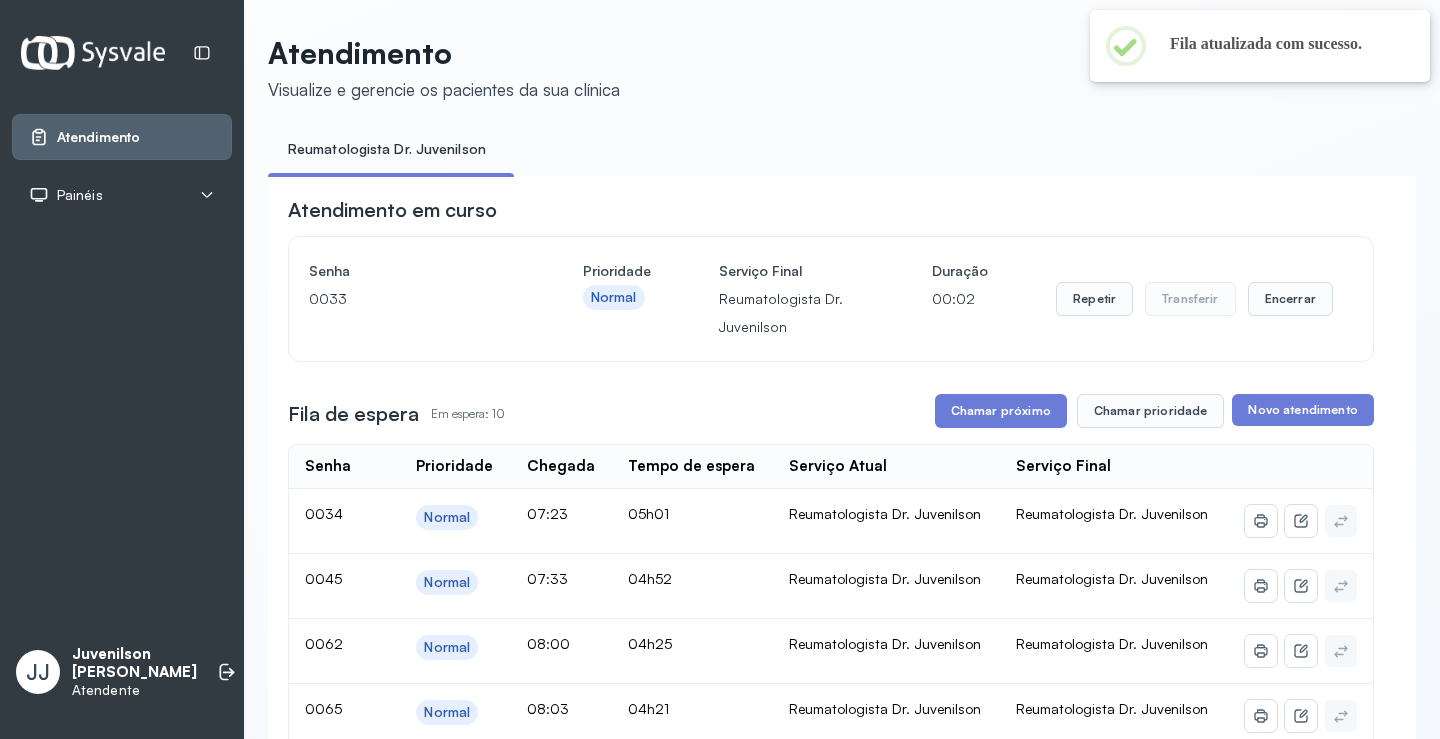 scroll, scrollTop: 255, scrollLeft: 0, axis: vertical 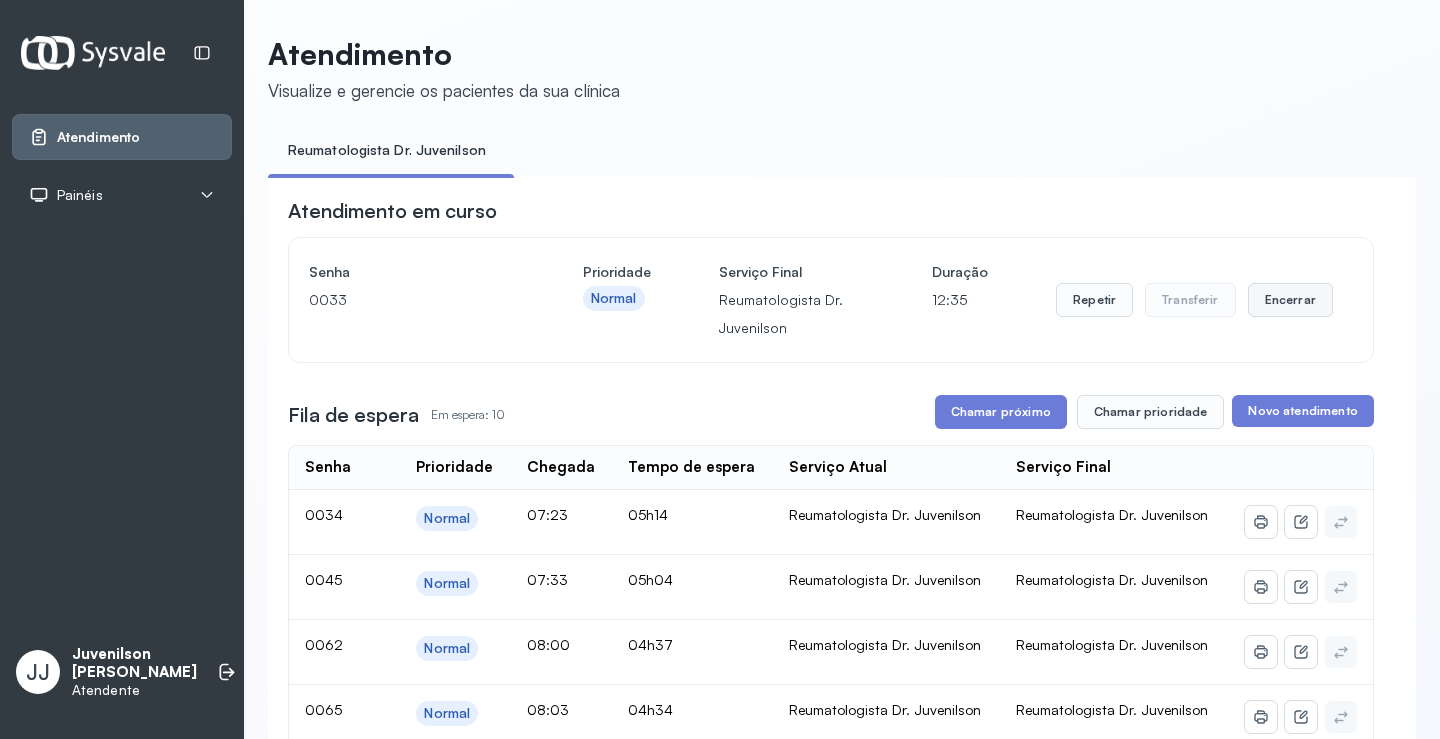 click on "Encerrar" at bounding box center [1290, 300] 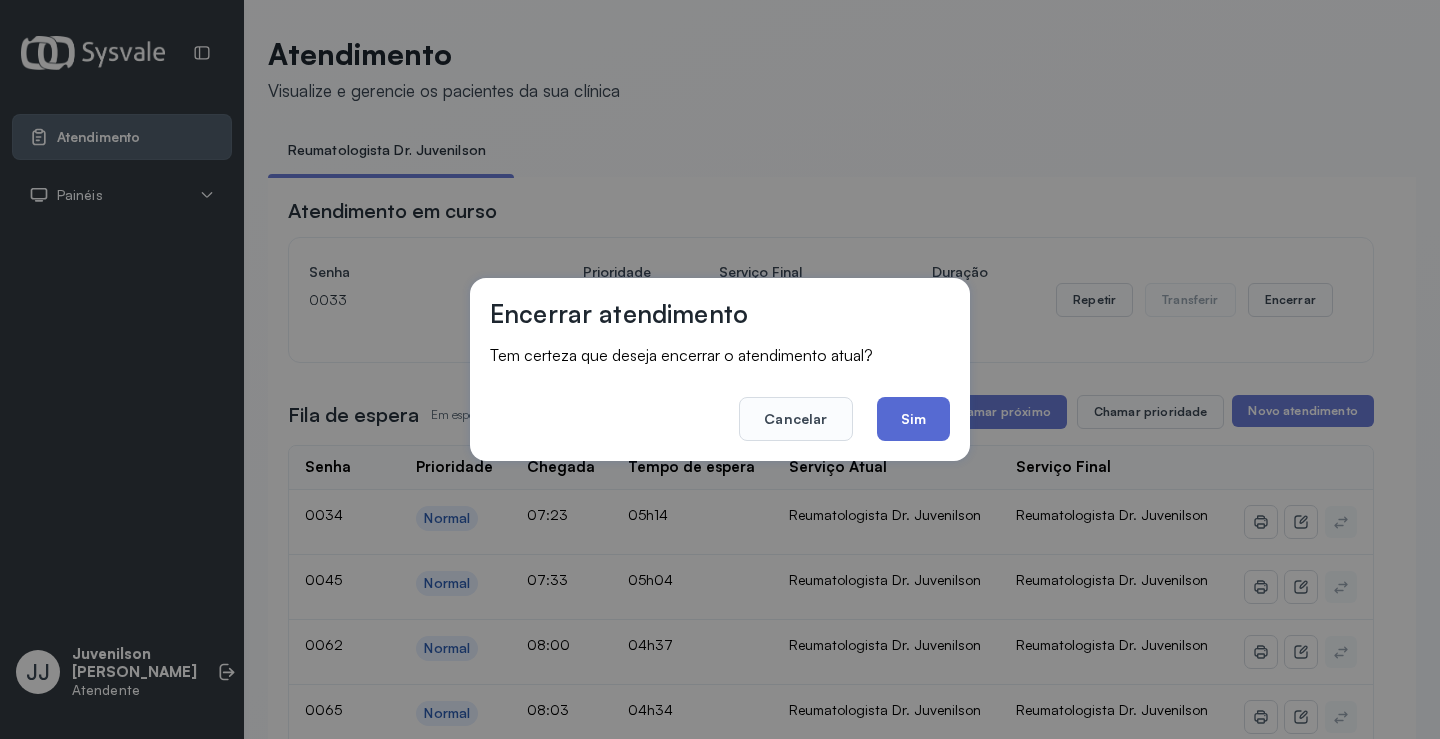 click on "Sim" 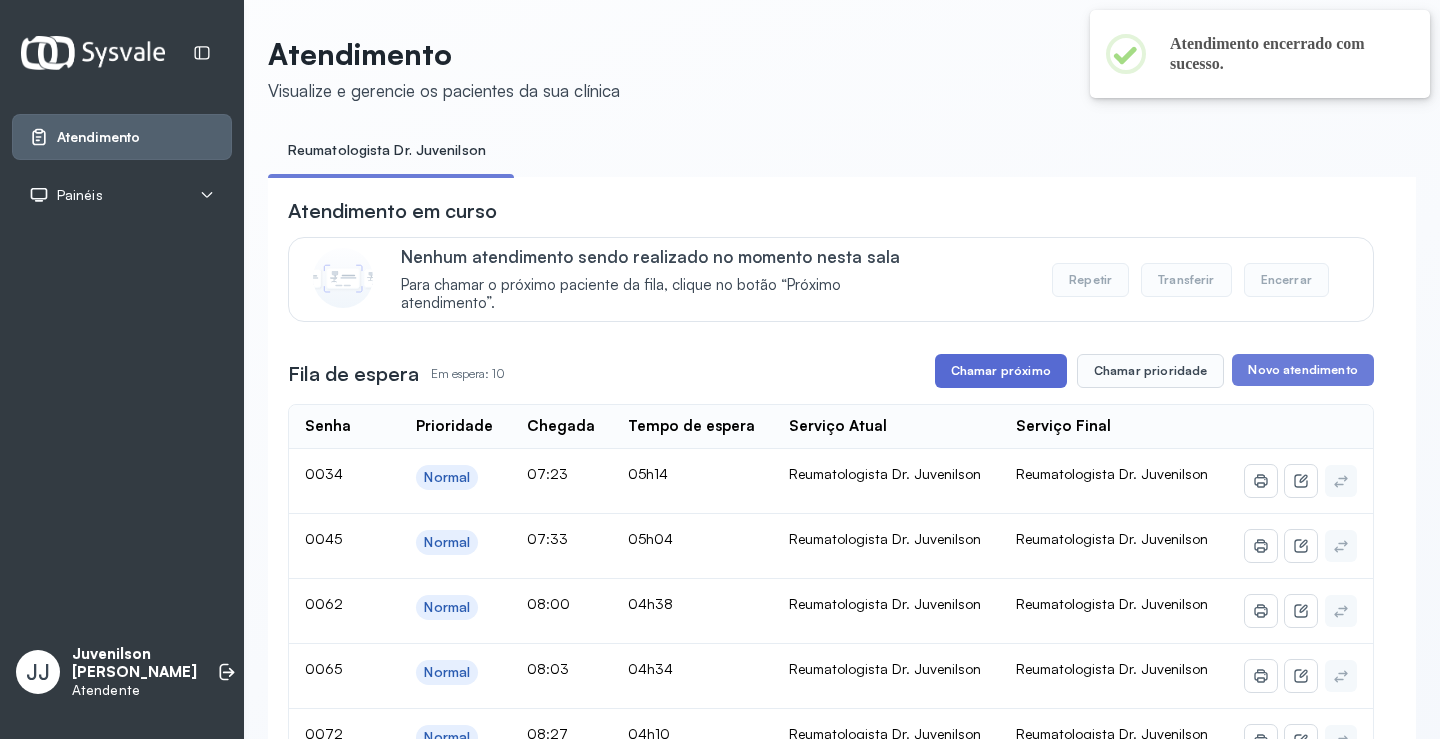 click on "Chamar próximo" at bounding box center (1001, 371) 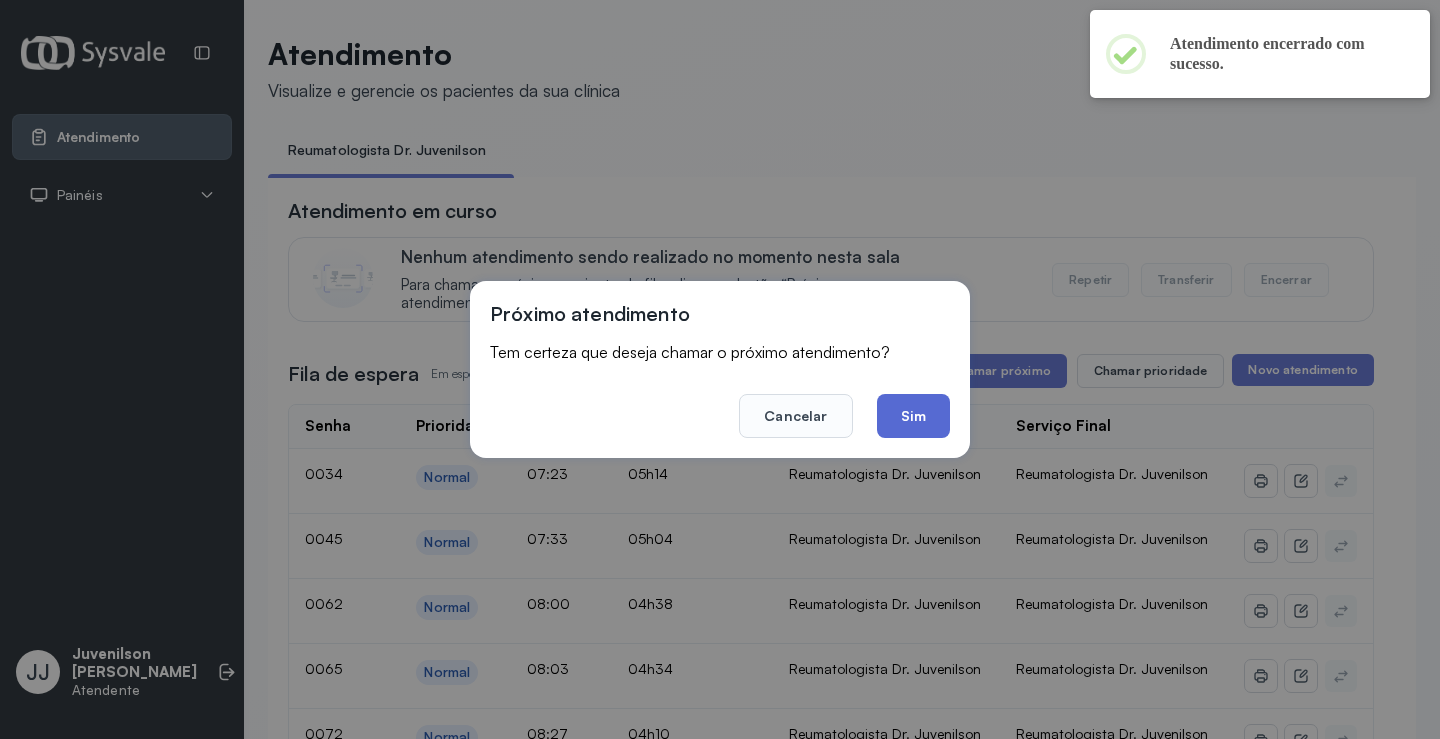 click on "Sim" 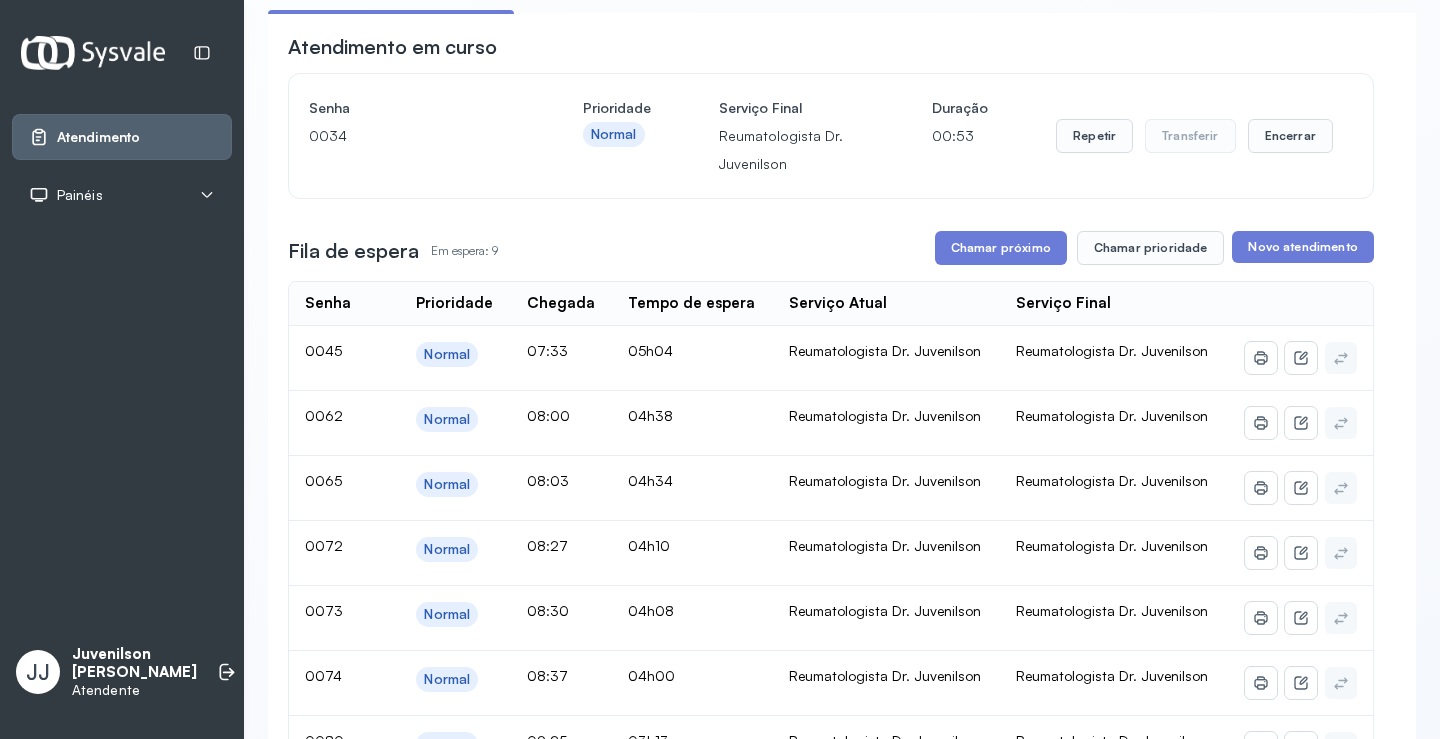 scroll, scrollTop: 0, scrollLeft: 0, axis: both 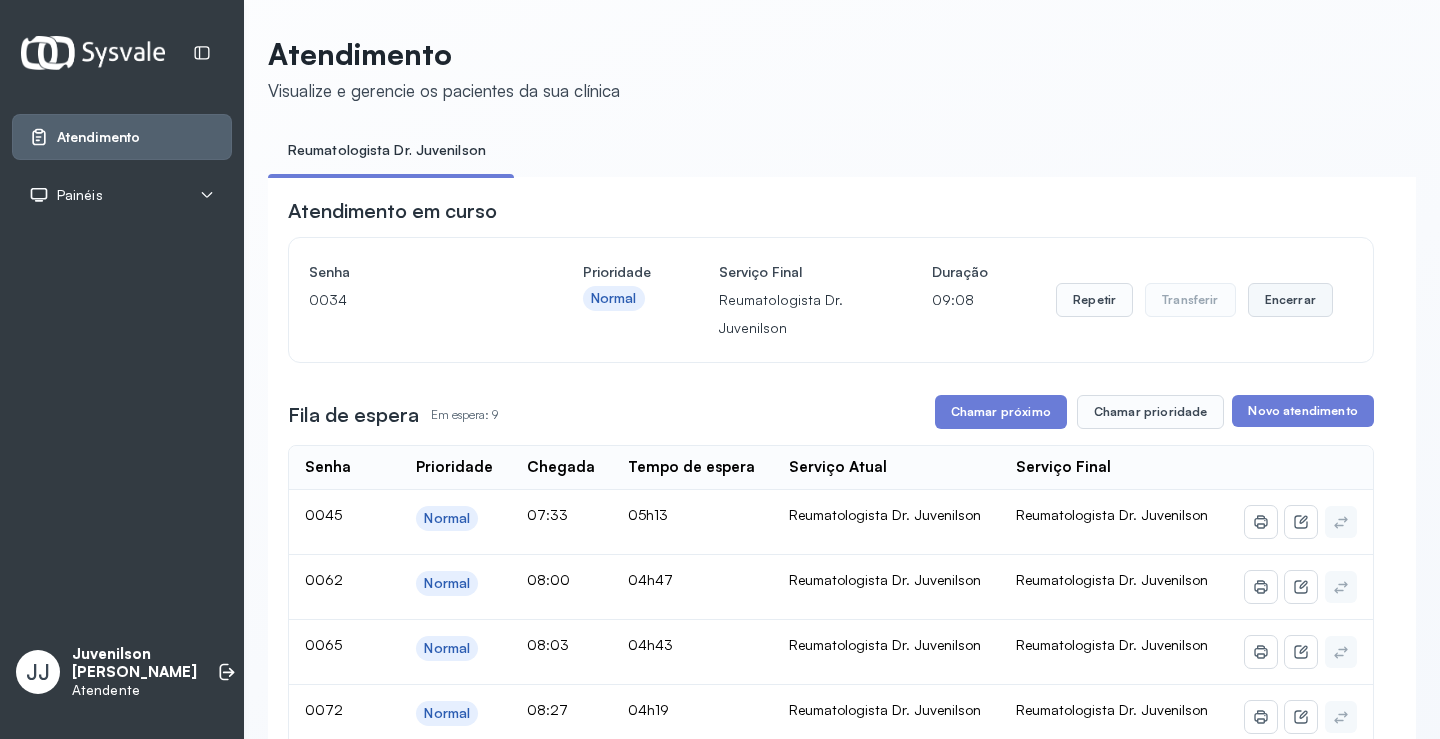 click on "Encerrar" at bounding box center (1290, 300) 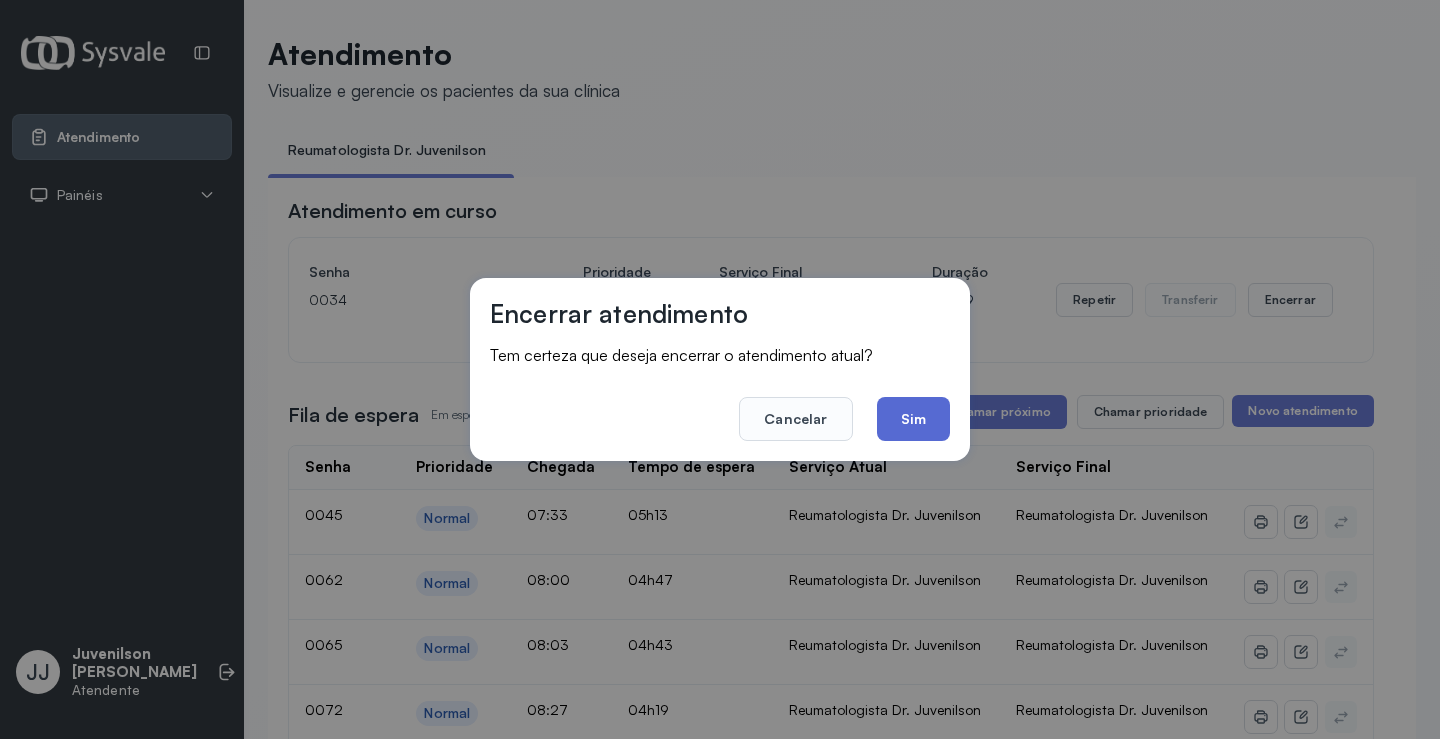 click on "Sim" 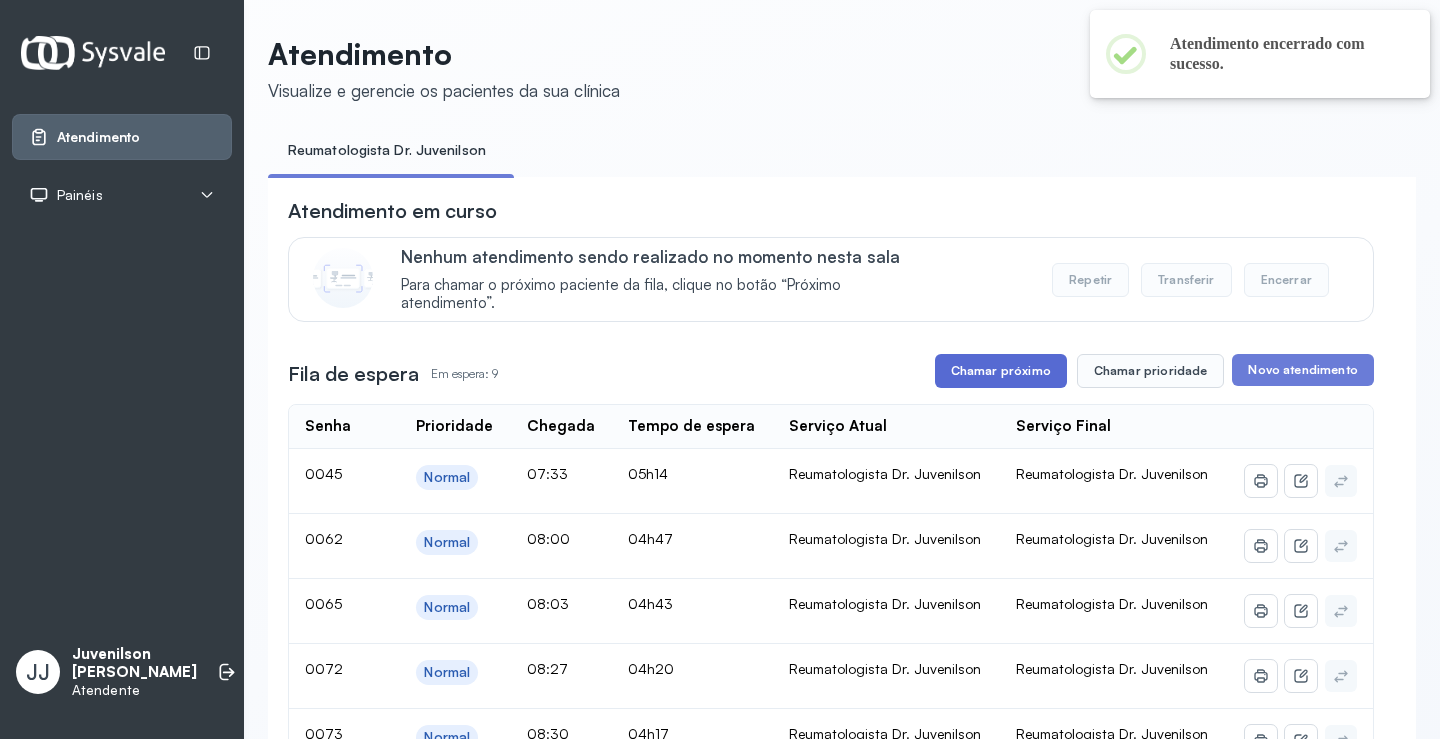 click on "Chamar próximo" at bounding box center [1001, 371] 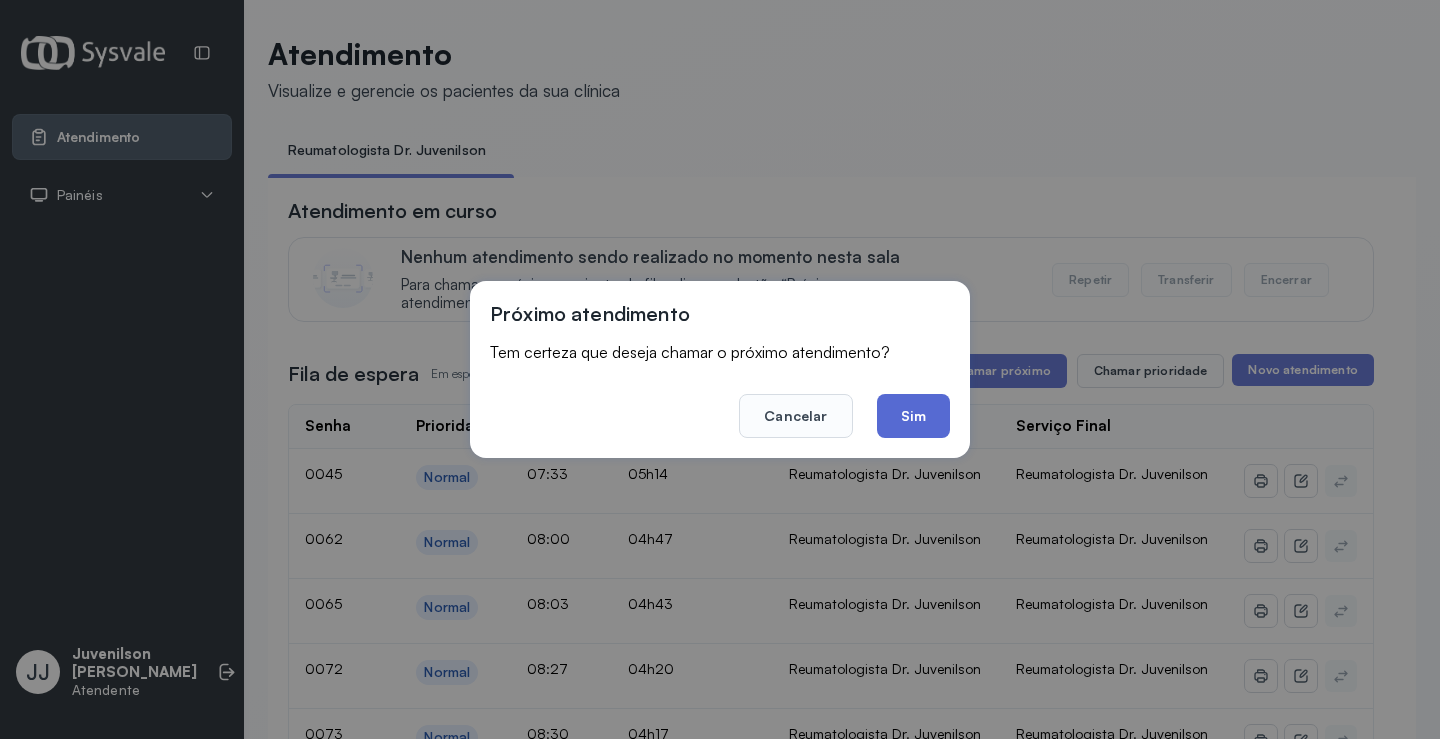click on "Sim" 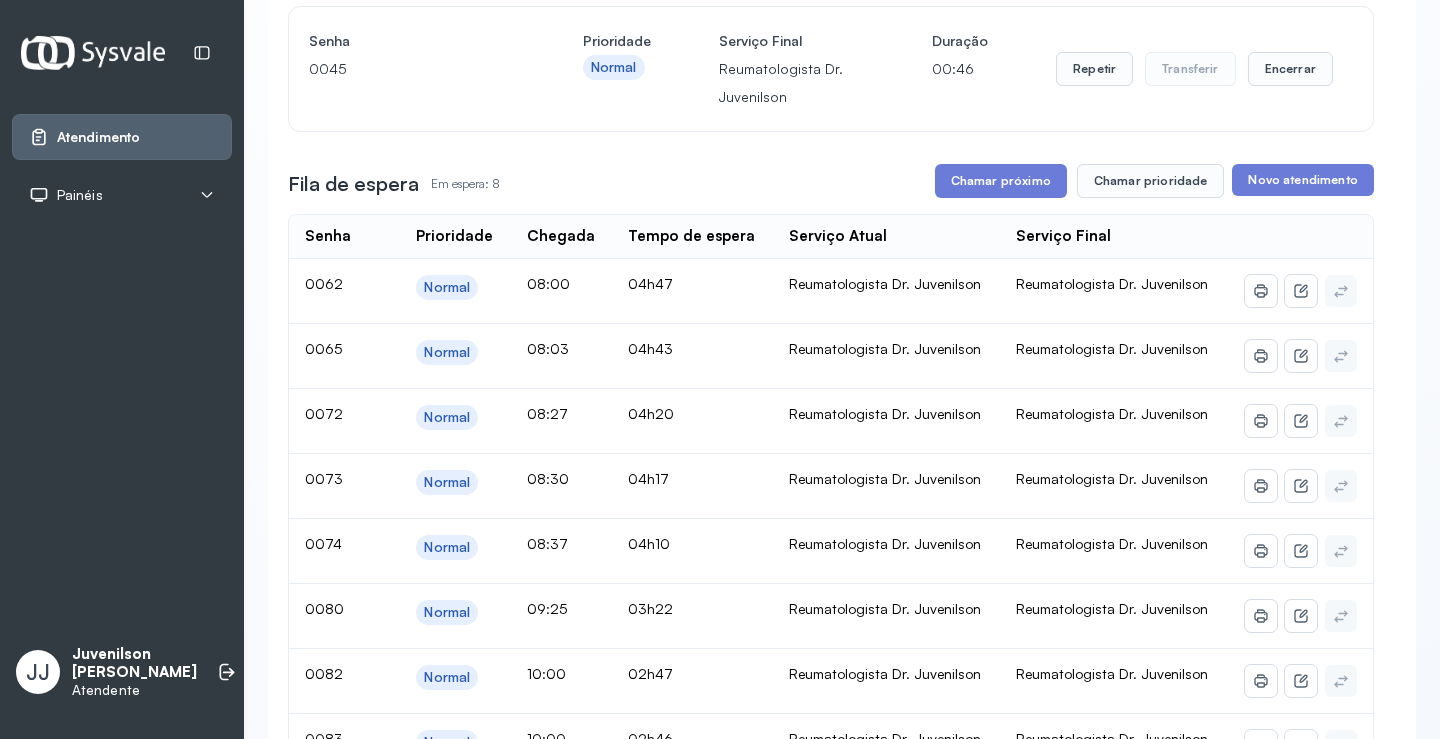 scroll, scrollTop: 200, scrollLeft: 0, axis: vertical 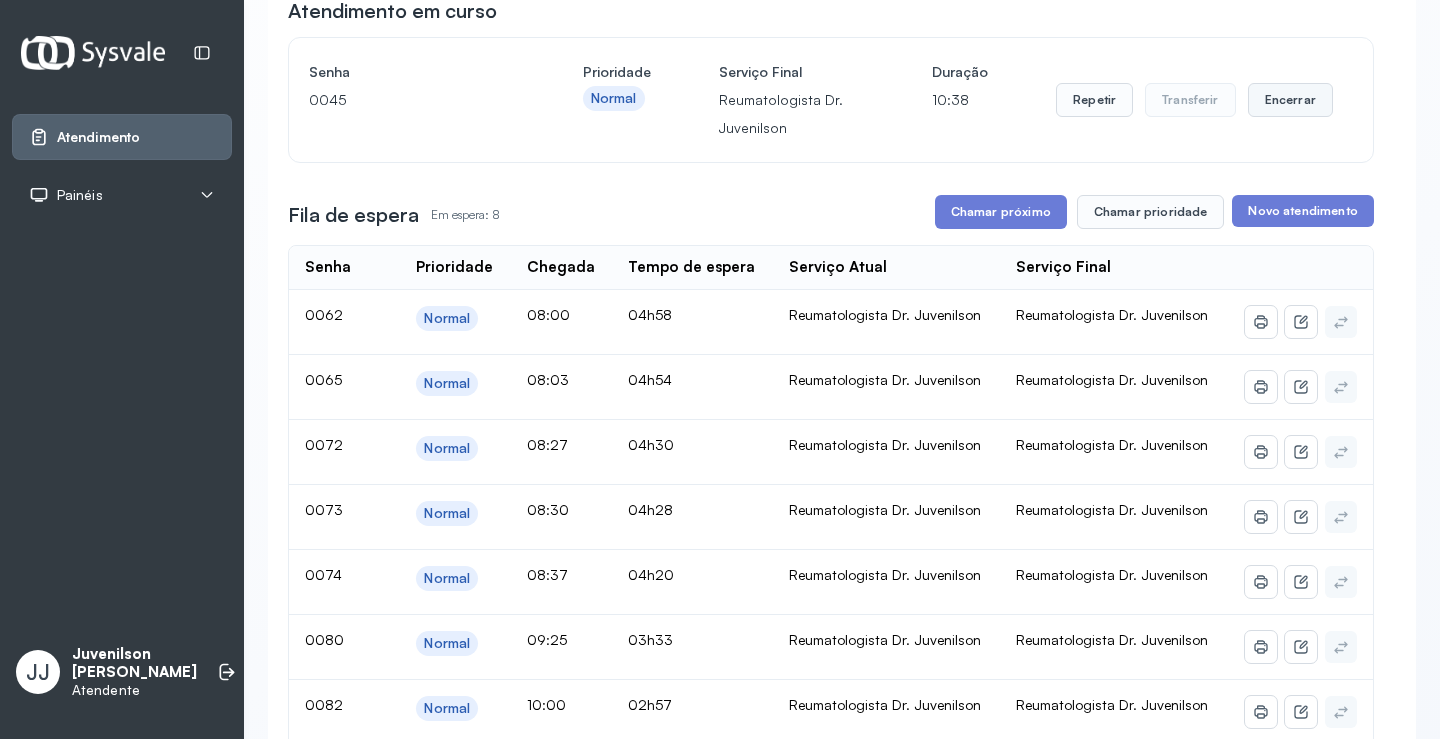 click on "Encerrar" at bounding box center (1290, 100) 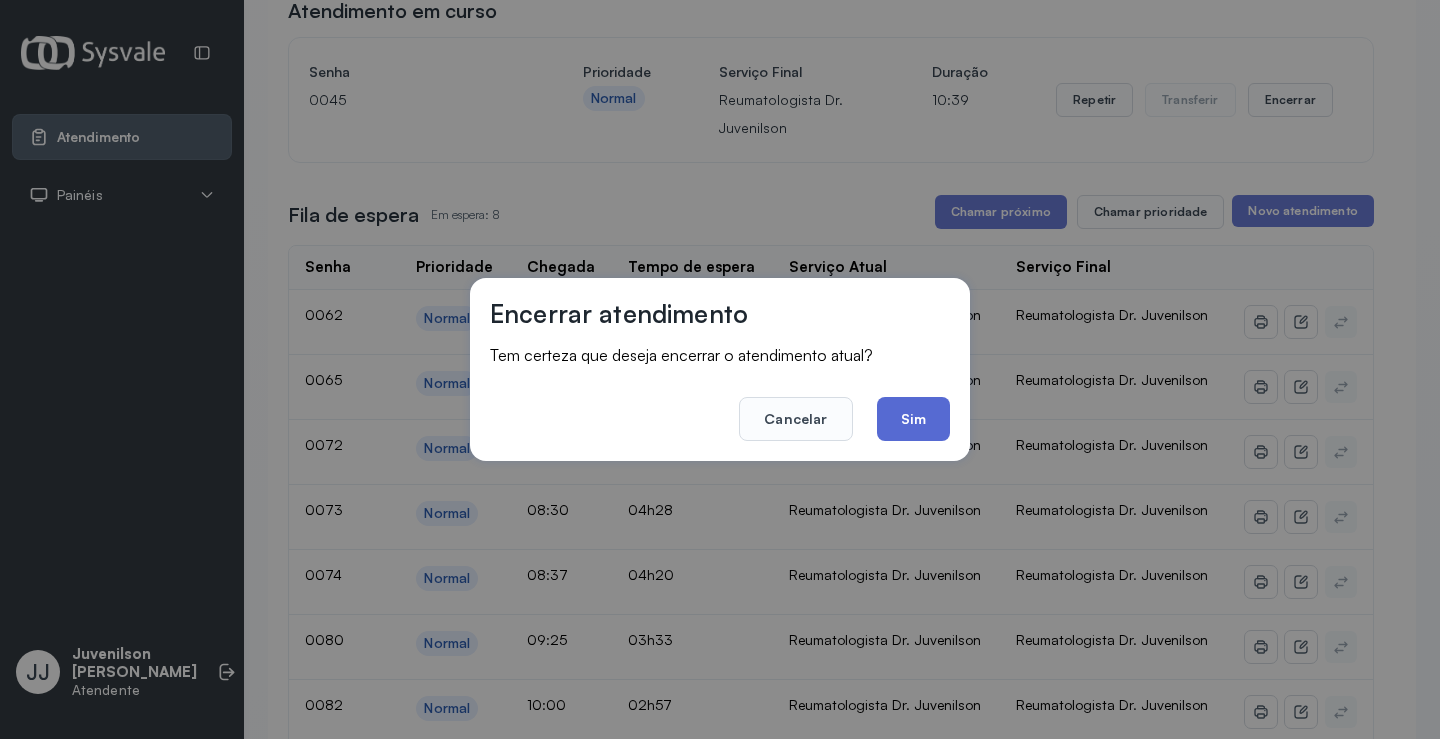 click on "Sim" 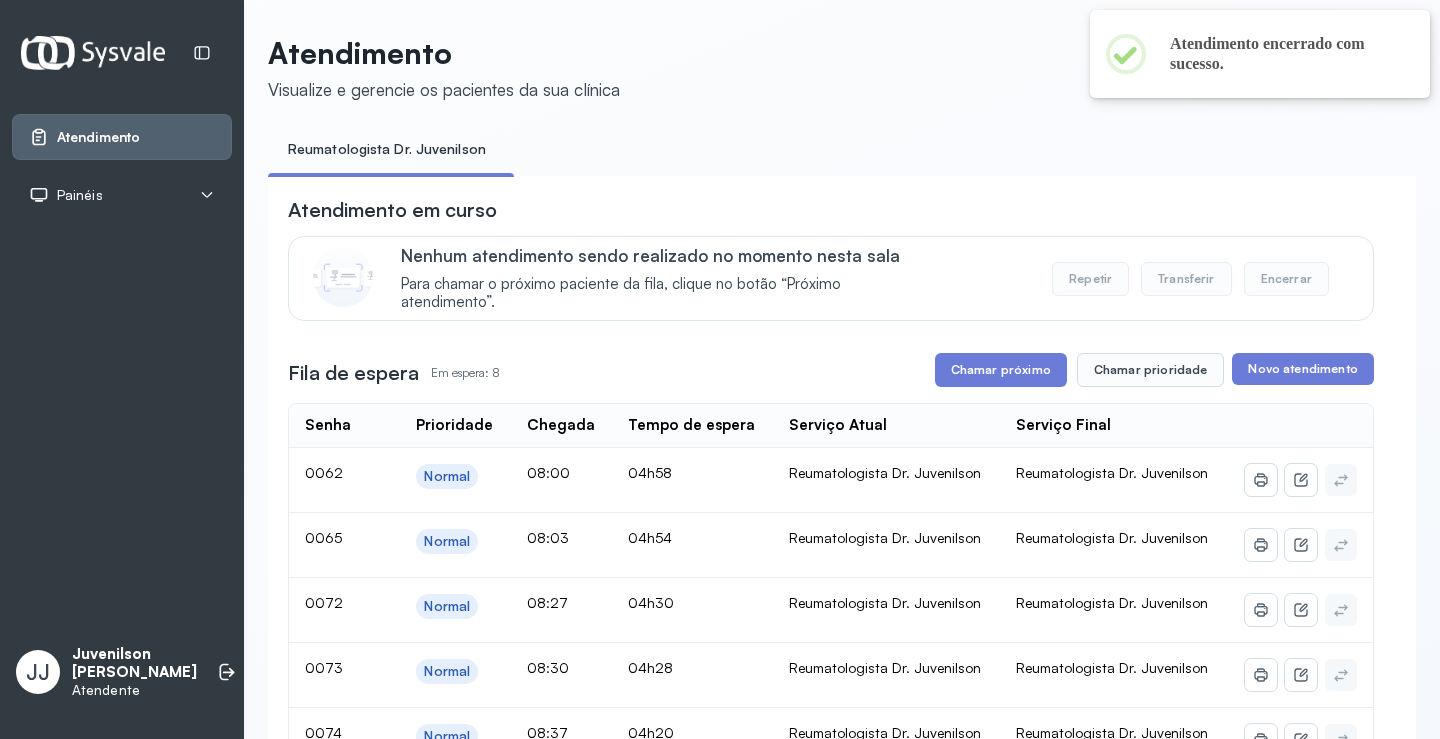 scroll, scrollTop: 200, scrollLeft: 0, axis: vertical 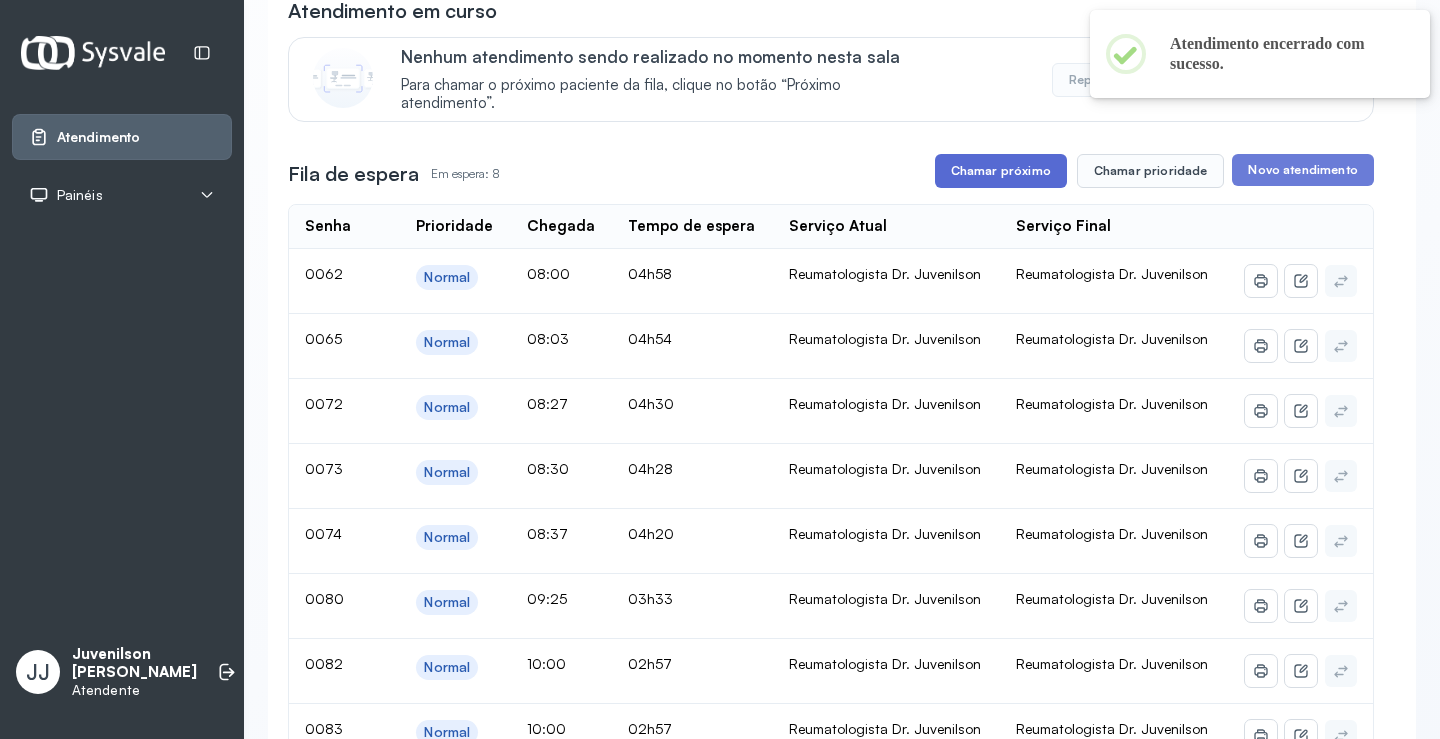 click on "Chamar próximo" at bounding box center (1001, 171) 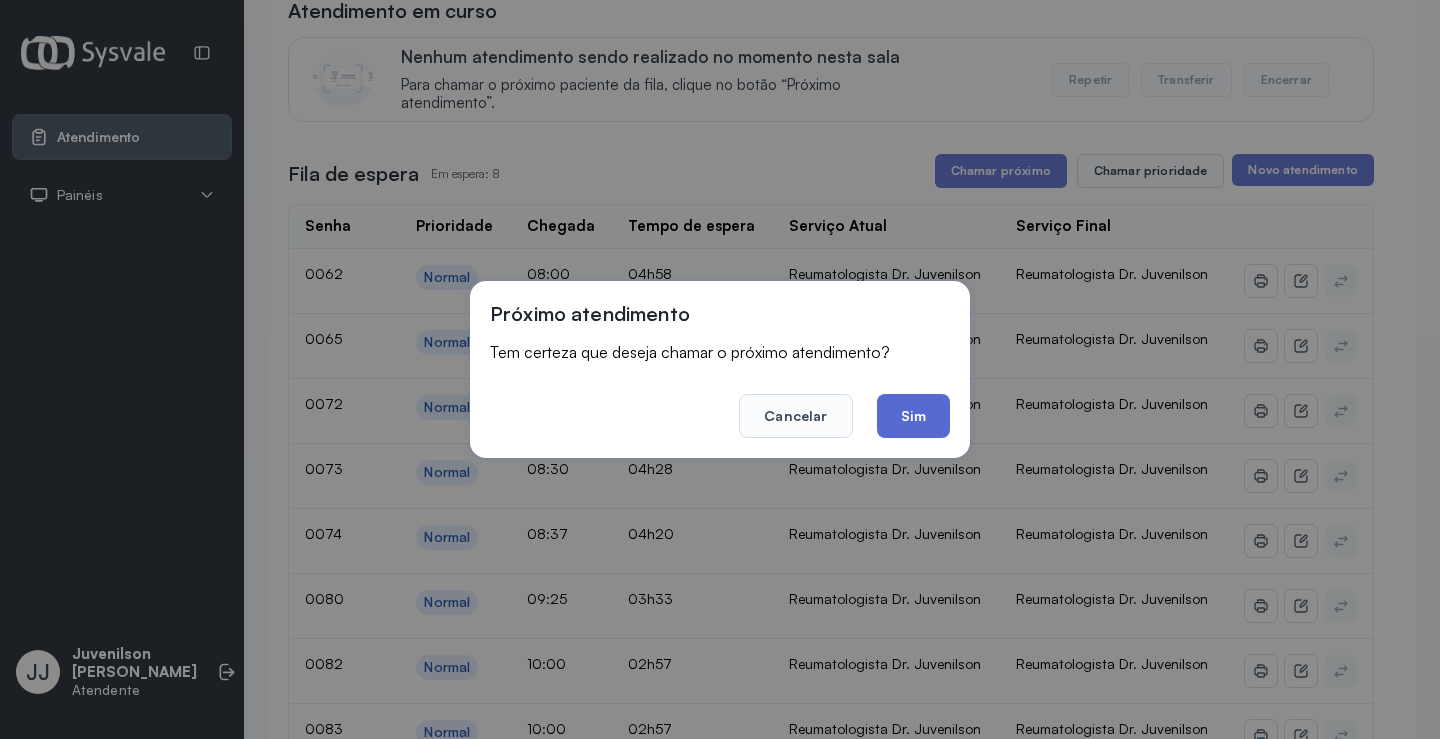 click on "Sim" 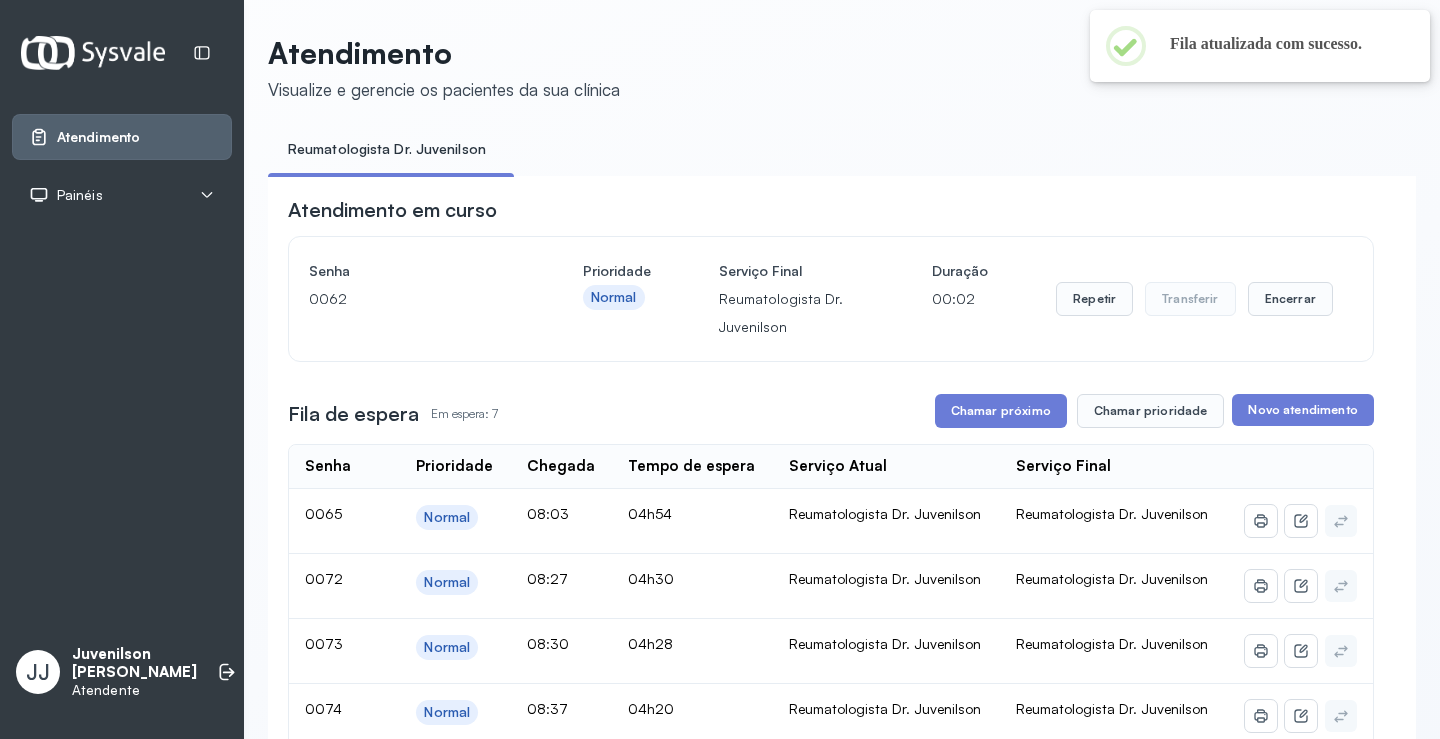 scroll, scrollTop: 200, scrollLeft: 0, axis: vertical 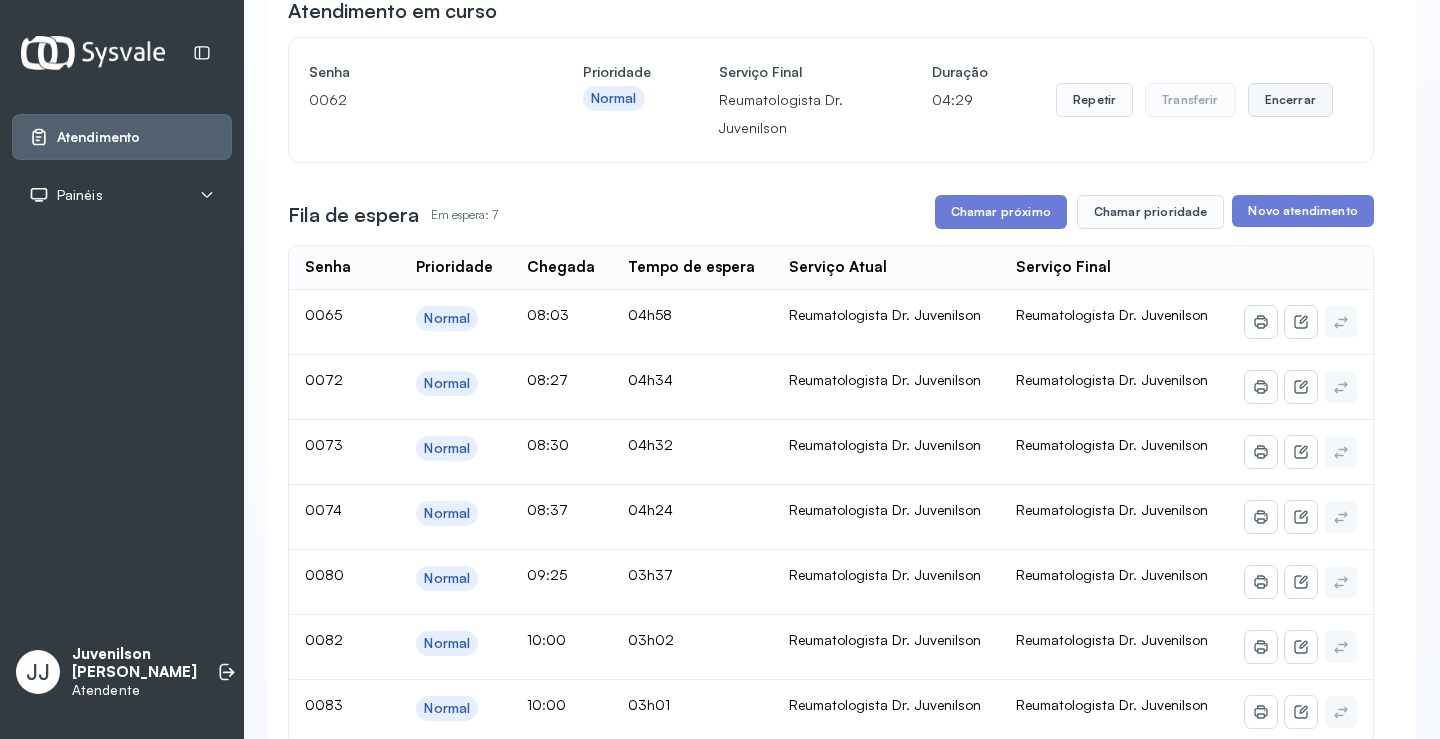 click on "Encerrar" at bounding box center [1290, 100] 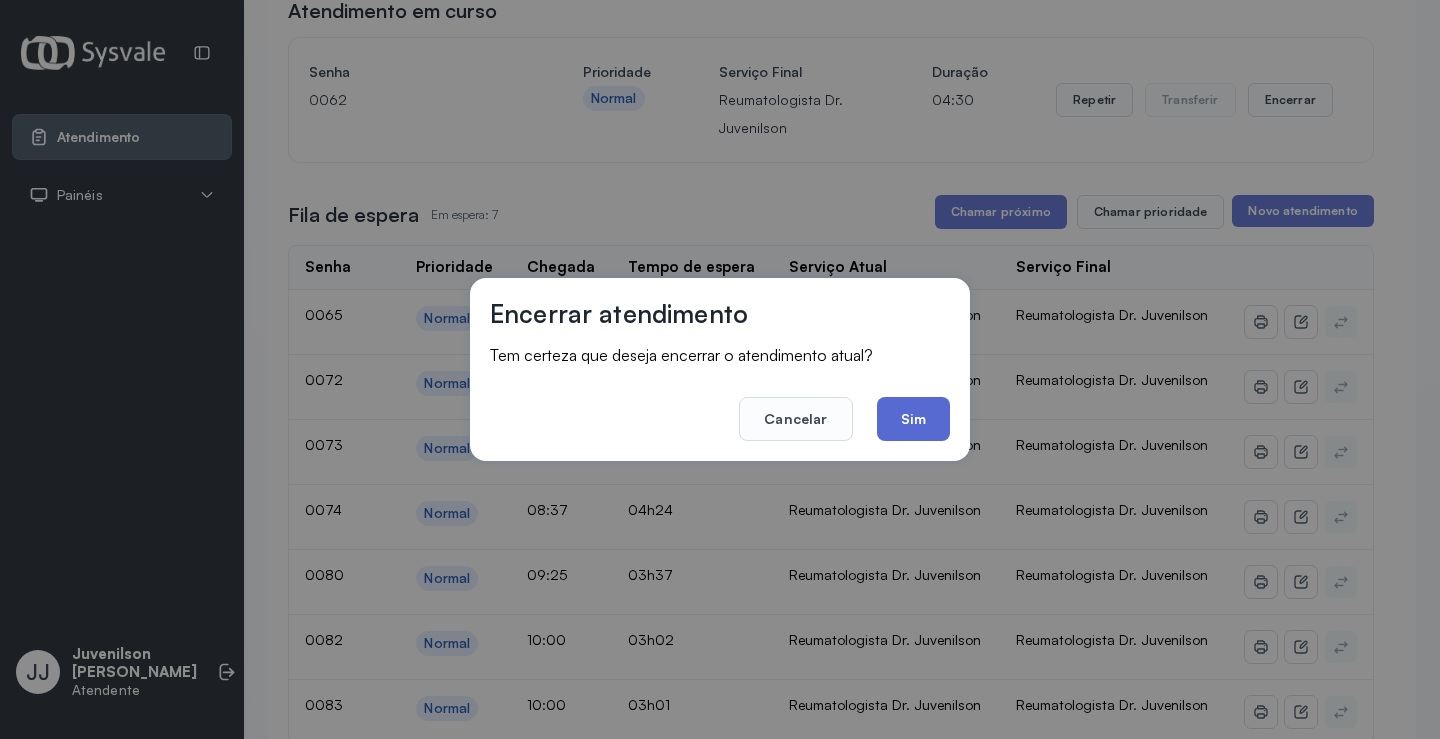click on "Sim" 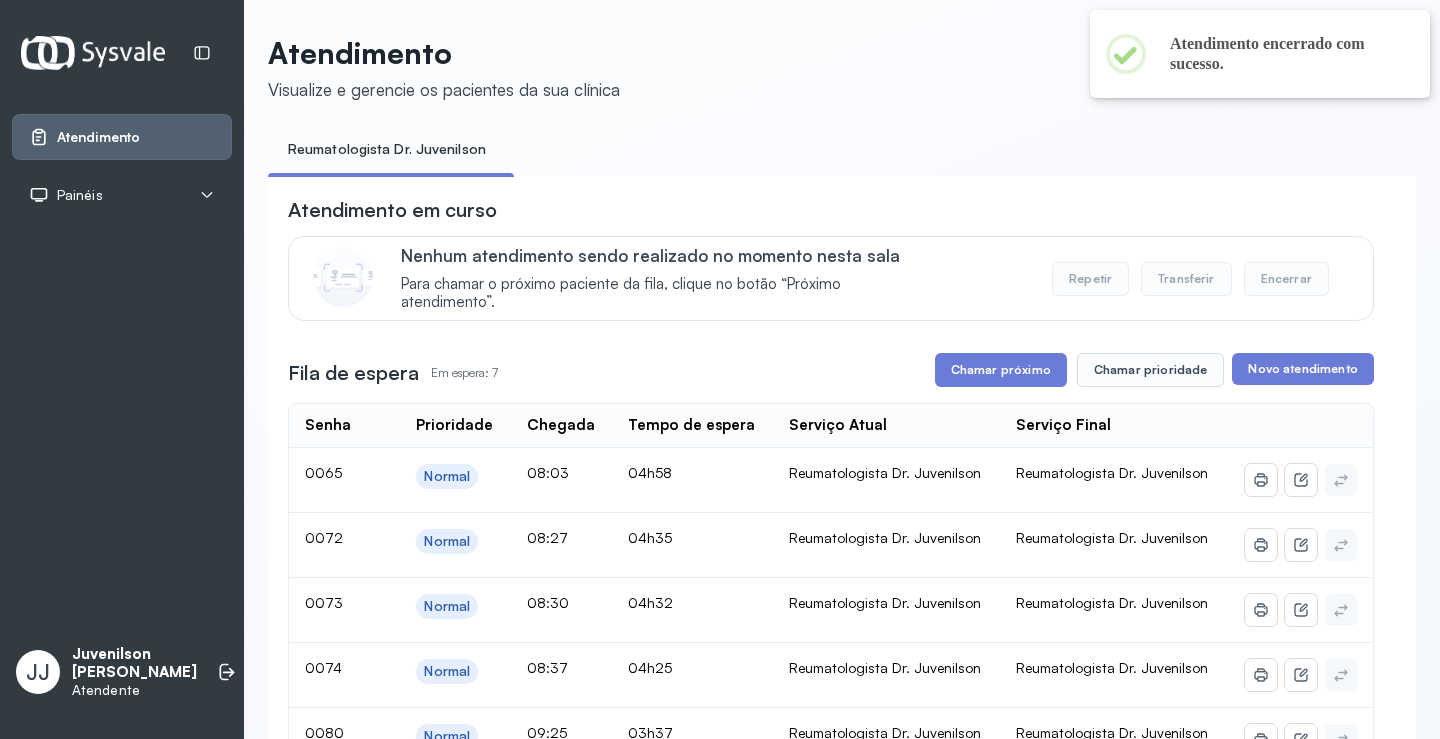 scroll, scrollTop: 200, scrollLeft: 0, axis: vertical 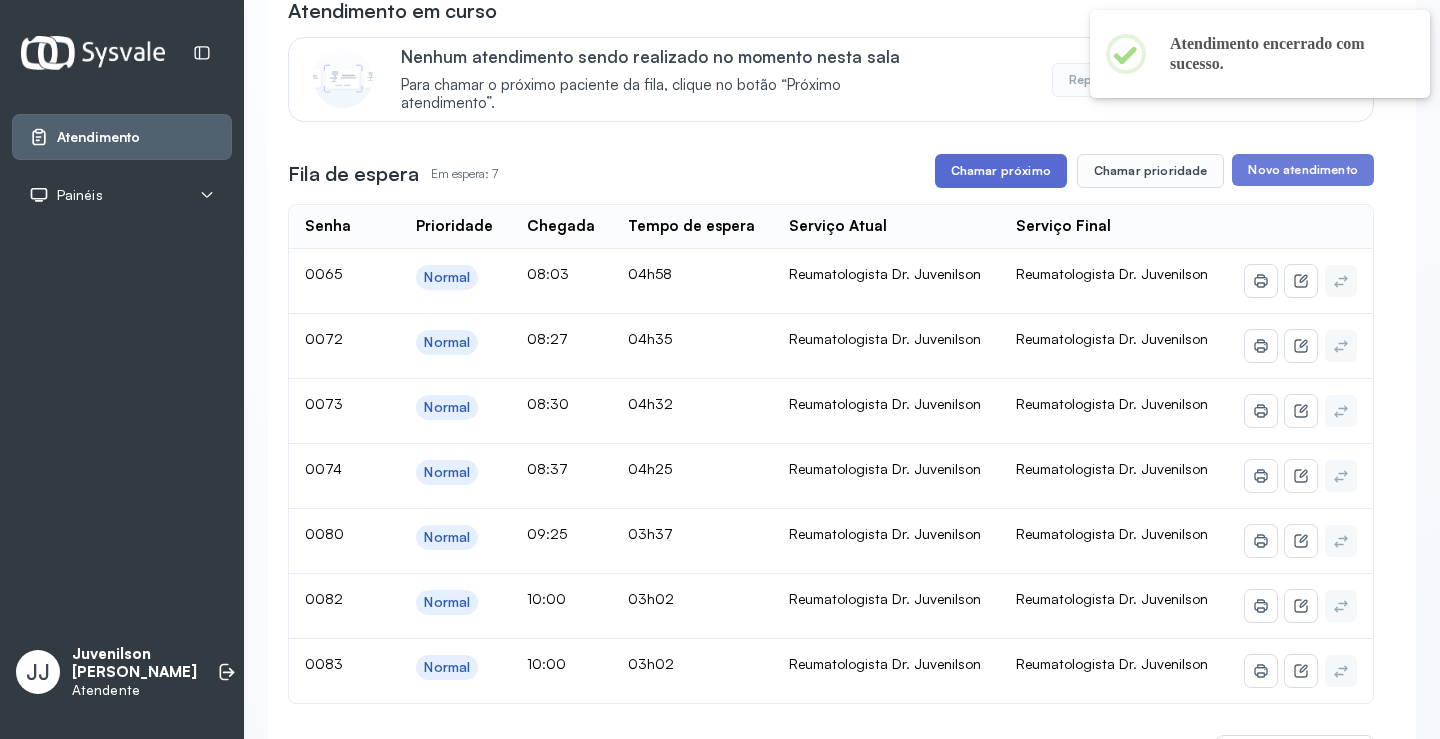 click on "Chamar próximo" at bounding box center (1001, 171) 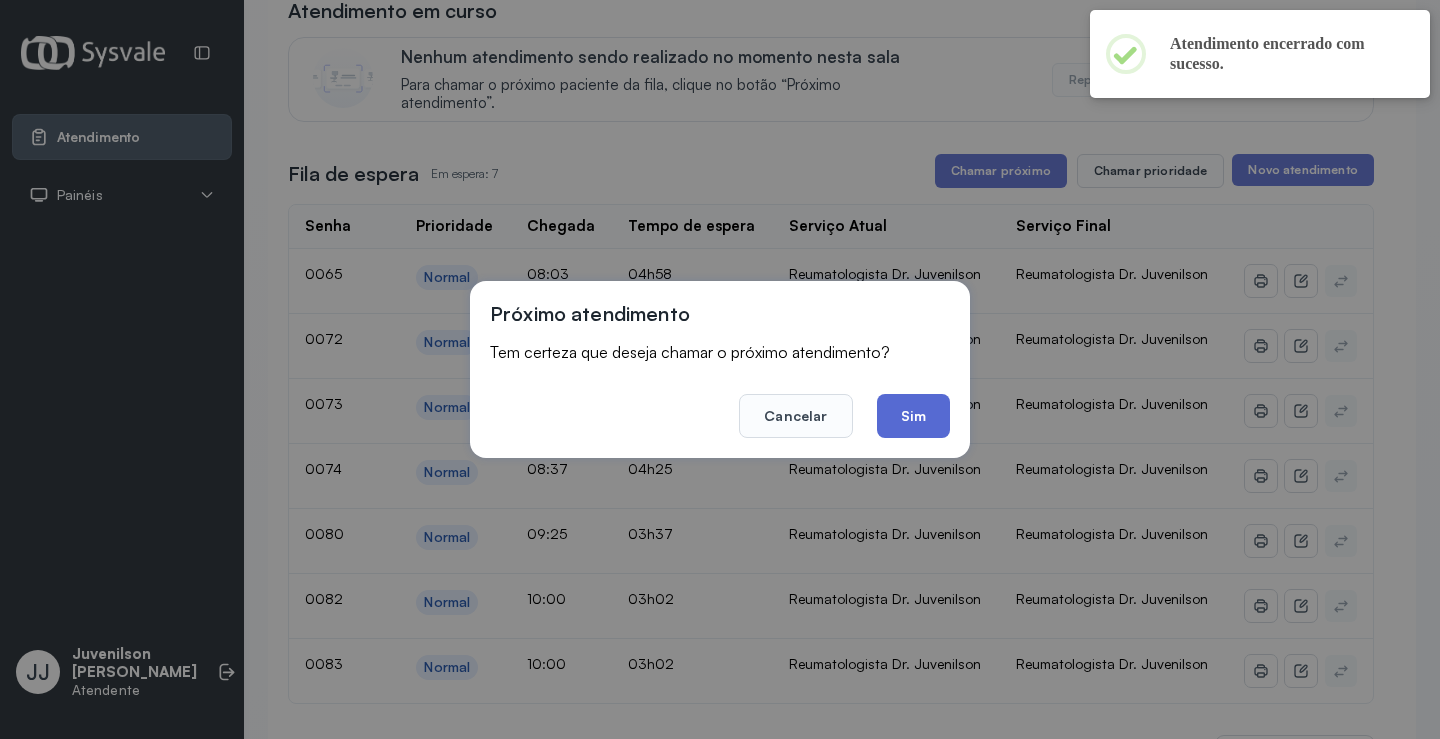 click on "Sim" 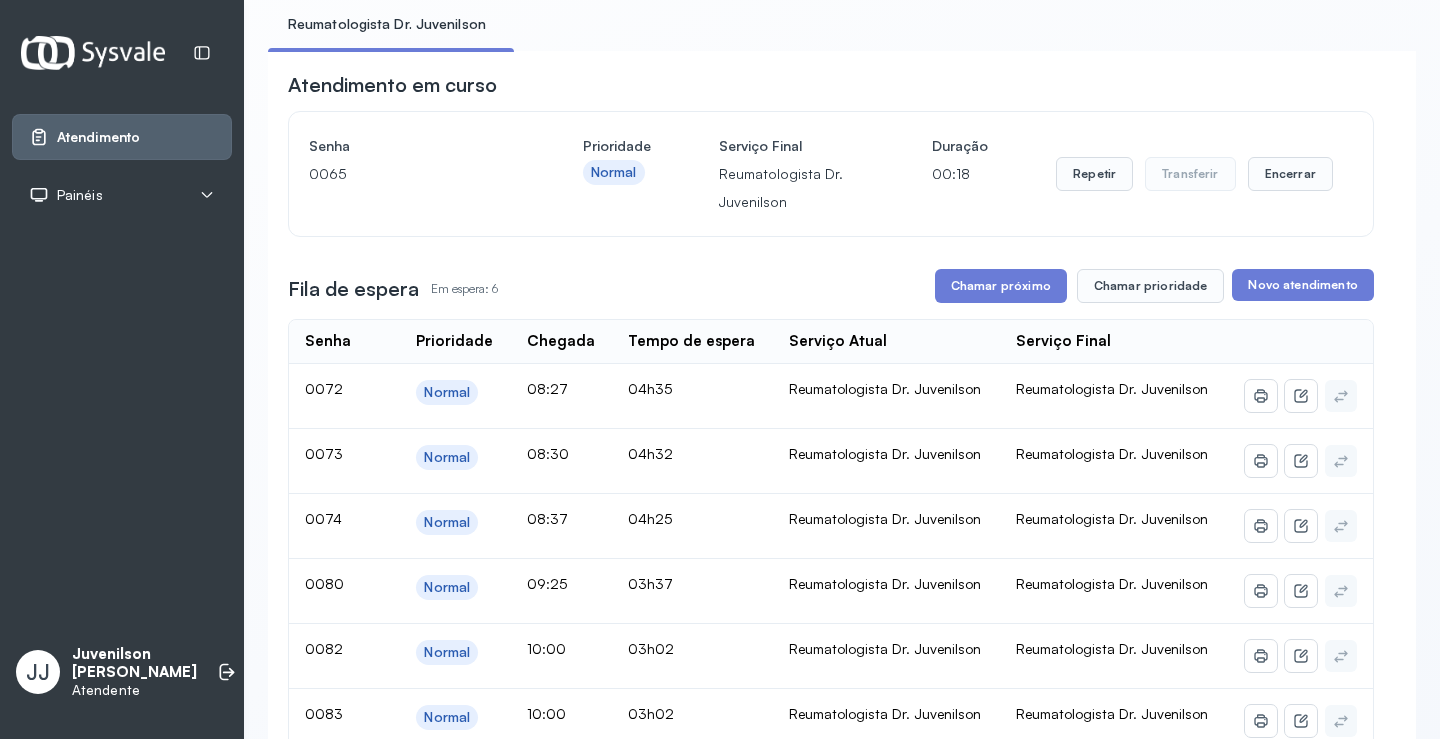 scroll, scrollTop: 100, scrollLeft: 0, axis: vertical 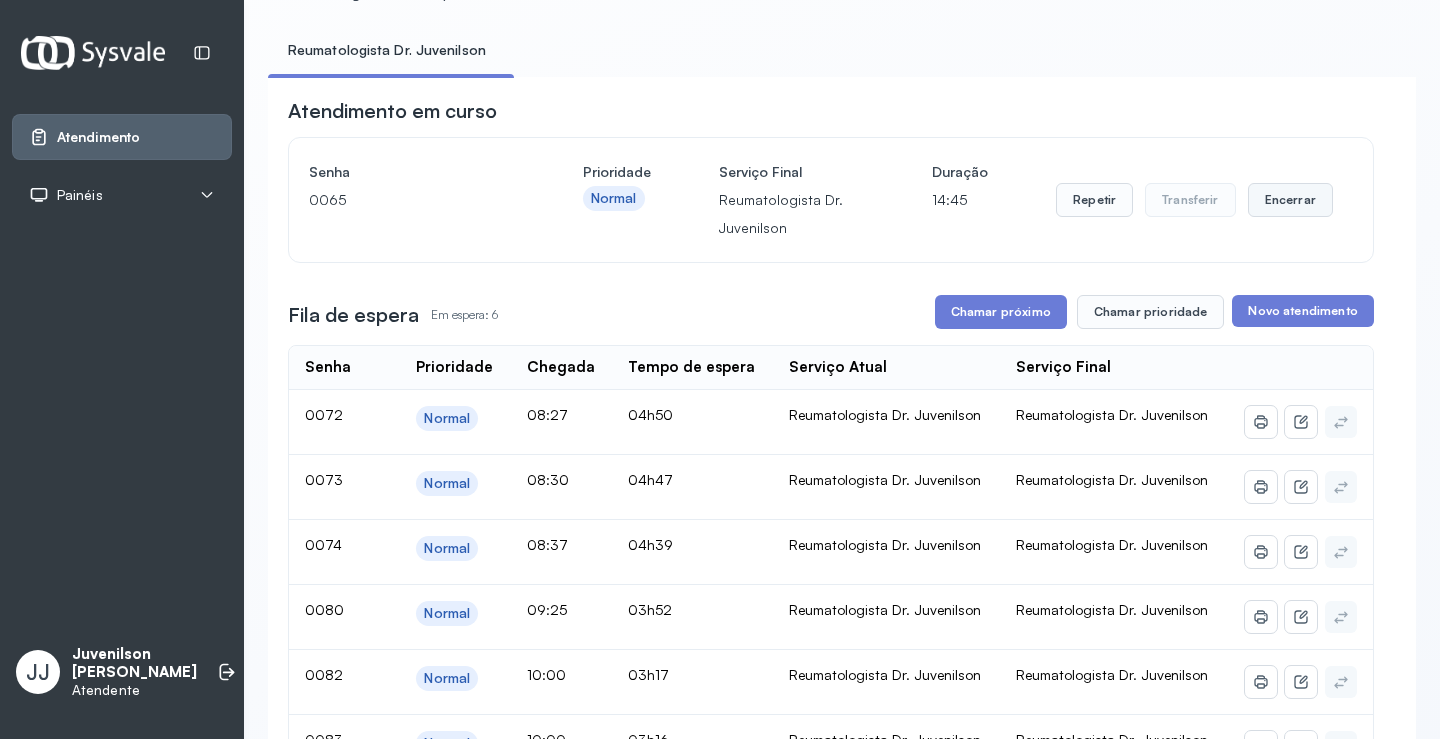 click on "Encerrar" at bounding box center [1290, 200] 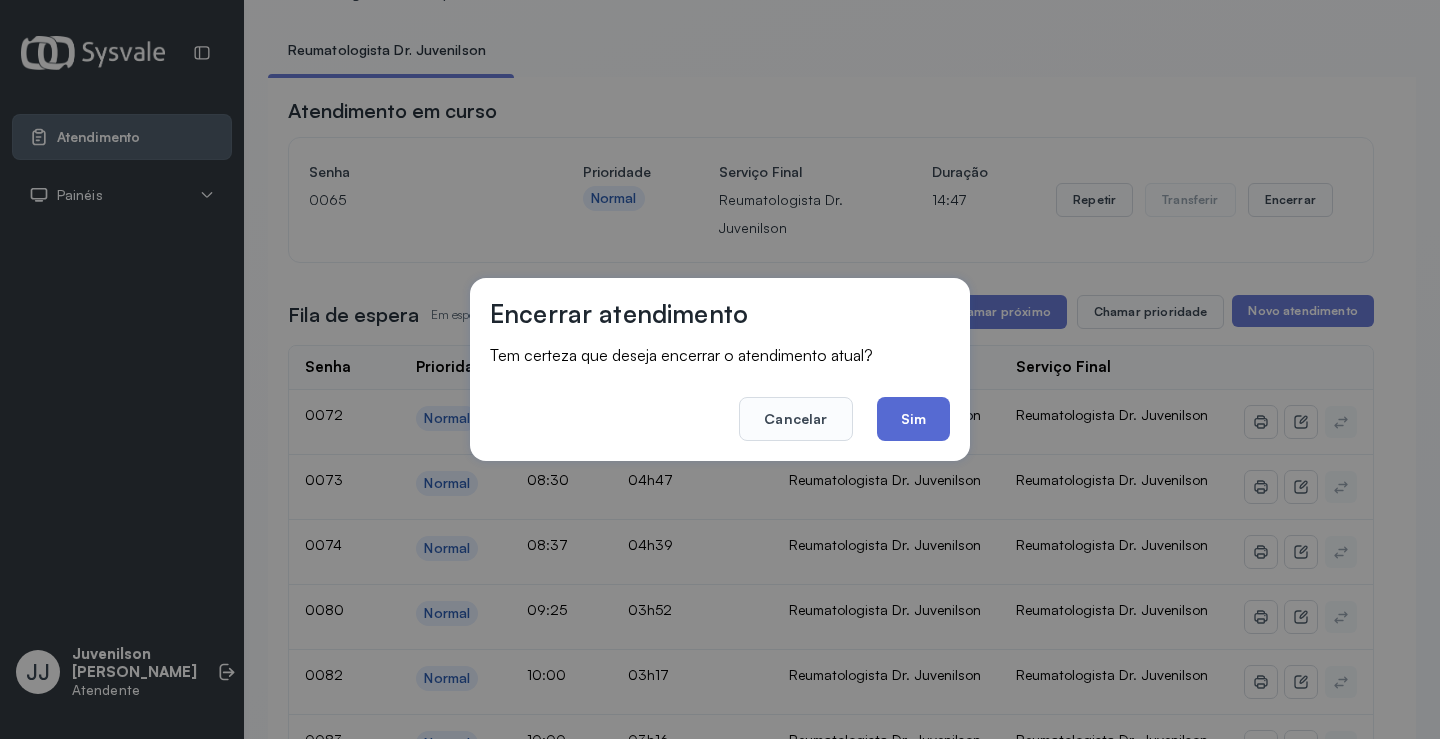 click on "Sim" 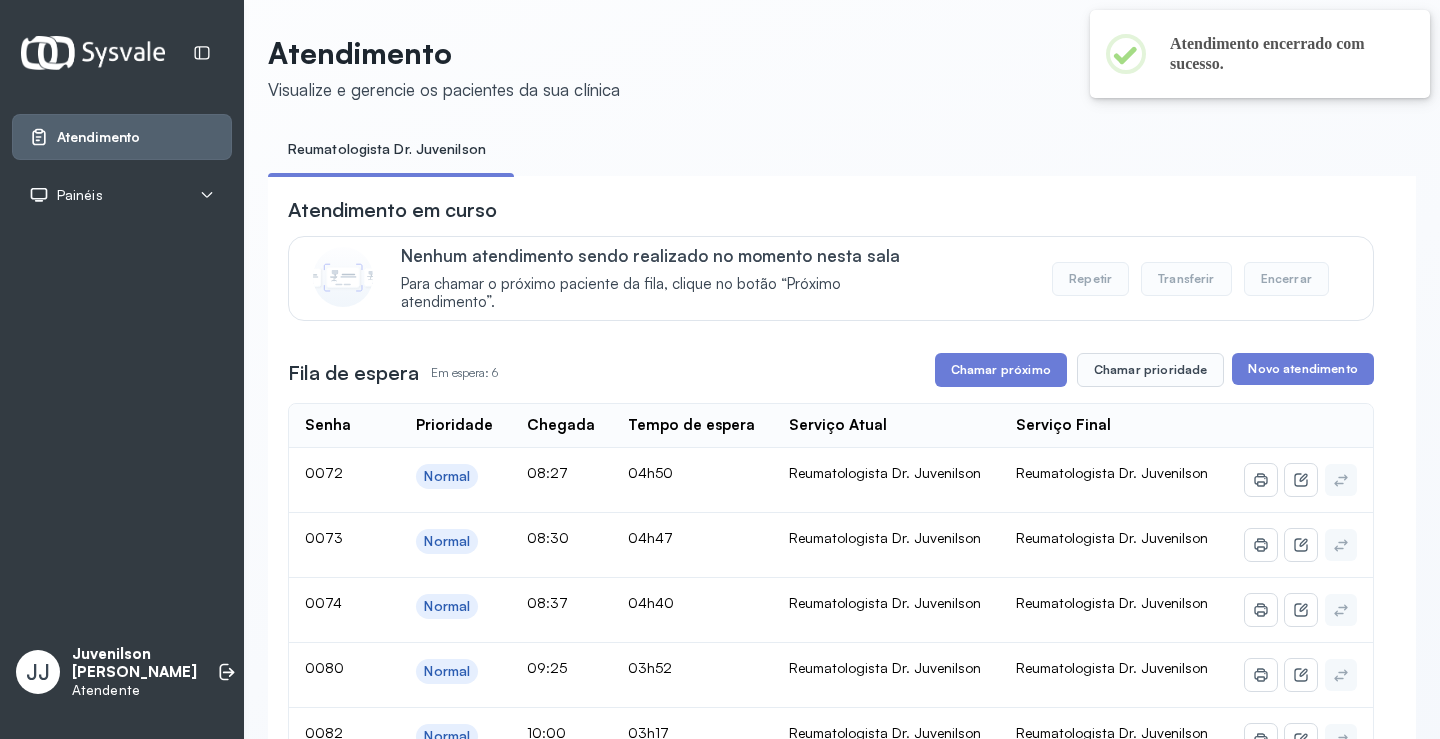 scroll, scrollTop: 100, scrollLeft: 0, axis: vertical 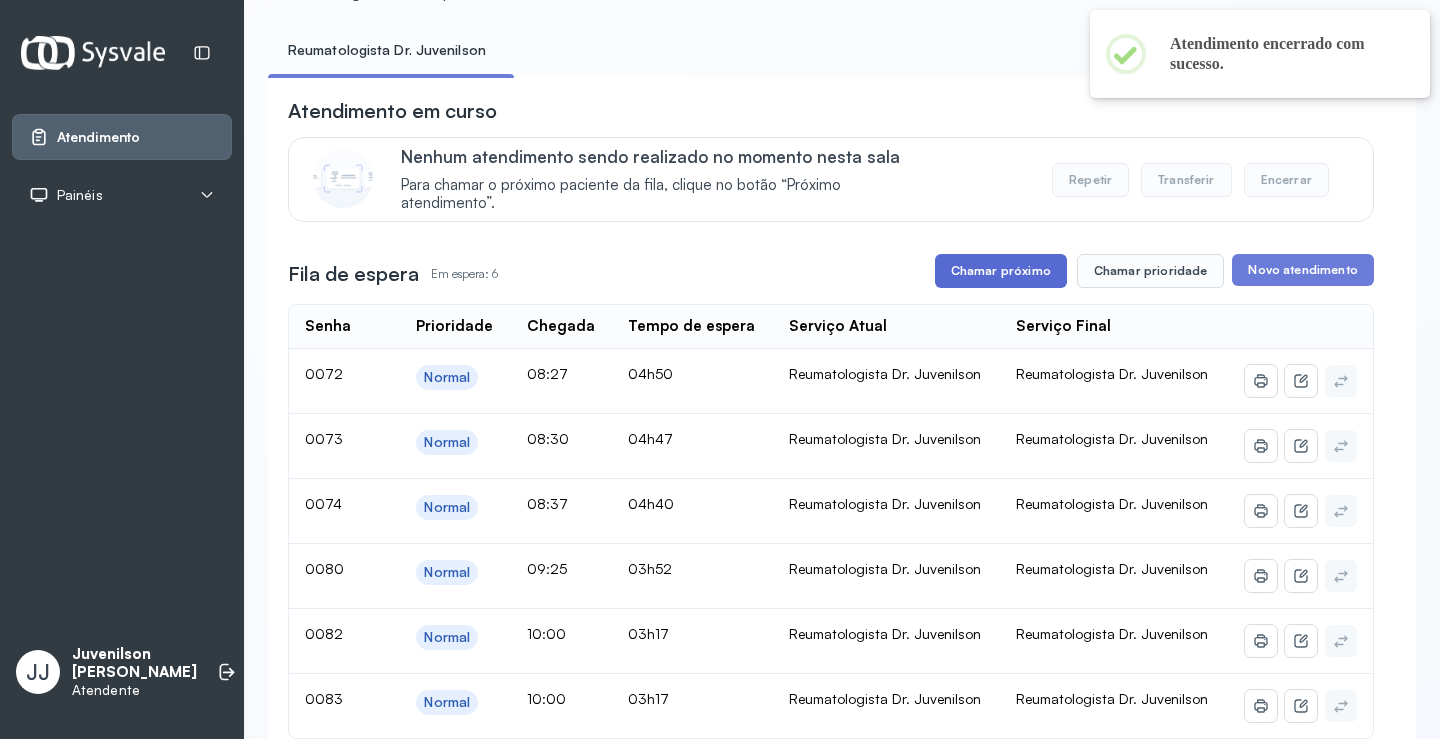 click on "Chamar próximo" at bounding box center (1001, 271) 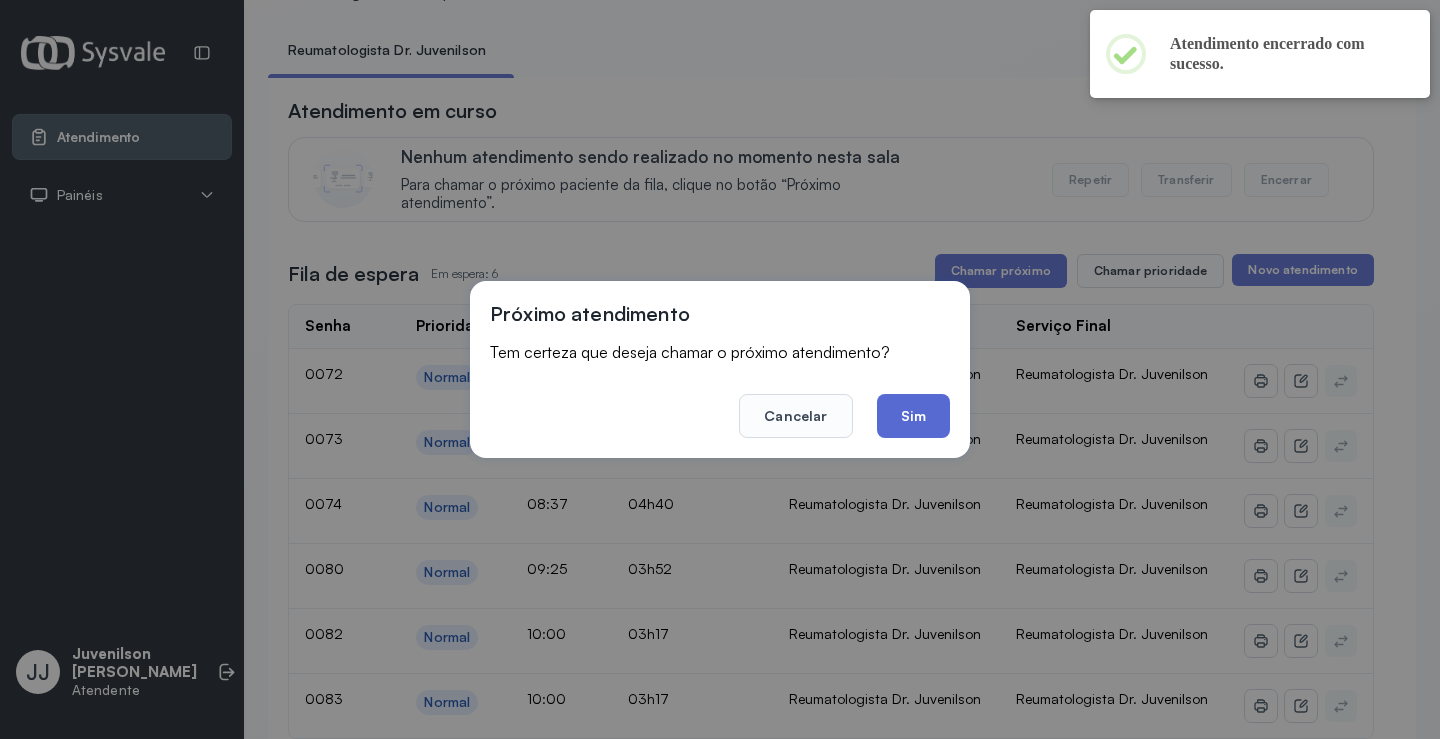 click on "Sim" 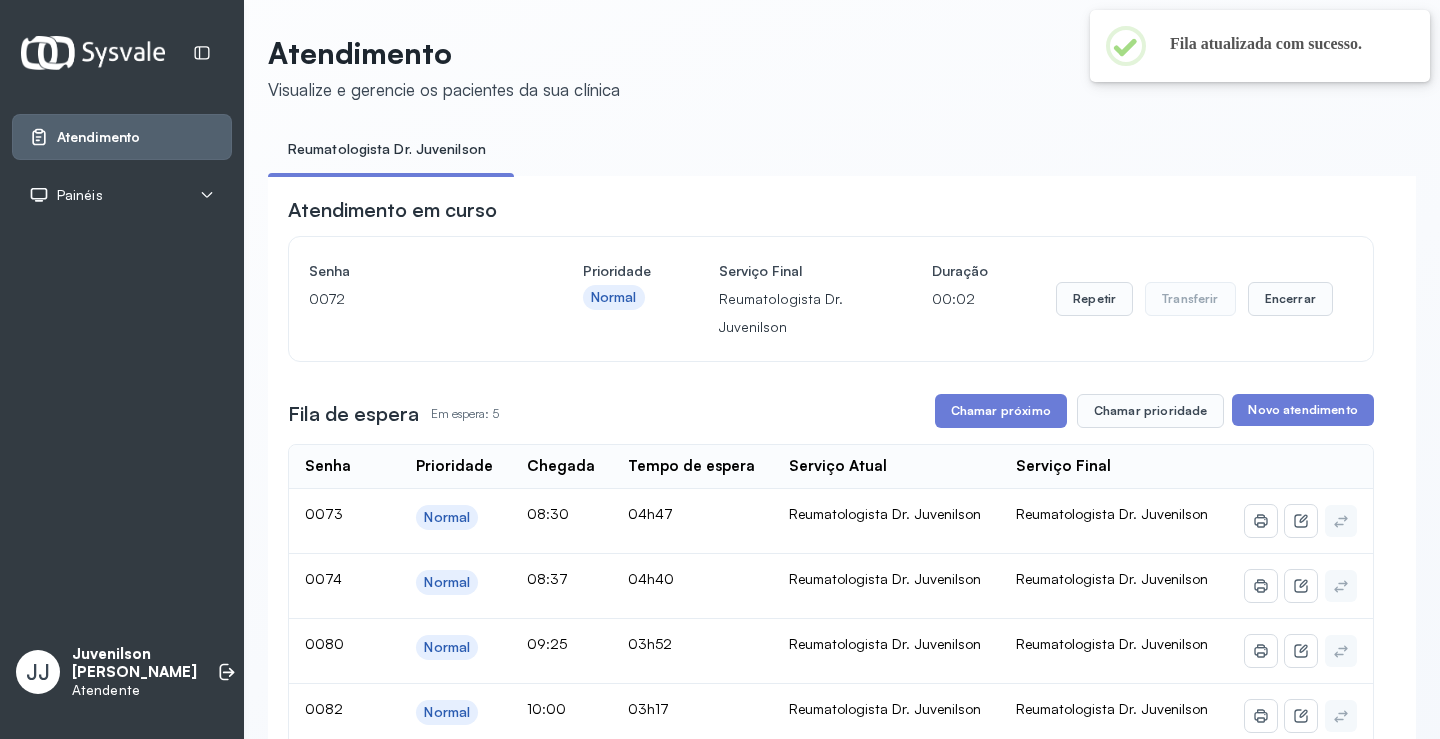 scroll, scrollTop: 100, scrollLeft: 0, axis: vertical 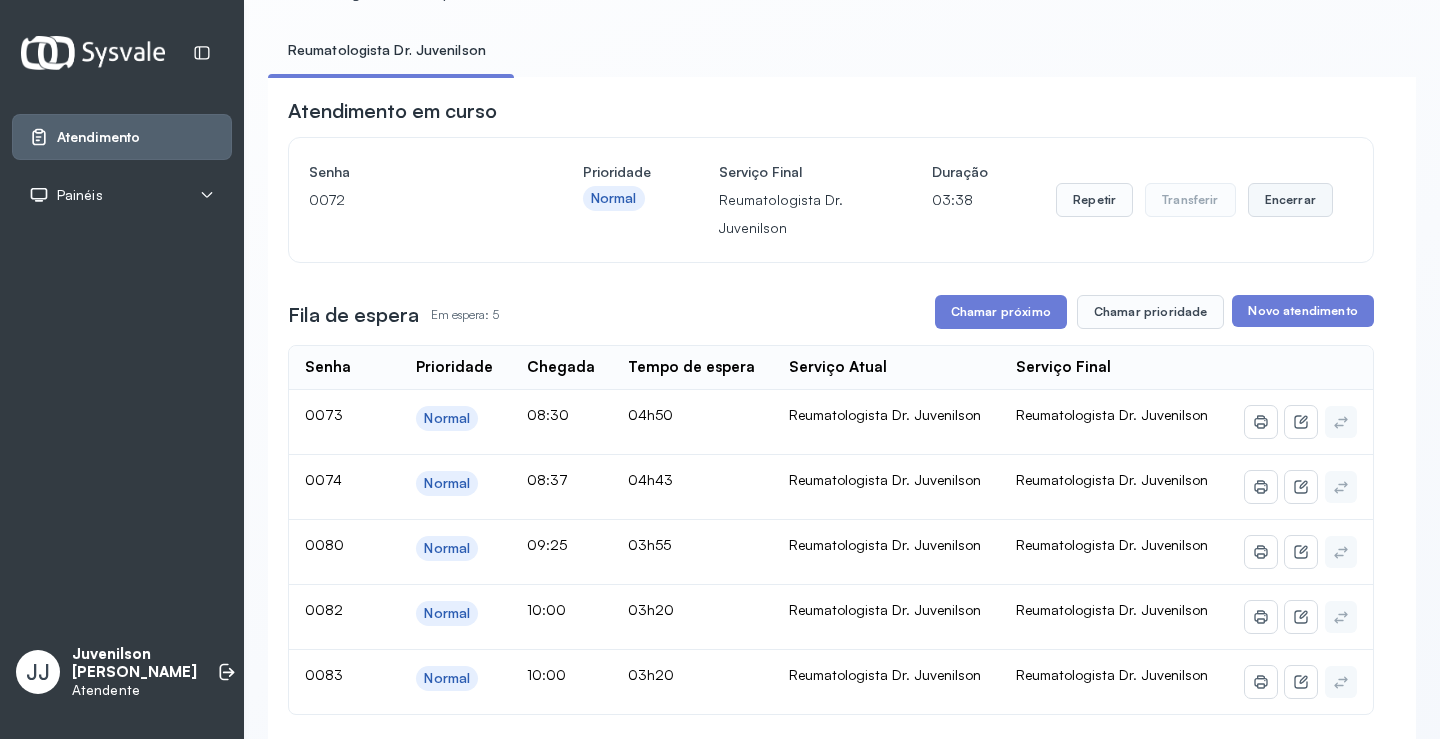 click on "Encerrar" at bounding box center (1290, 200) 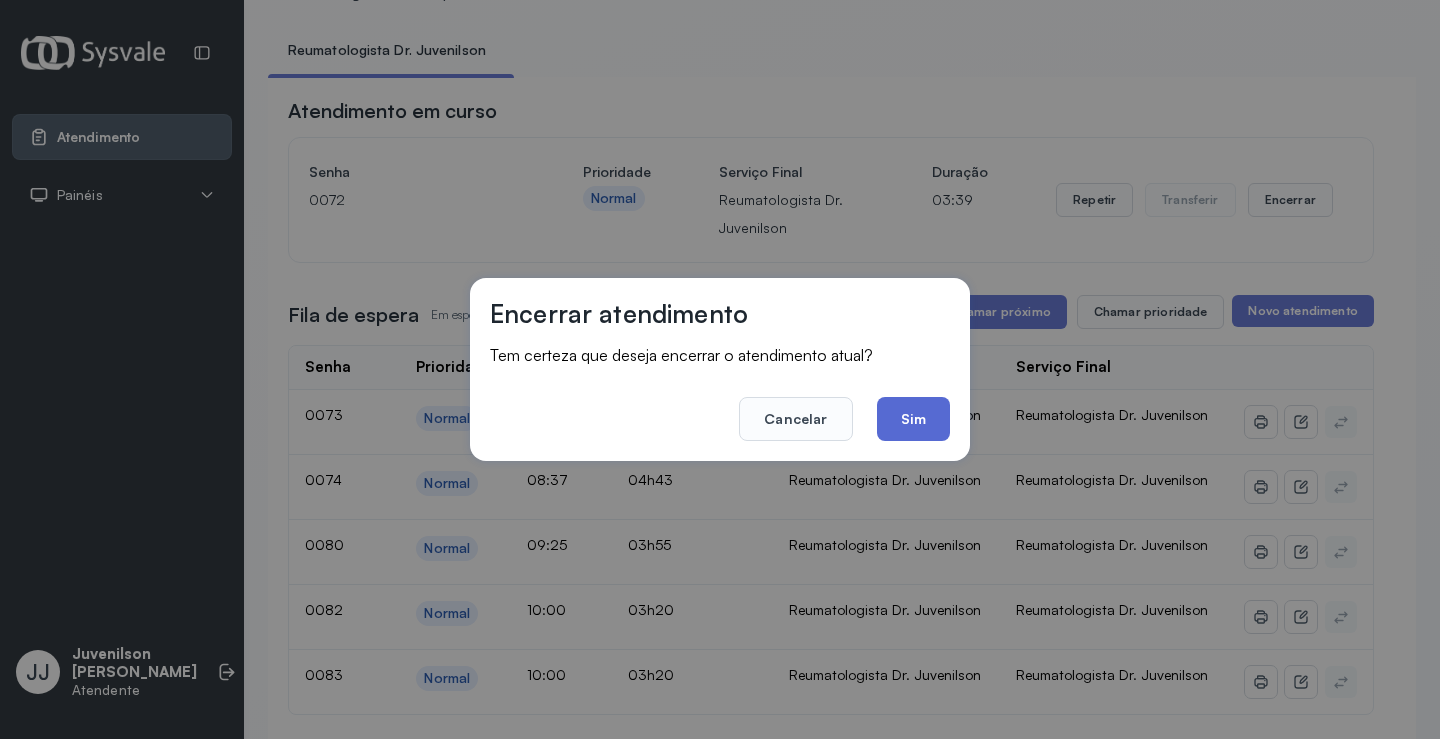 click on "Sim" 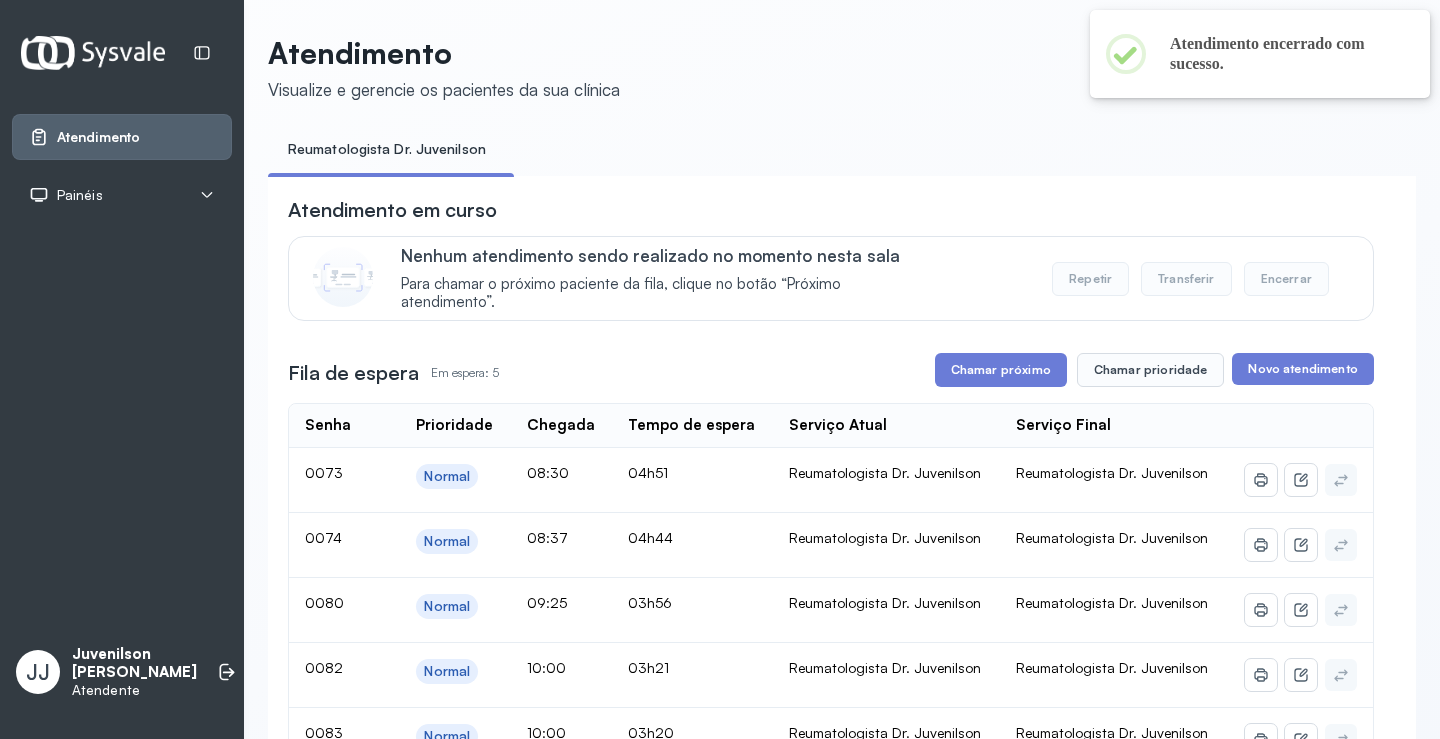 scroll, scrollTop: 100, scrollLeft: 0, axis: vertical 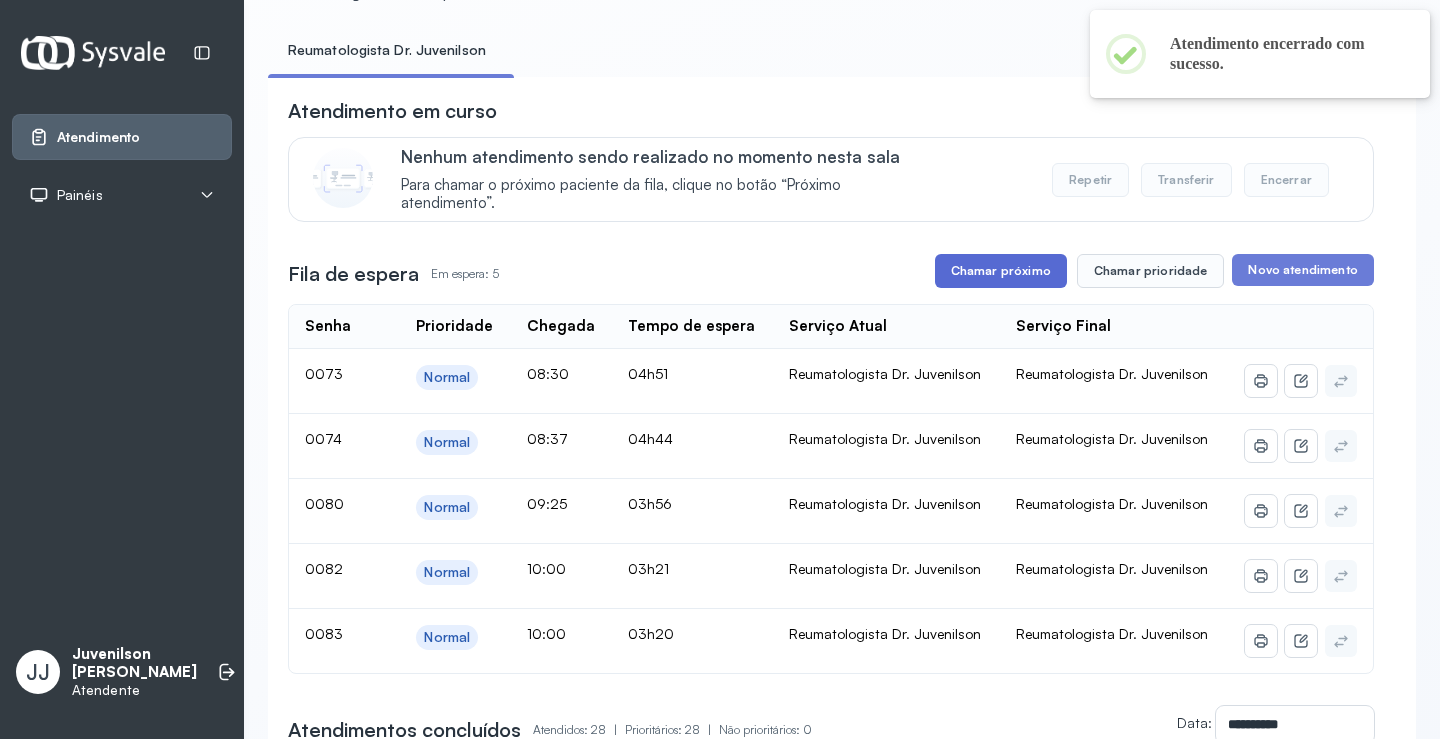 click on "Chamar próximo" at bounding box center [1001, 271] 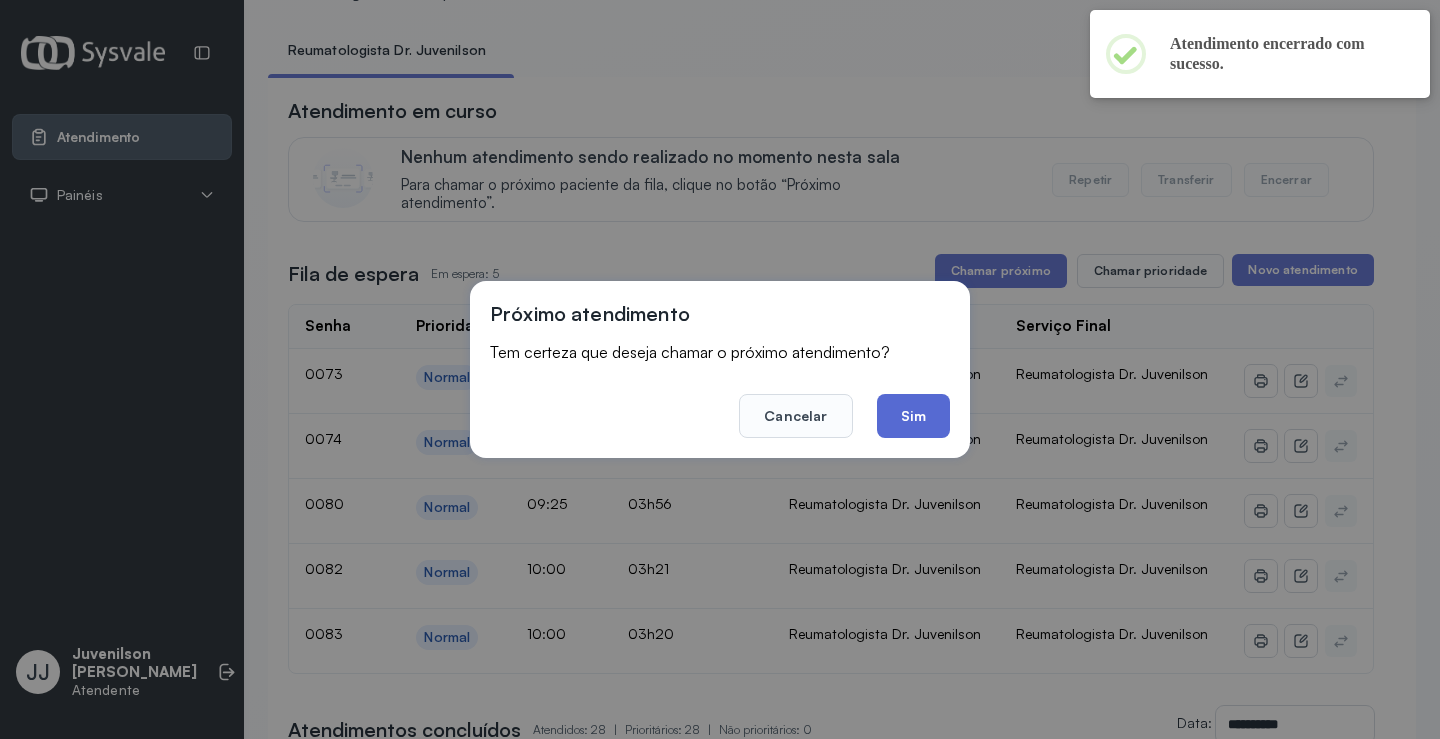click on "Sim" 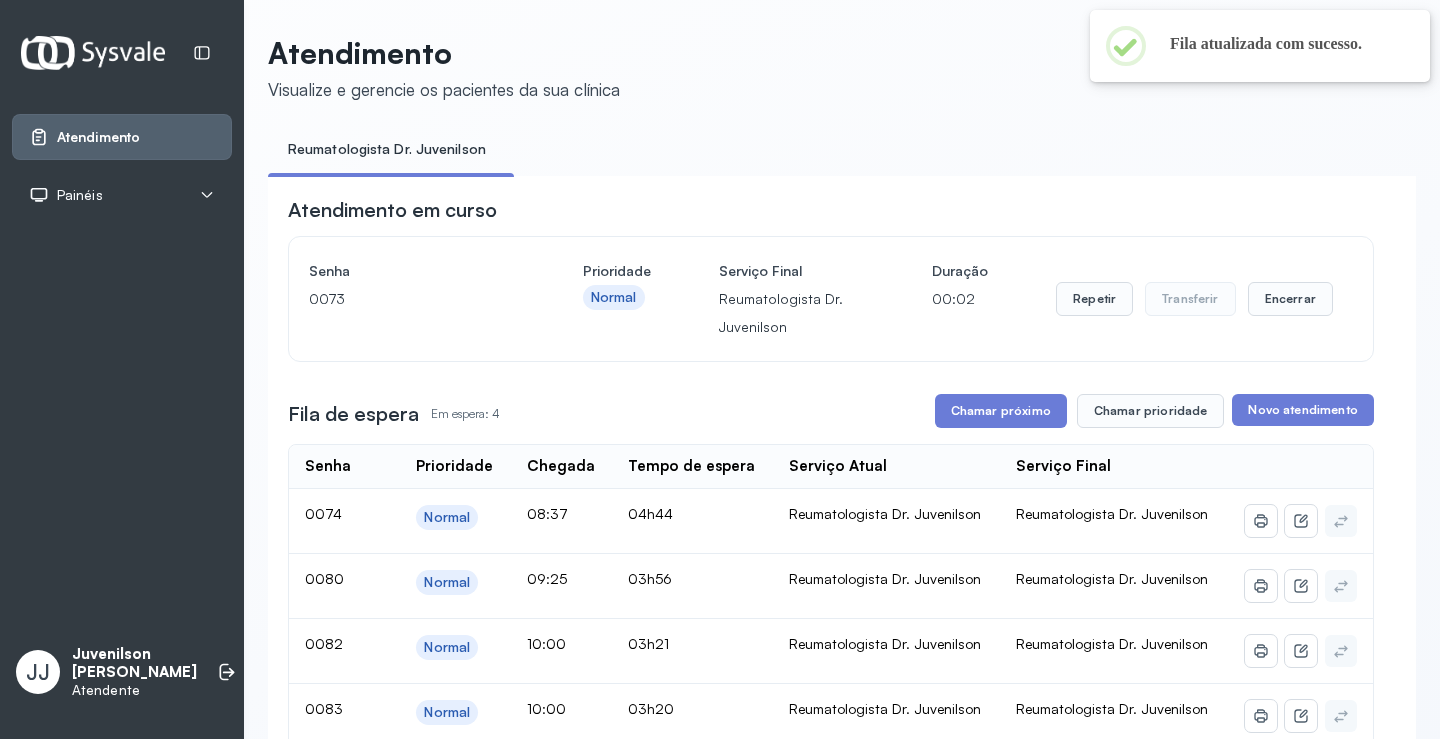 scroll, scrollTop: 100, scrollLeft: 0, axis: vertical 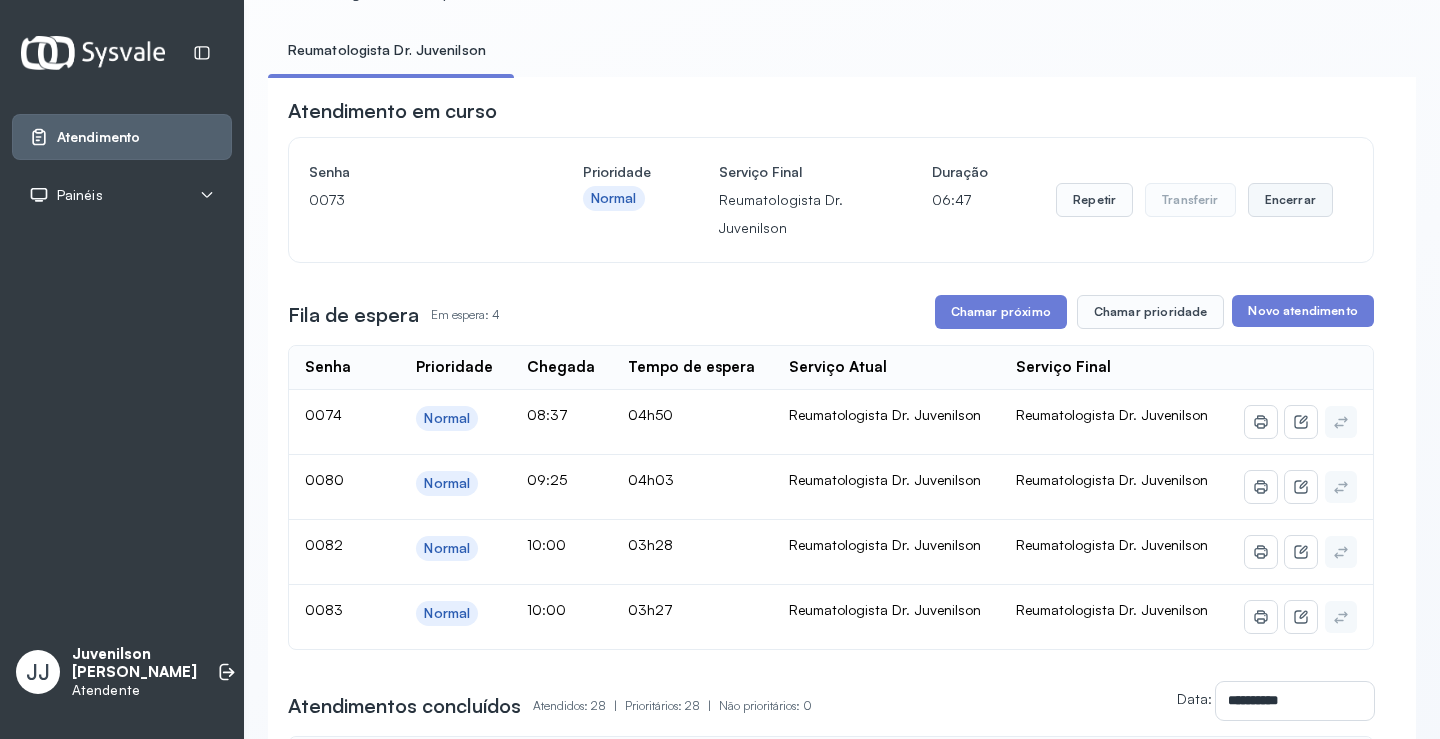 click on "Encerrar" at bounding box center [1290, 200] 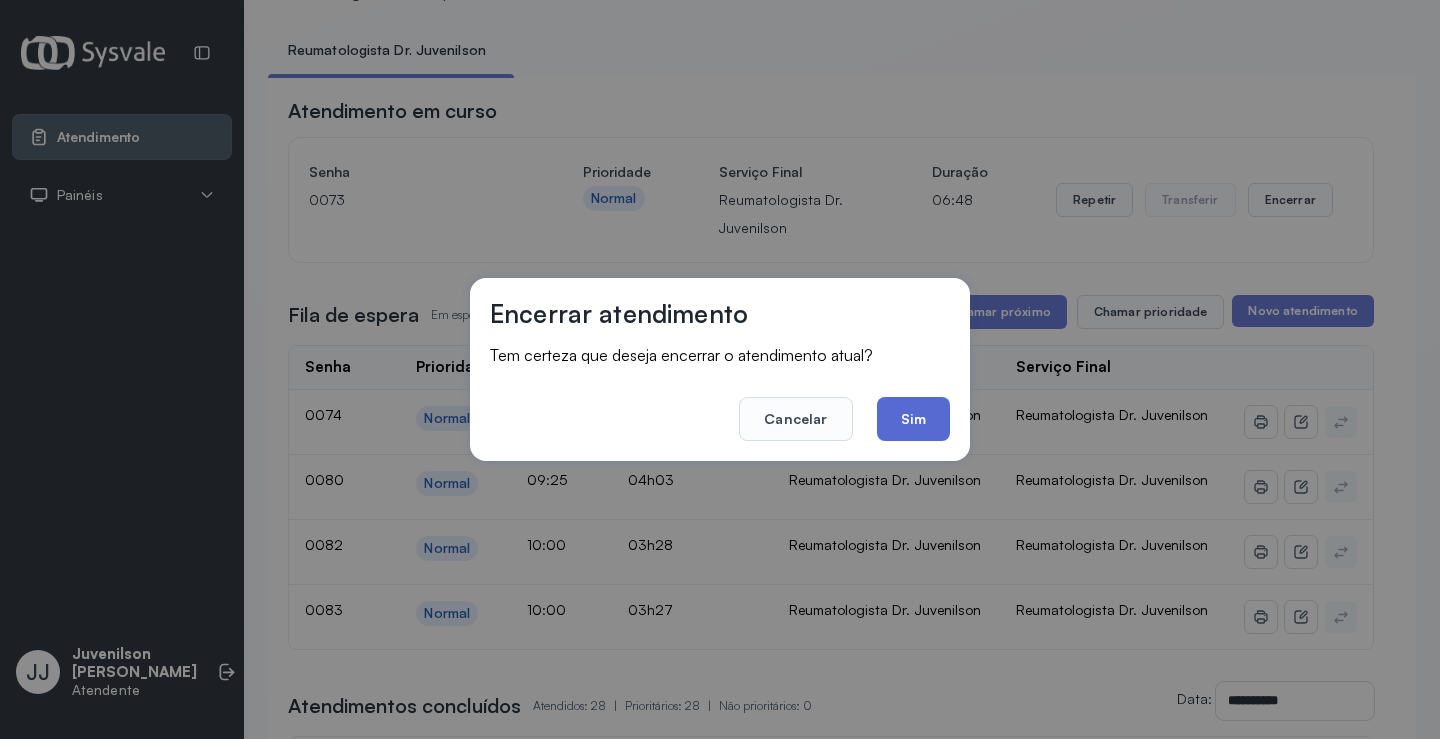 click on "Sim" 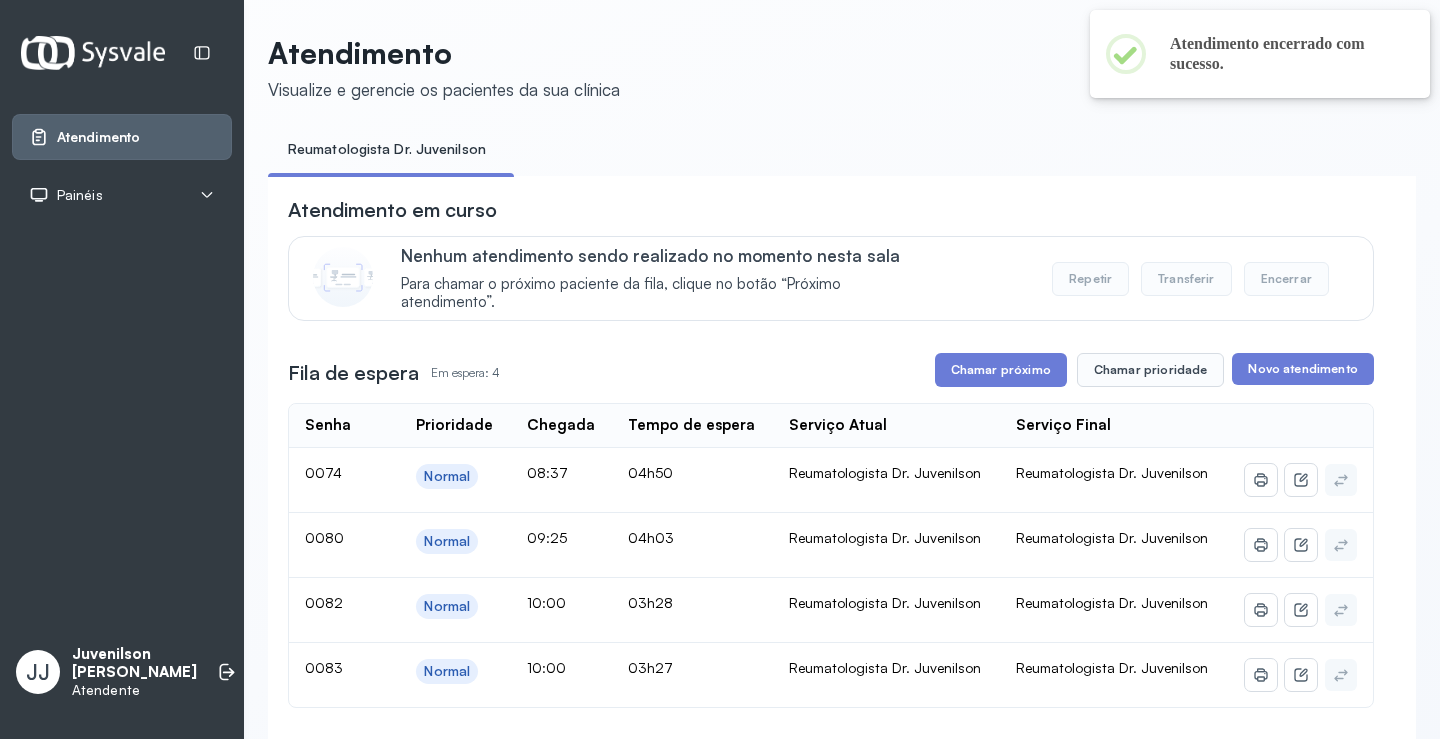 scroll, scrollTop: 100, scrollLeft: 0, axis: vertical 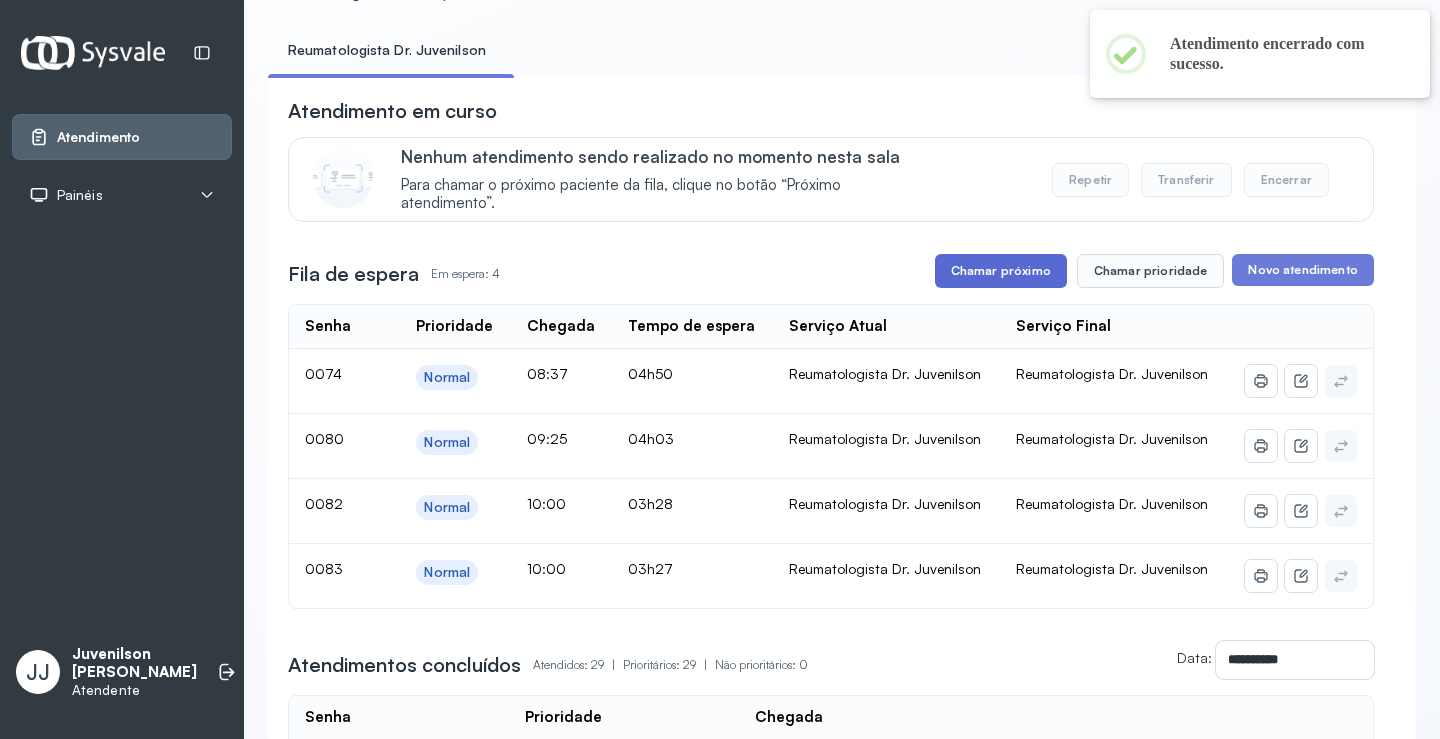 click on "Chamar próximo" at bounding box center [1001, 271] 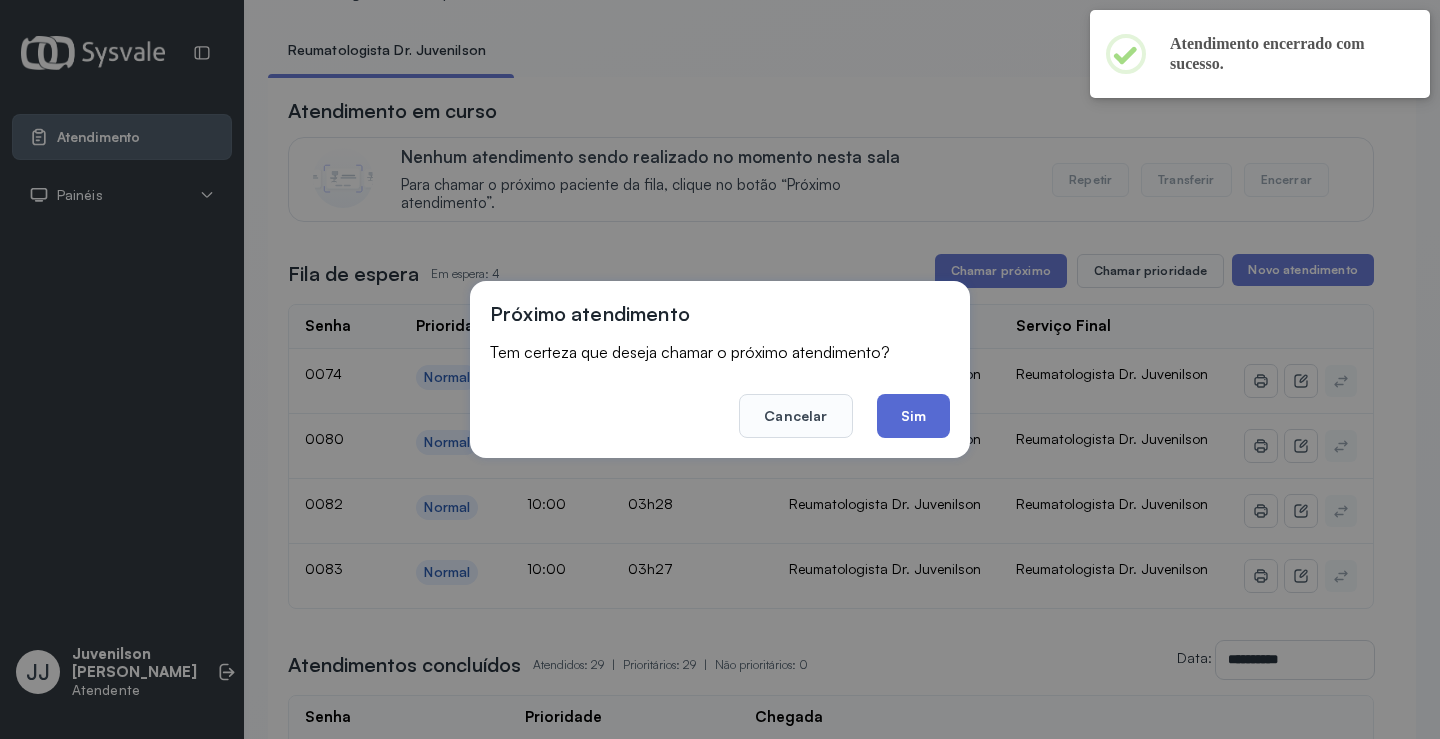 click on "Sim" 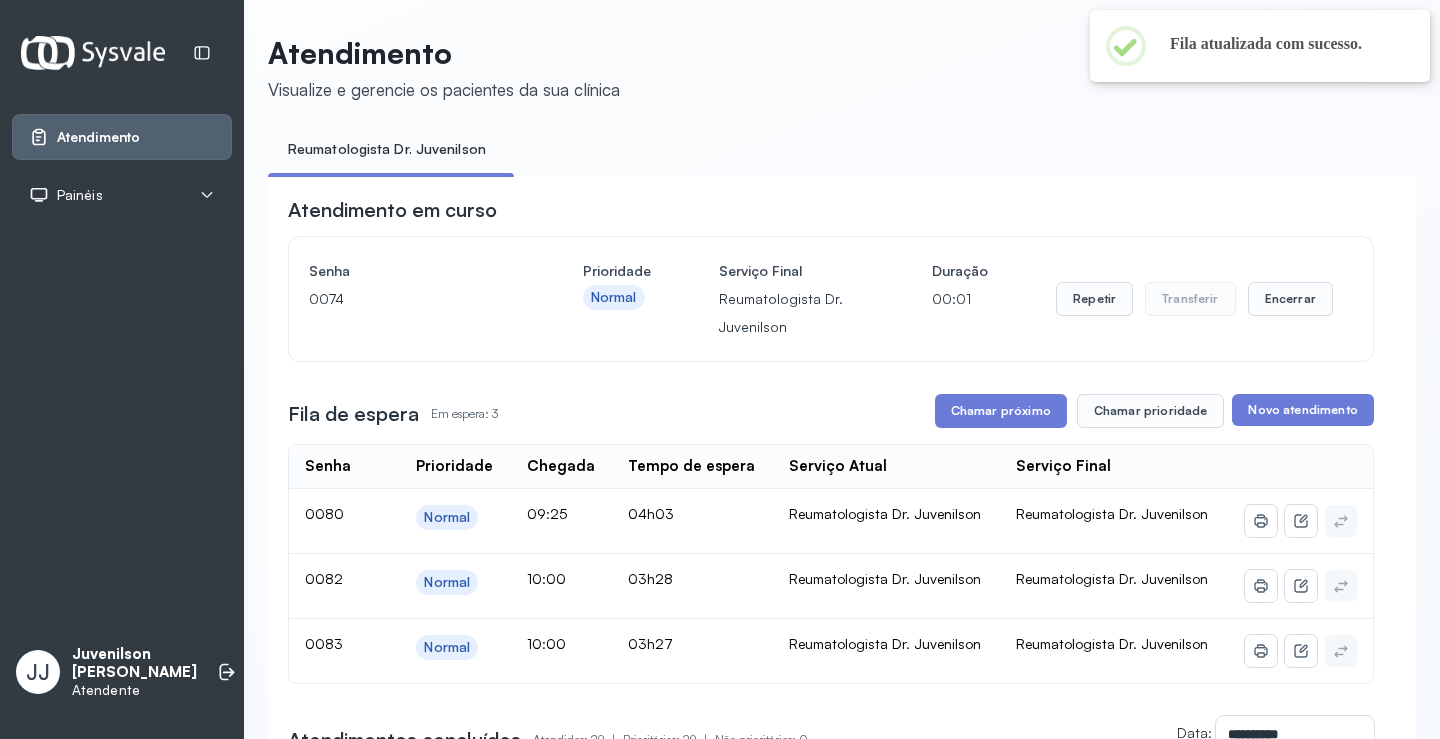 scroll, scrollTop: 100, scrollLeft: 0, axis: vertical 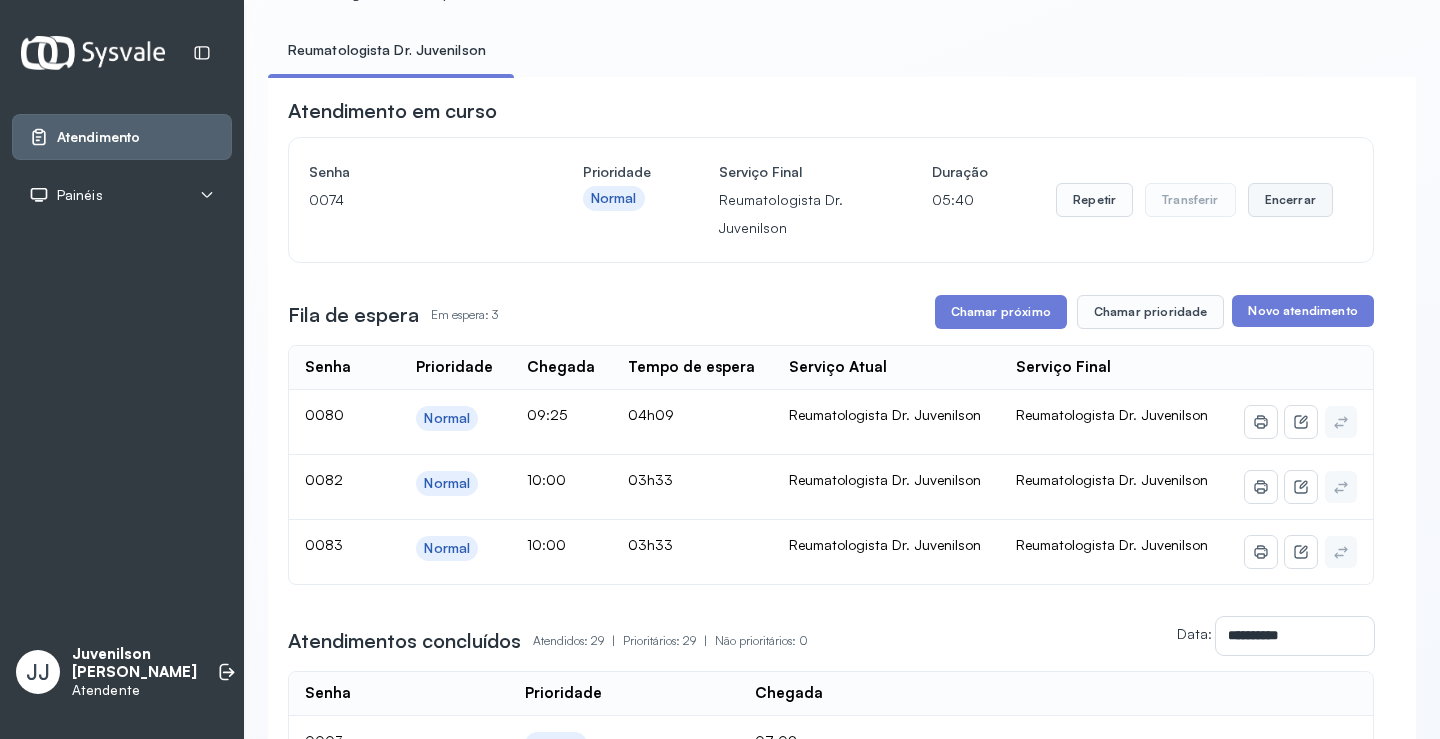 click on "Encerrar" at bounding box center (1290, 200) 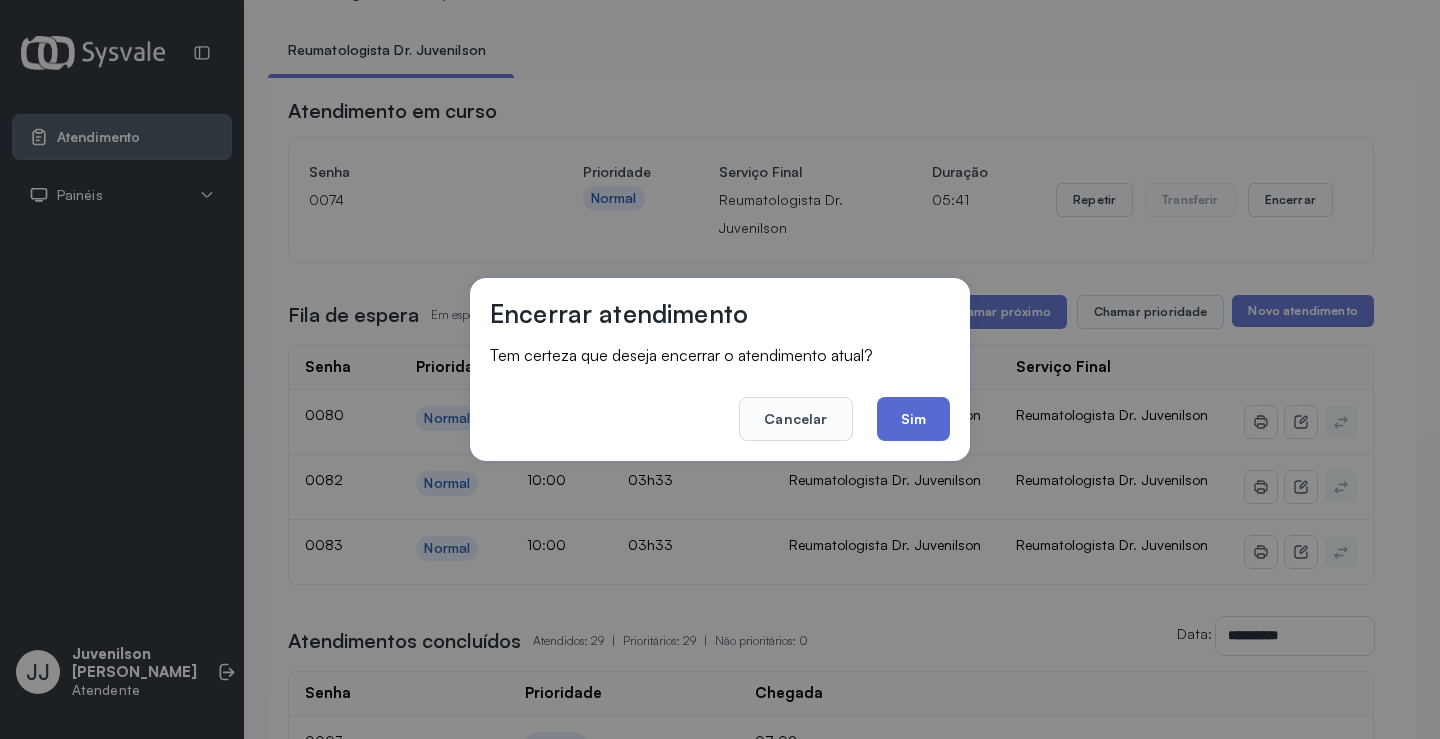 click on "Sim" 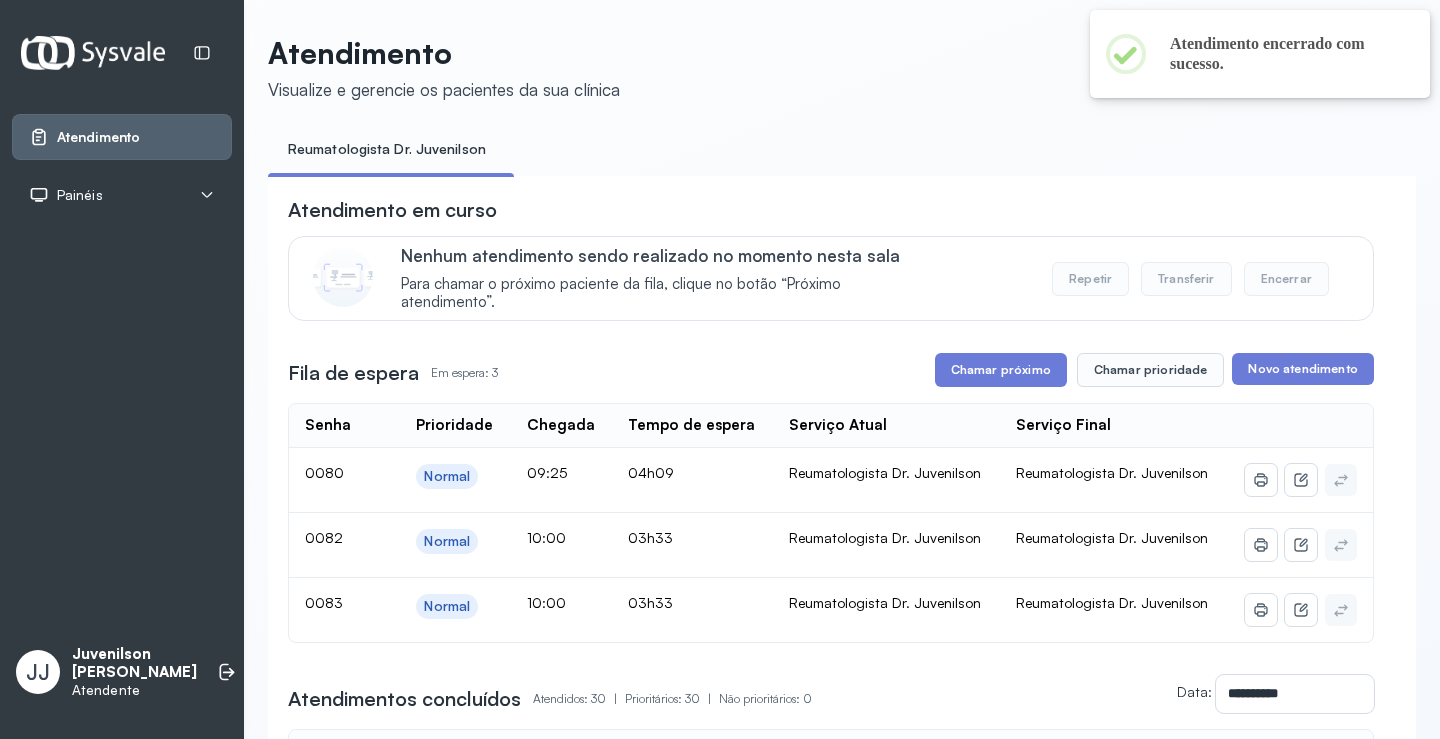 scroll, scrollTop: 100, scrollLeft: 0, axis: vertical 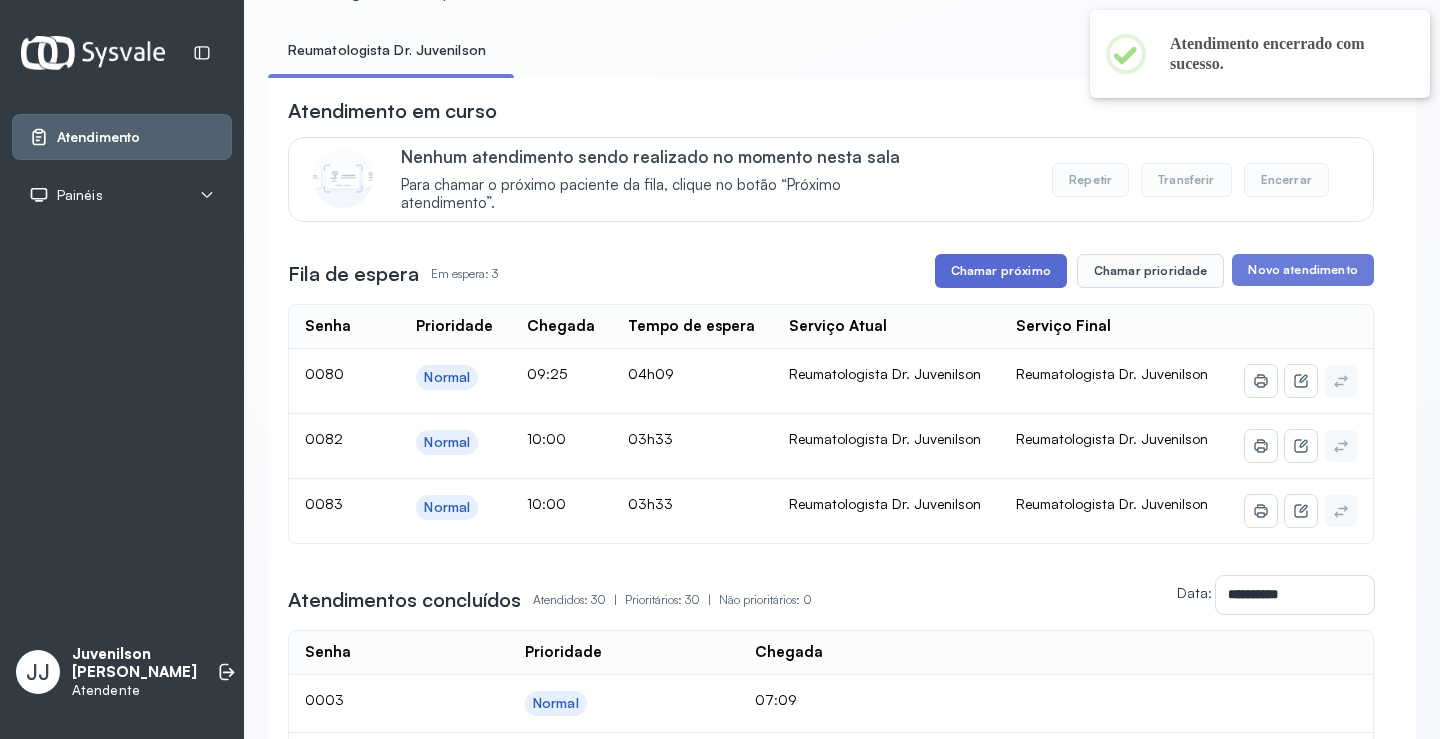 click on "Chamar próximo" at bounding box center (1001, 271) 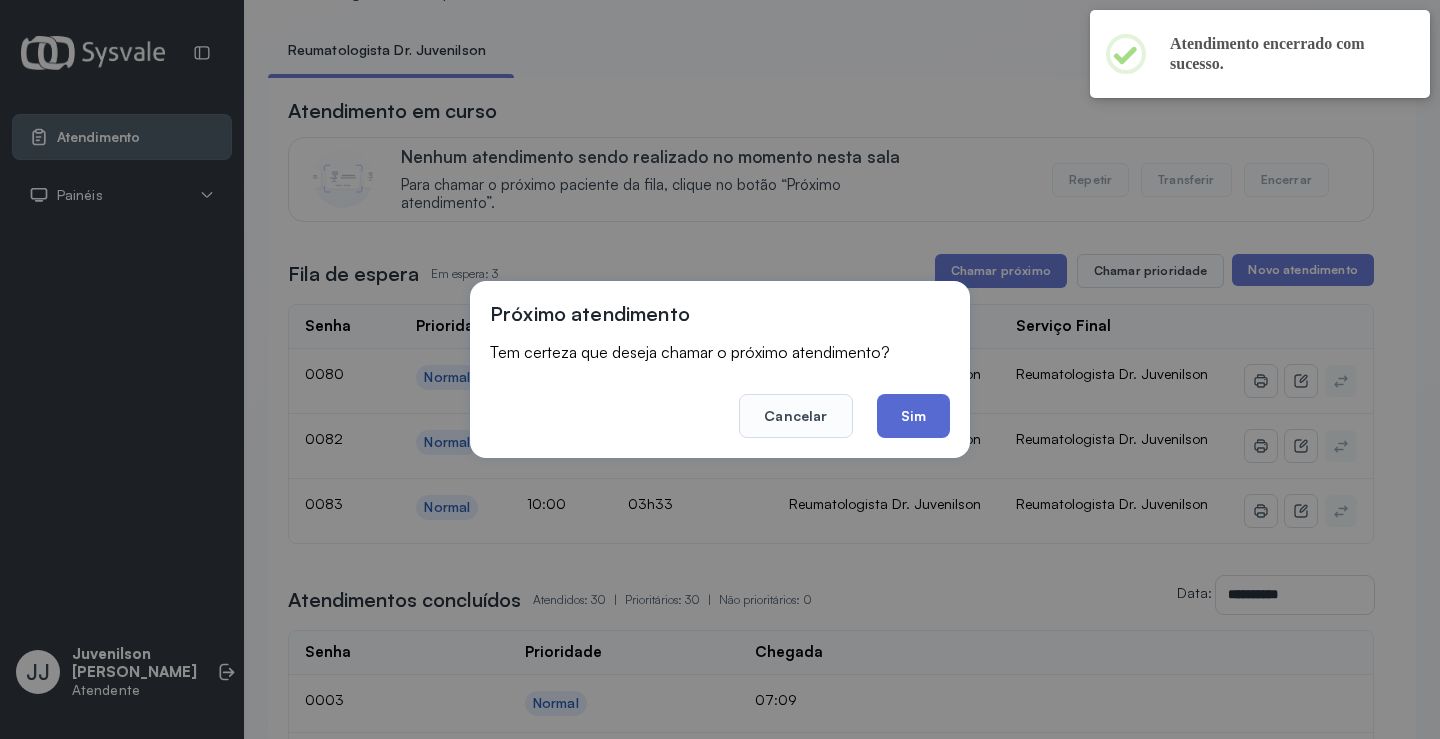 click on "Sim" 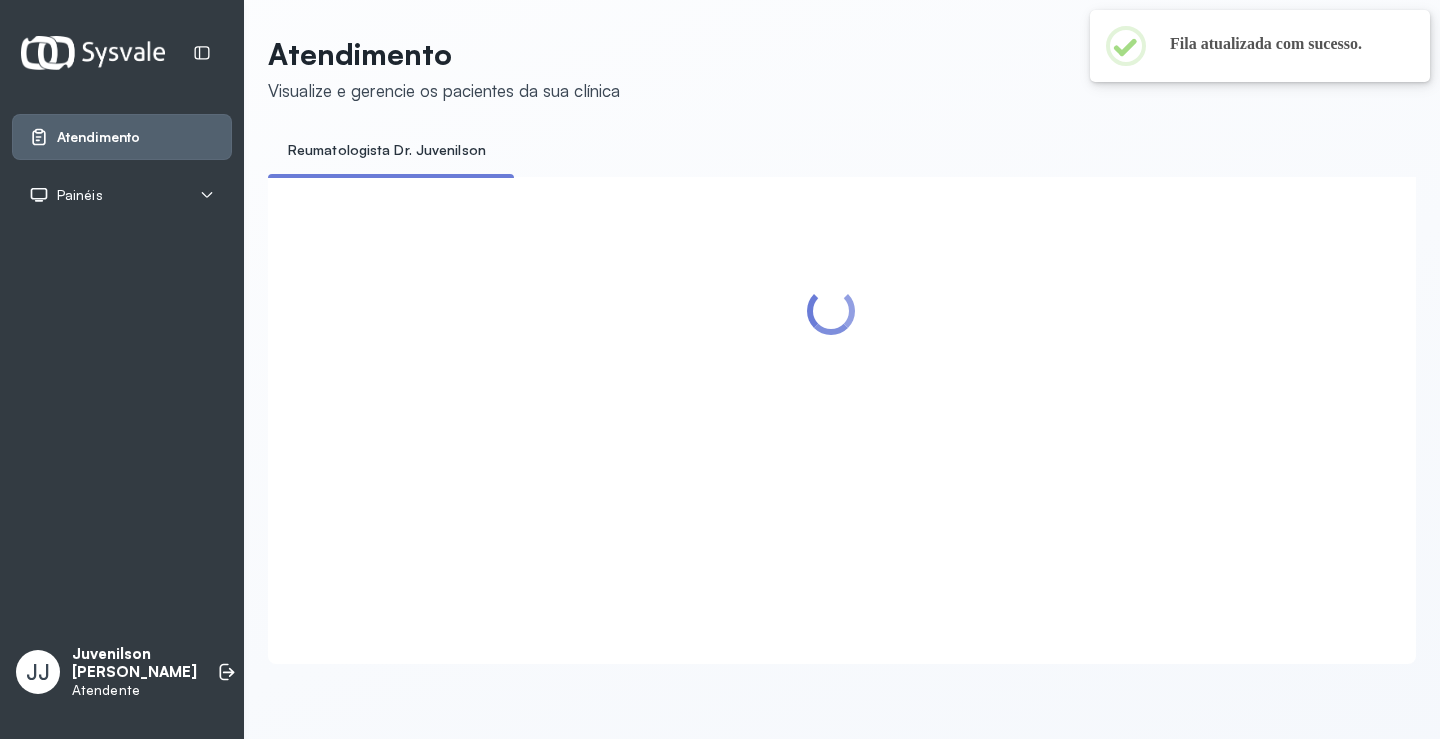 scroll, scrollTop: 100, scrollLeft: 0, axis: vertical 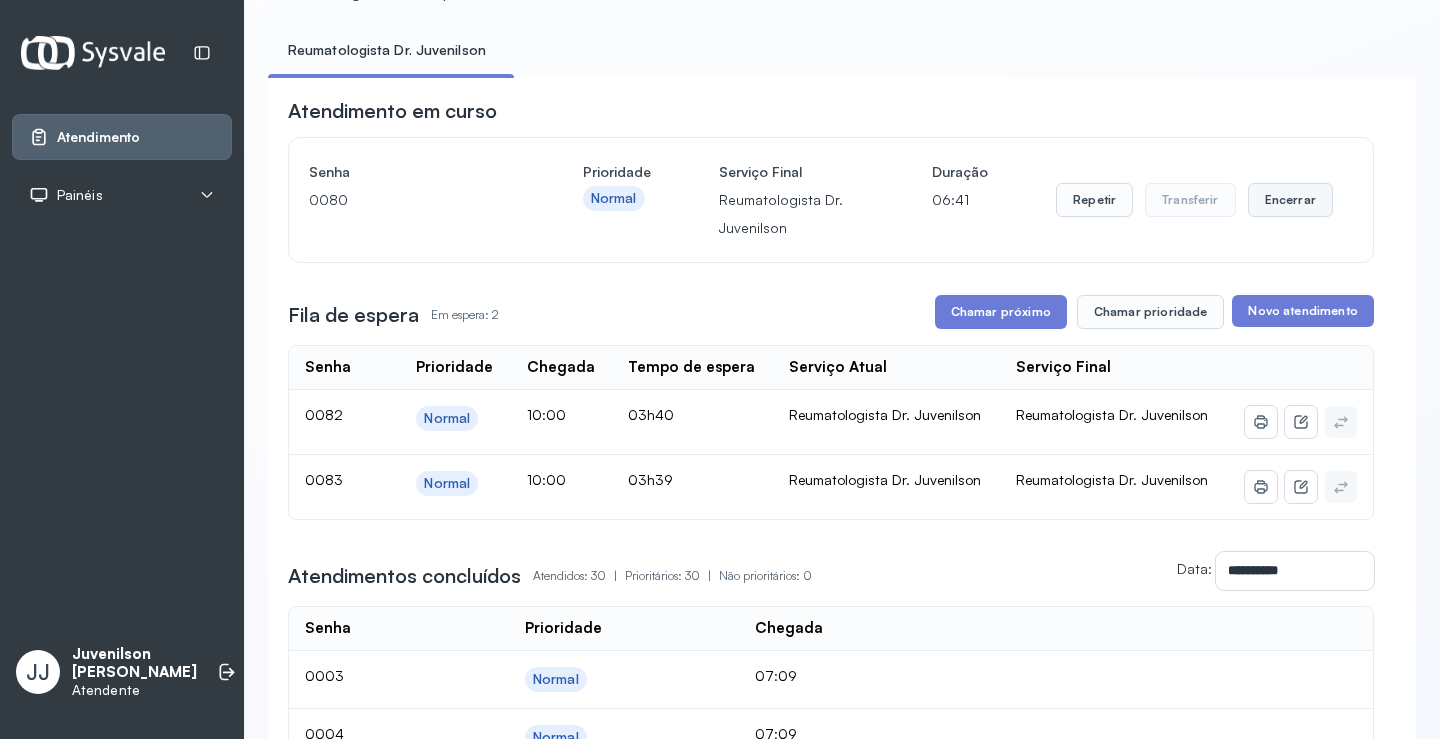 click on "Encerrar" at bounding box center [1290, 200] 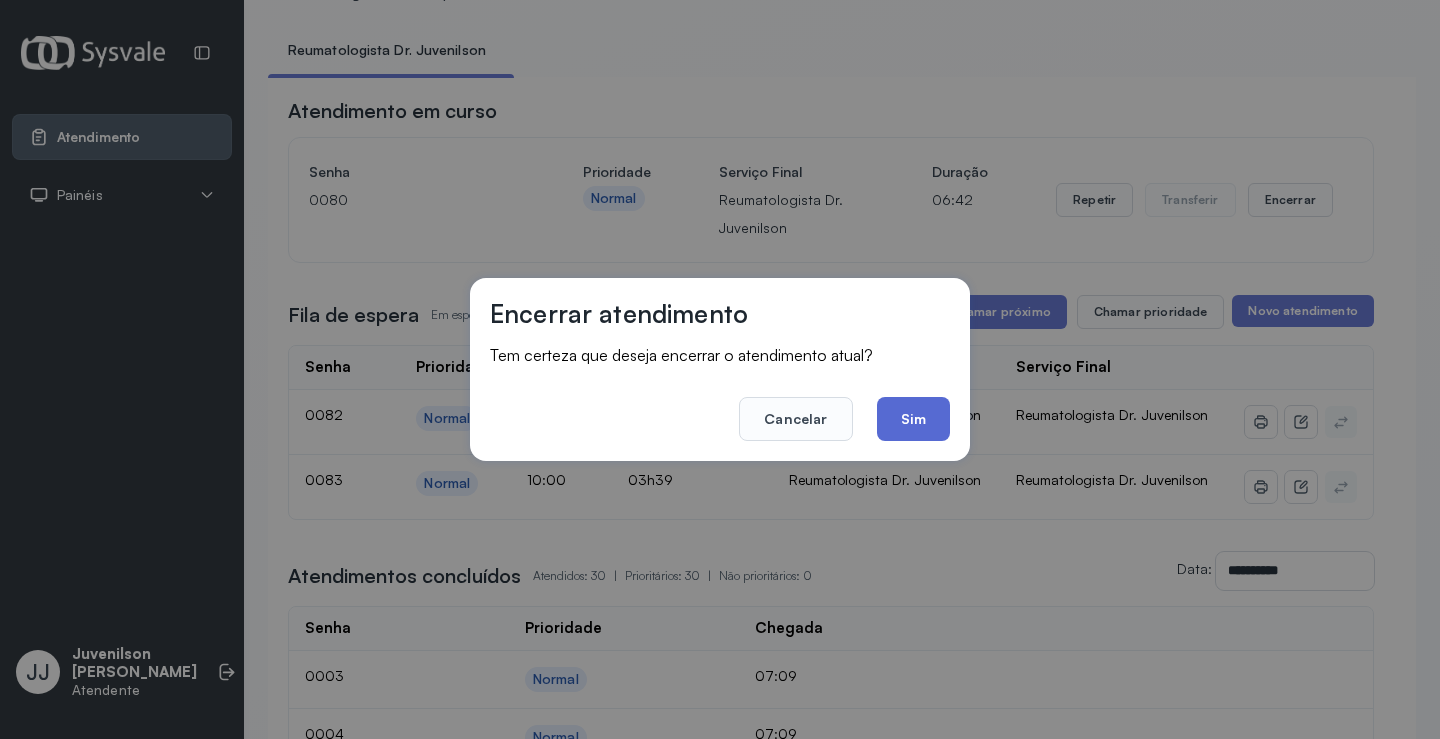 click on "Sim" 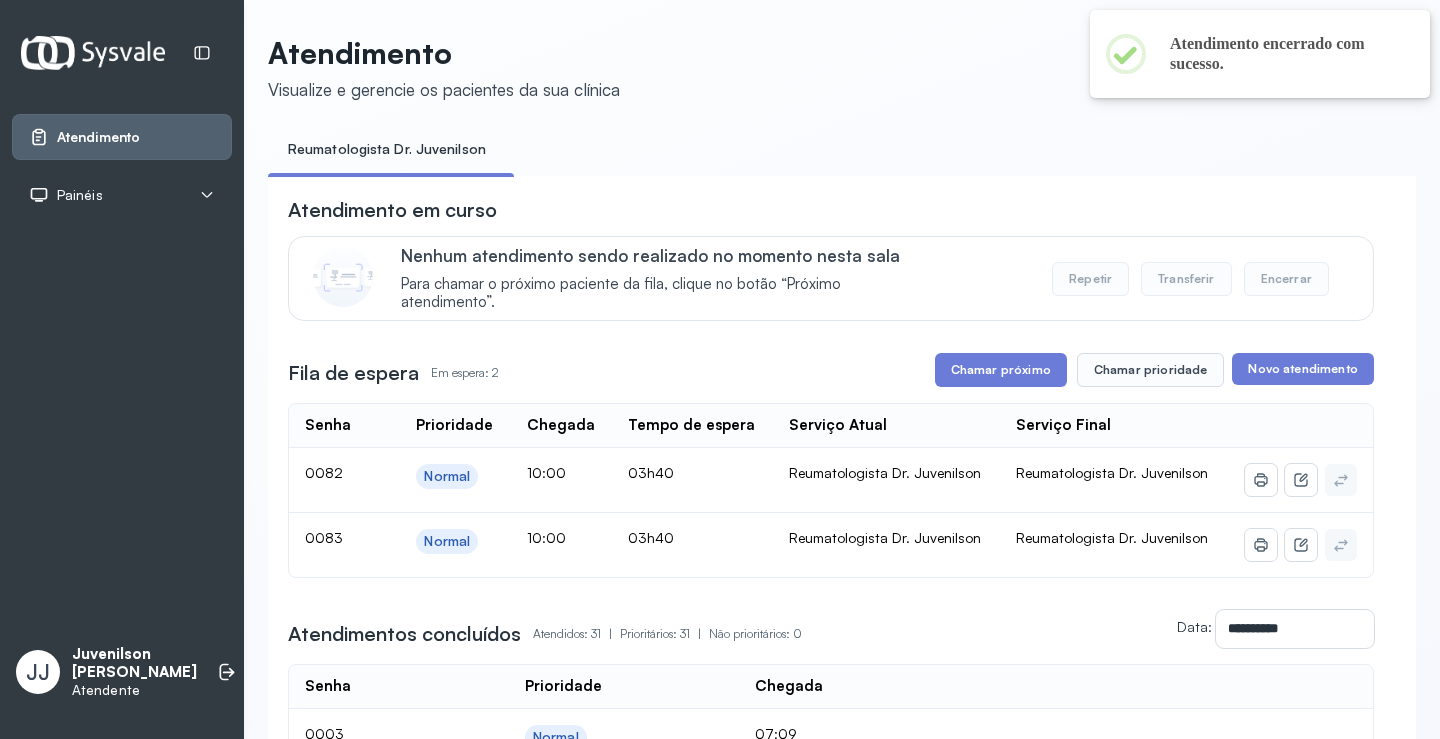 scroll, scrollTop: 100, scrollLeft: 0, axis: vertical 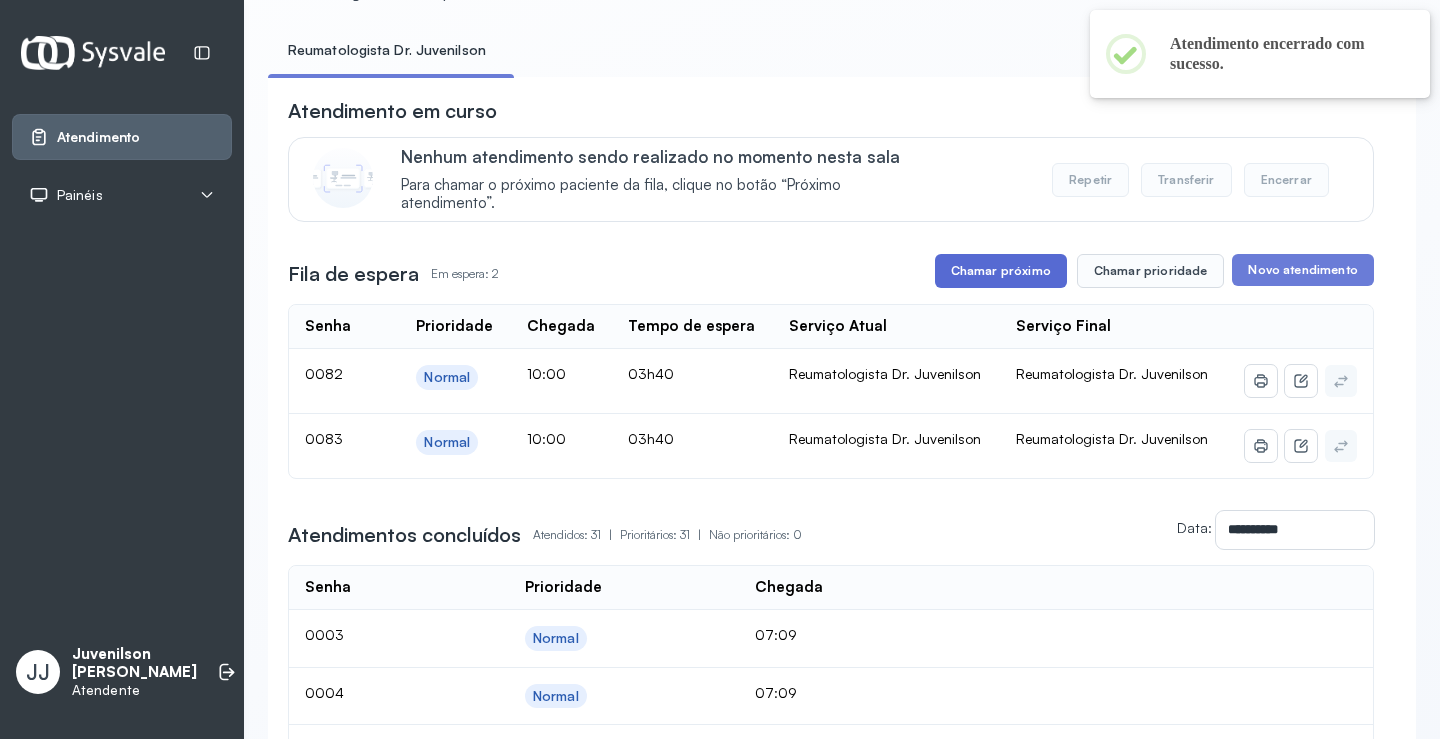 click on "Chamar próximo" at bounding box center [1001, 271] 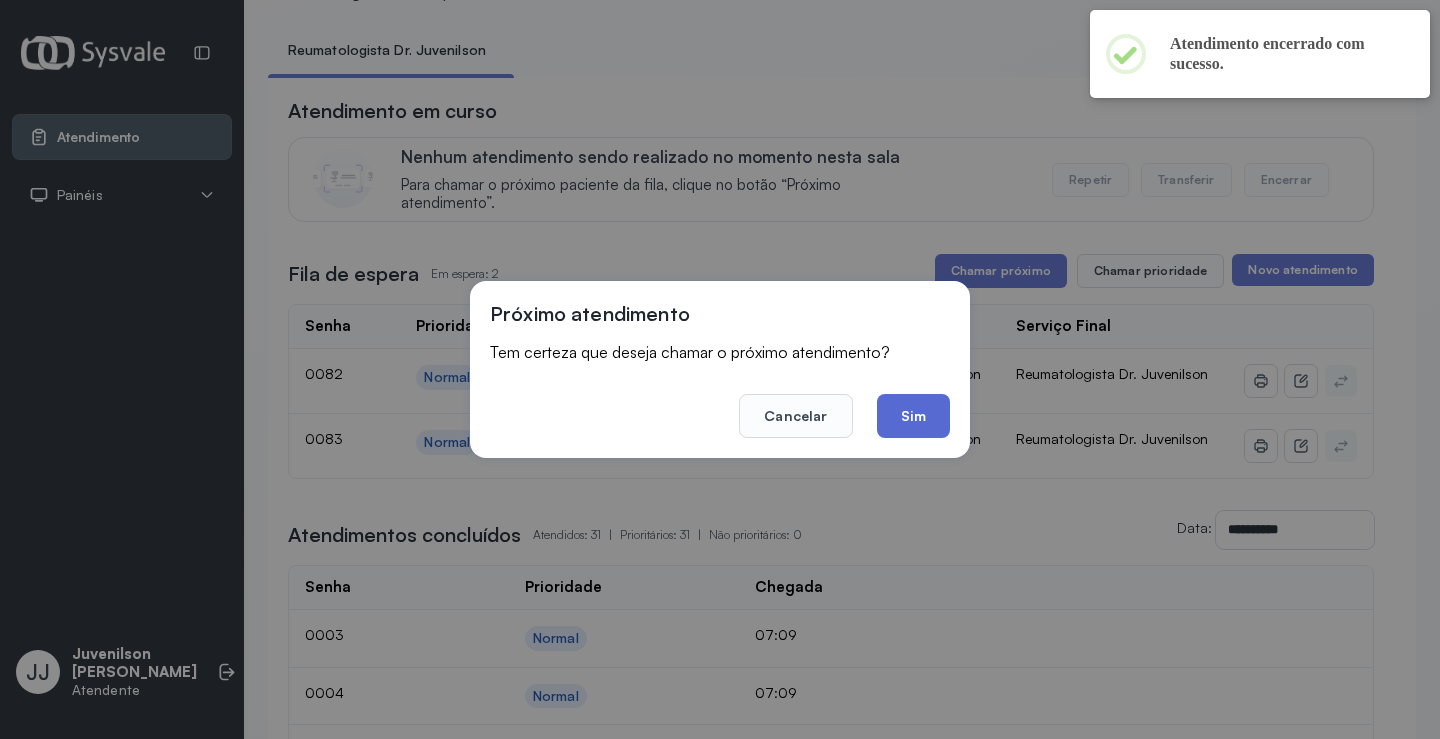 click on "Sim" 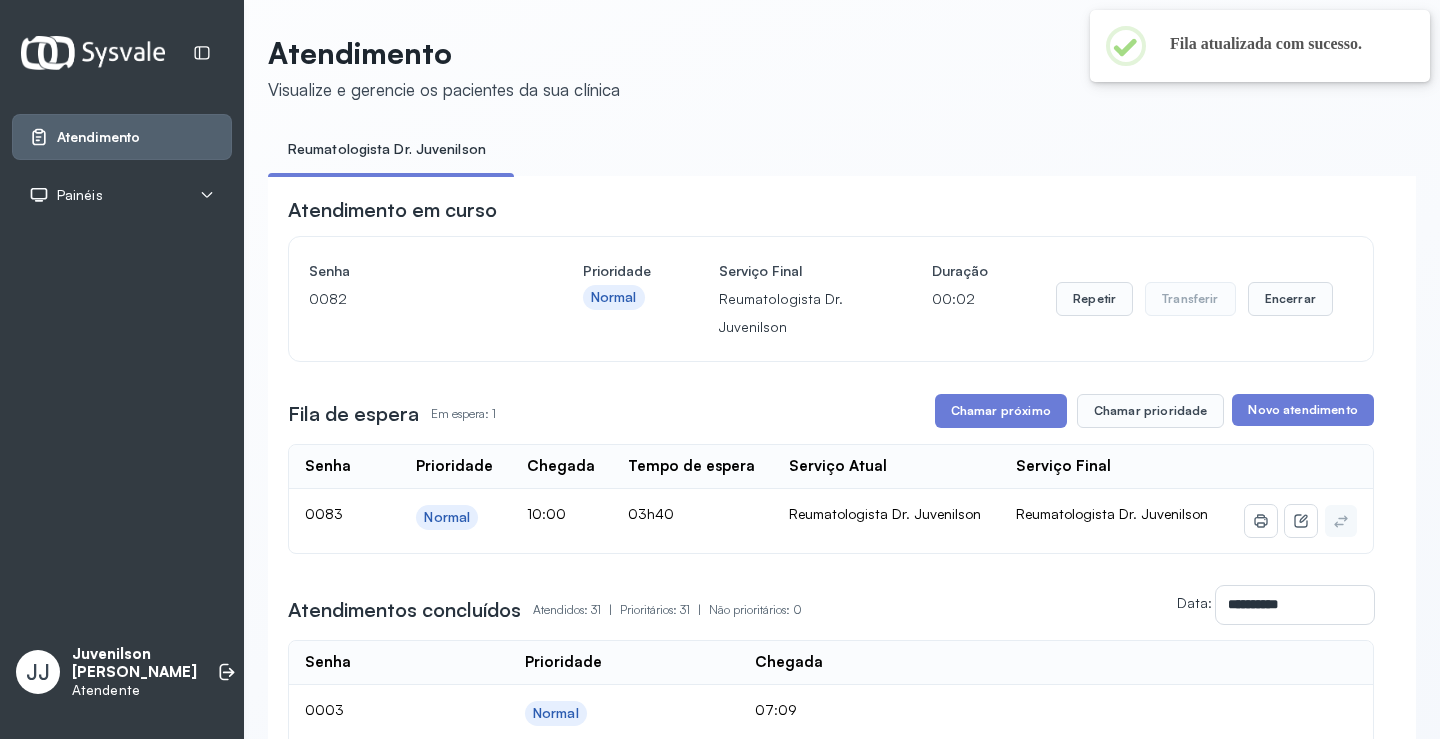 scroll, scrollTop: 100, scrollLeft: 0, axis: vertical 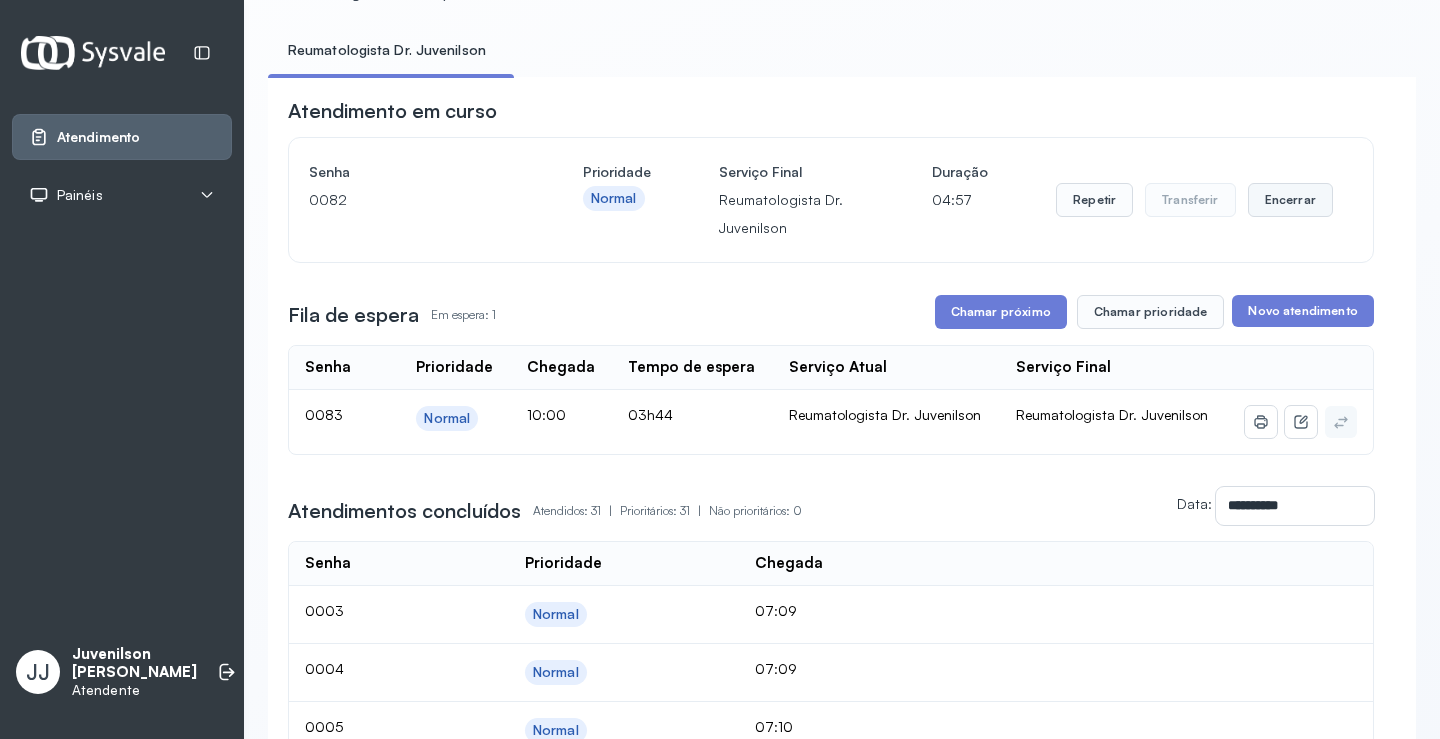 click on "Encerrar" at bounding box center [1290, 200] 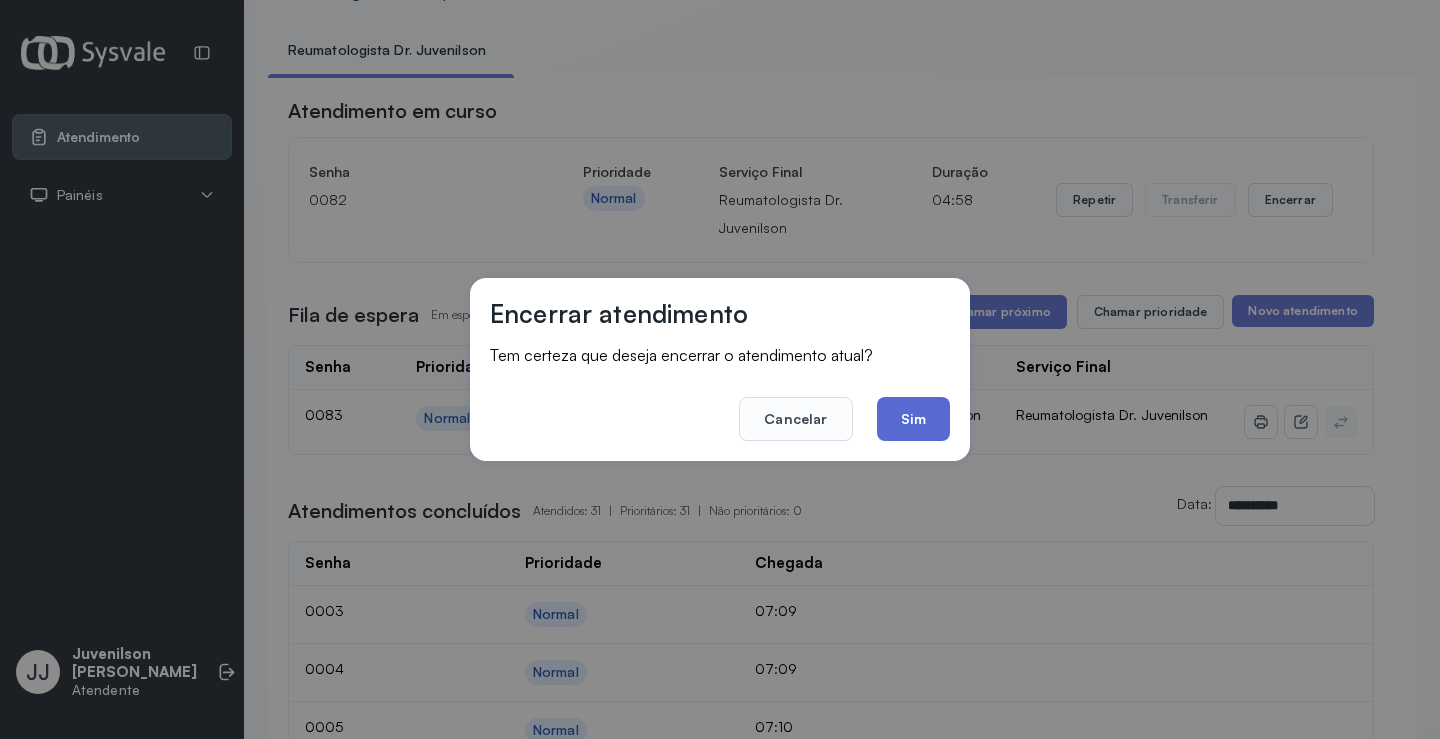 click on "Sim" 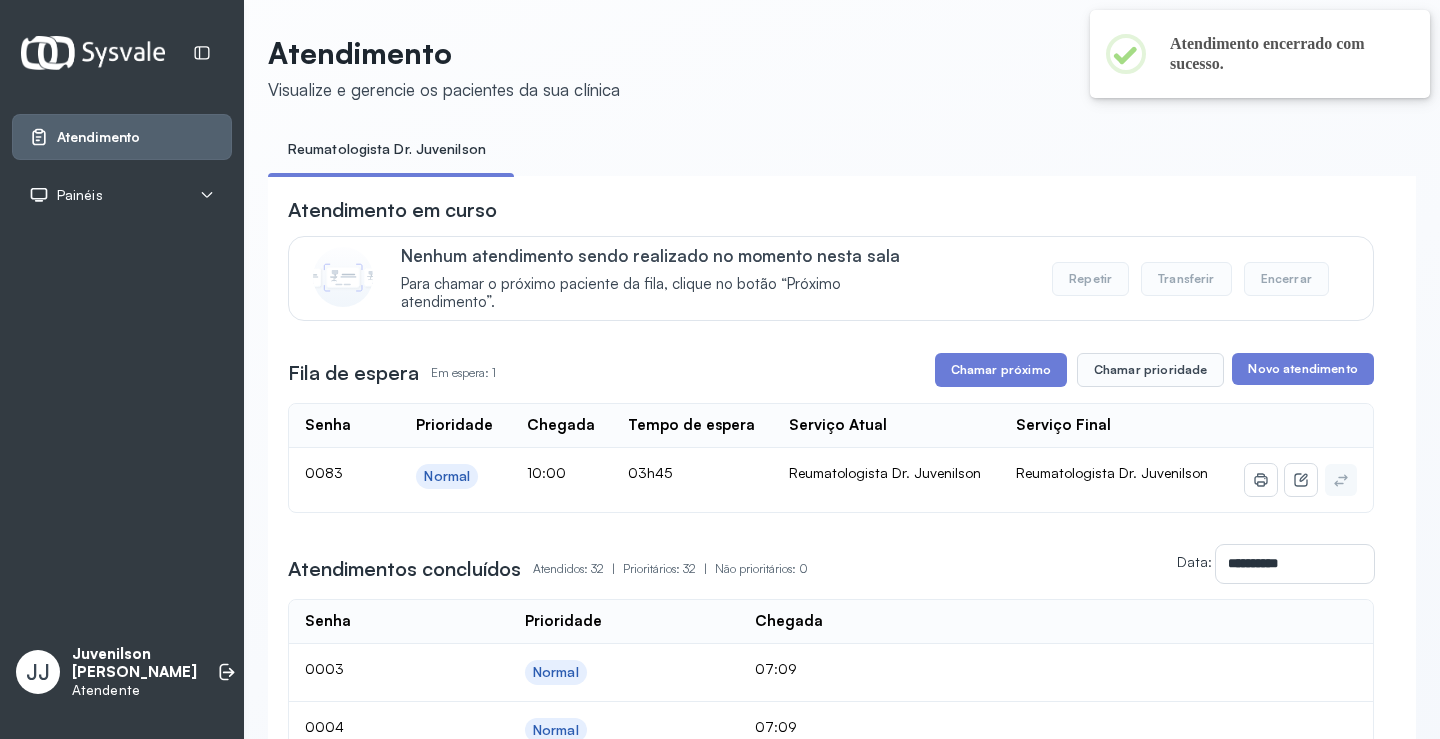 scroll, scrollTop: 100, scrollLeft: 0, axis: vertical 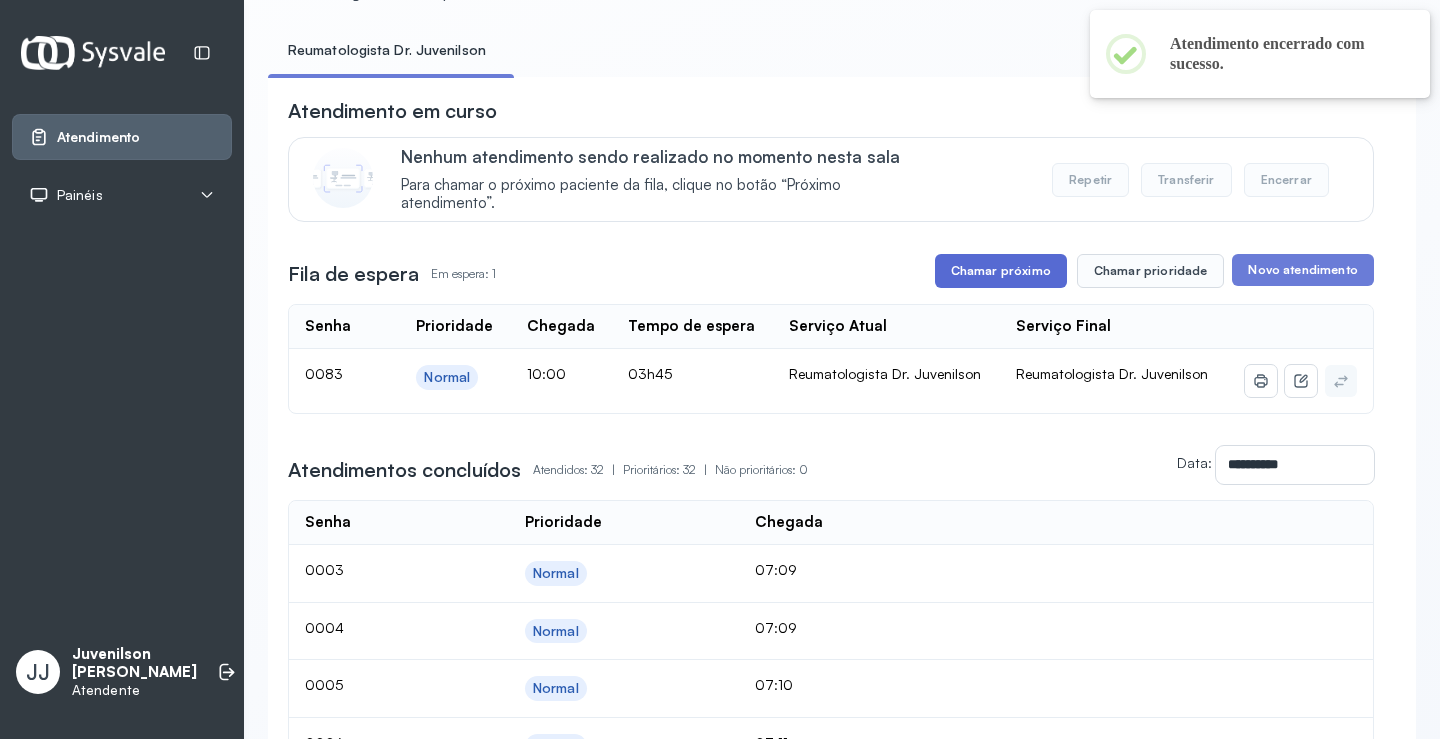 click on "Chamar próximo" at bounding box center [1001, 271] 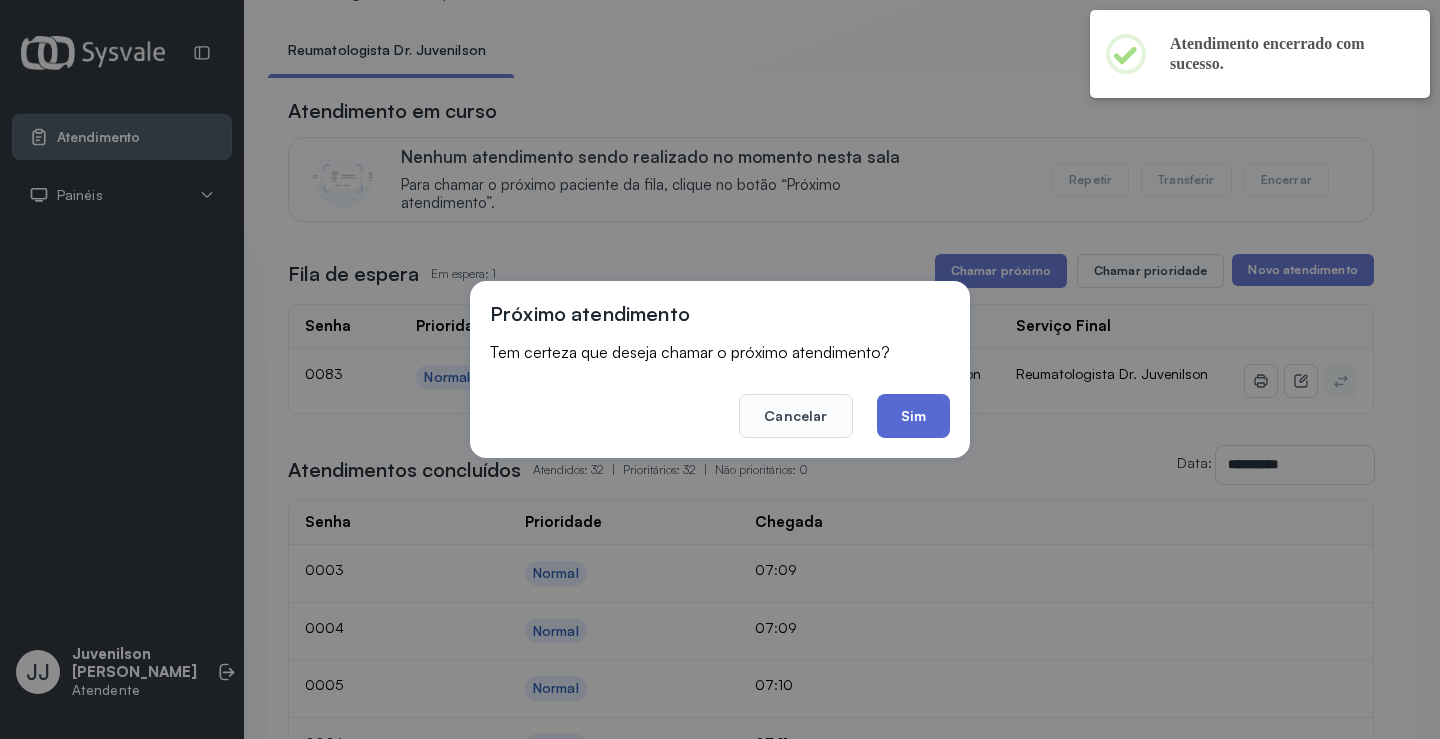 click on "Sim" 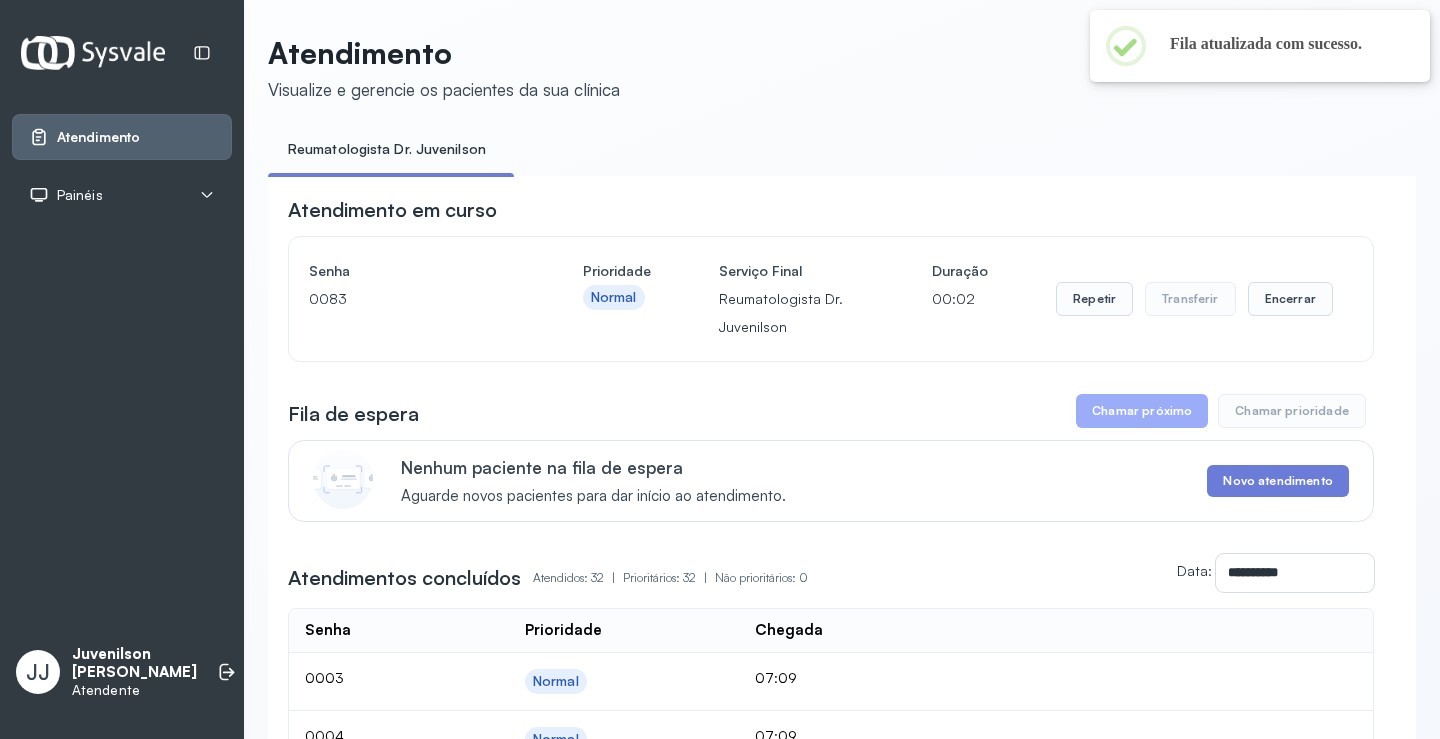 scroll, scrollTop: 100, scrollLeft: 0, axis: vertical 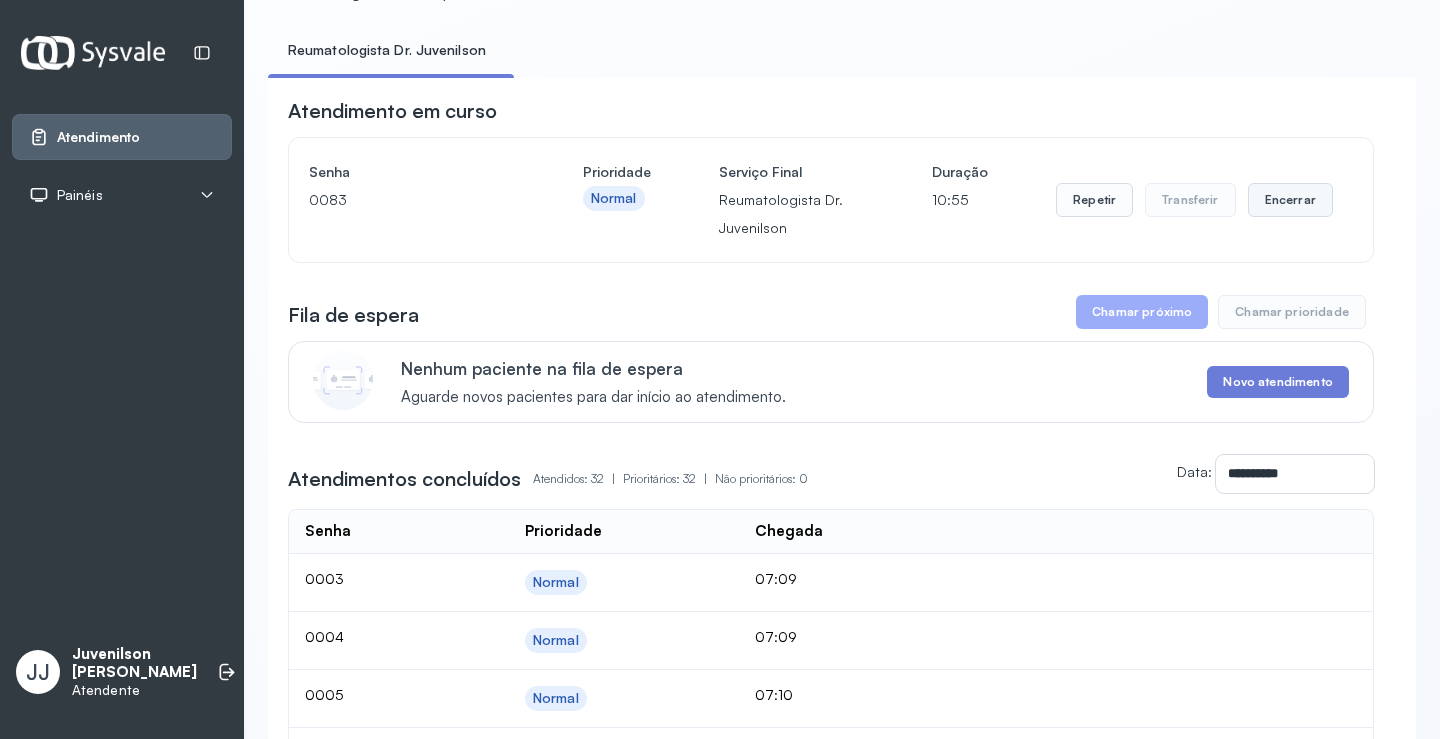 click on "Encerrar" at bounding box center [1290, 200] 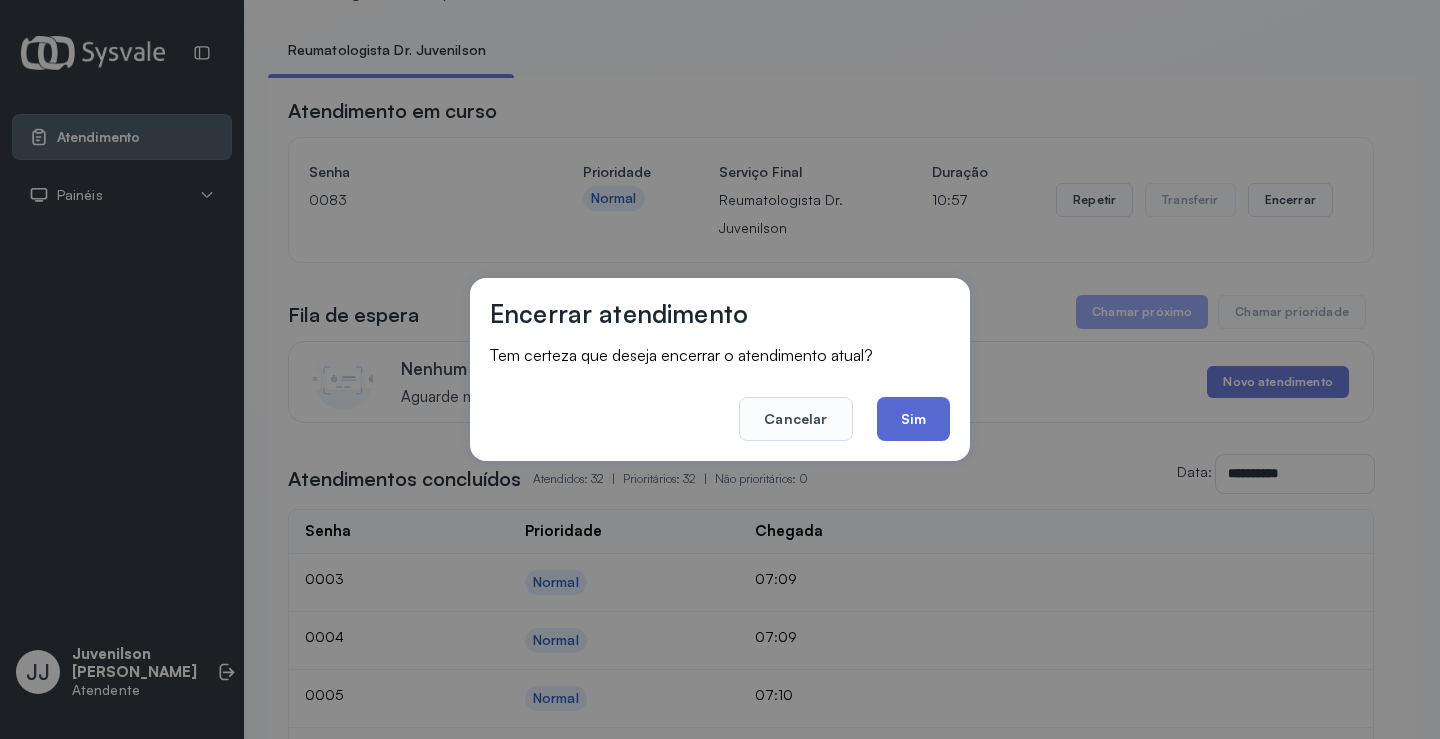 click on "Sim" 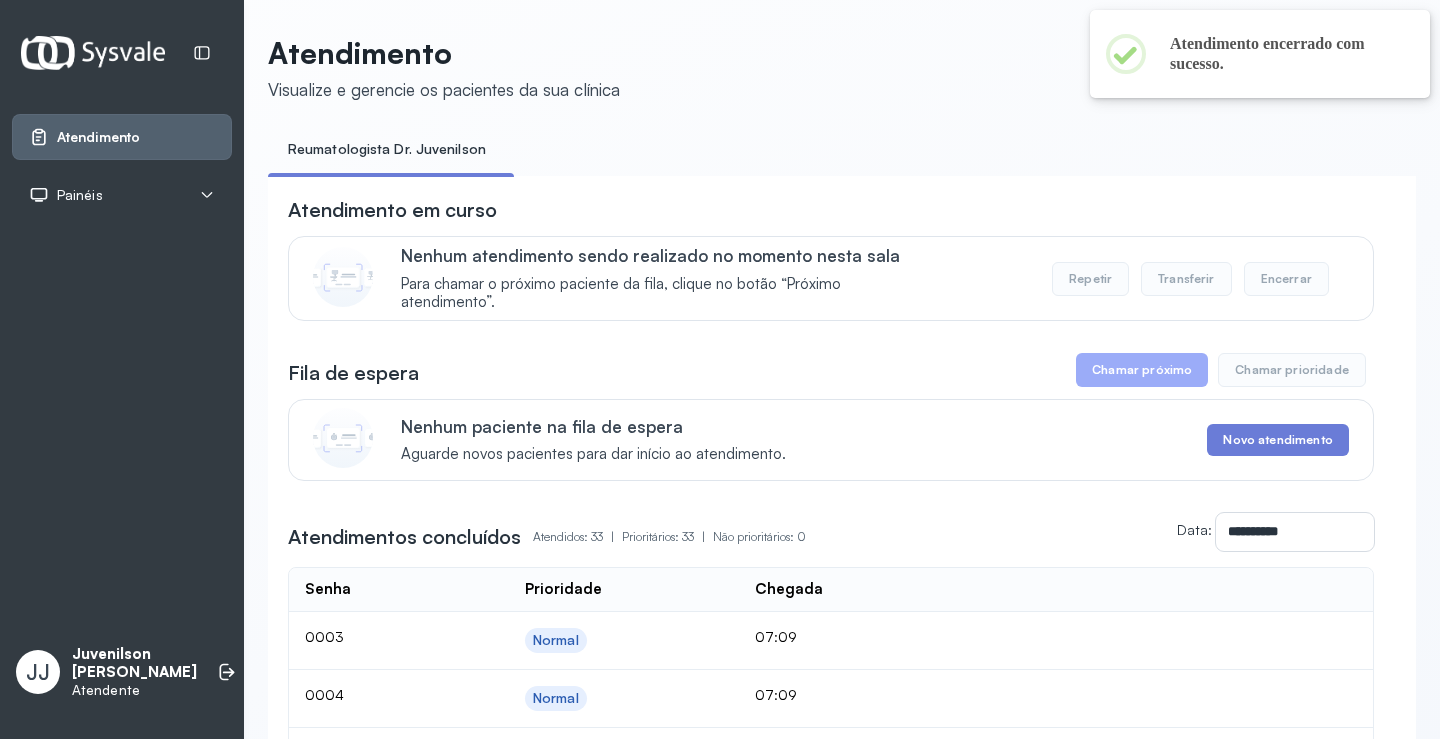scroll, scrollTop: 100, scrollLeft: 0, axis: vertical 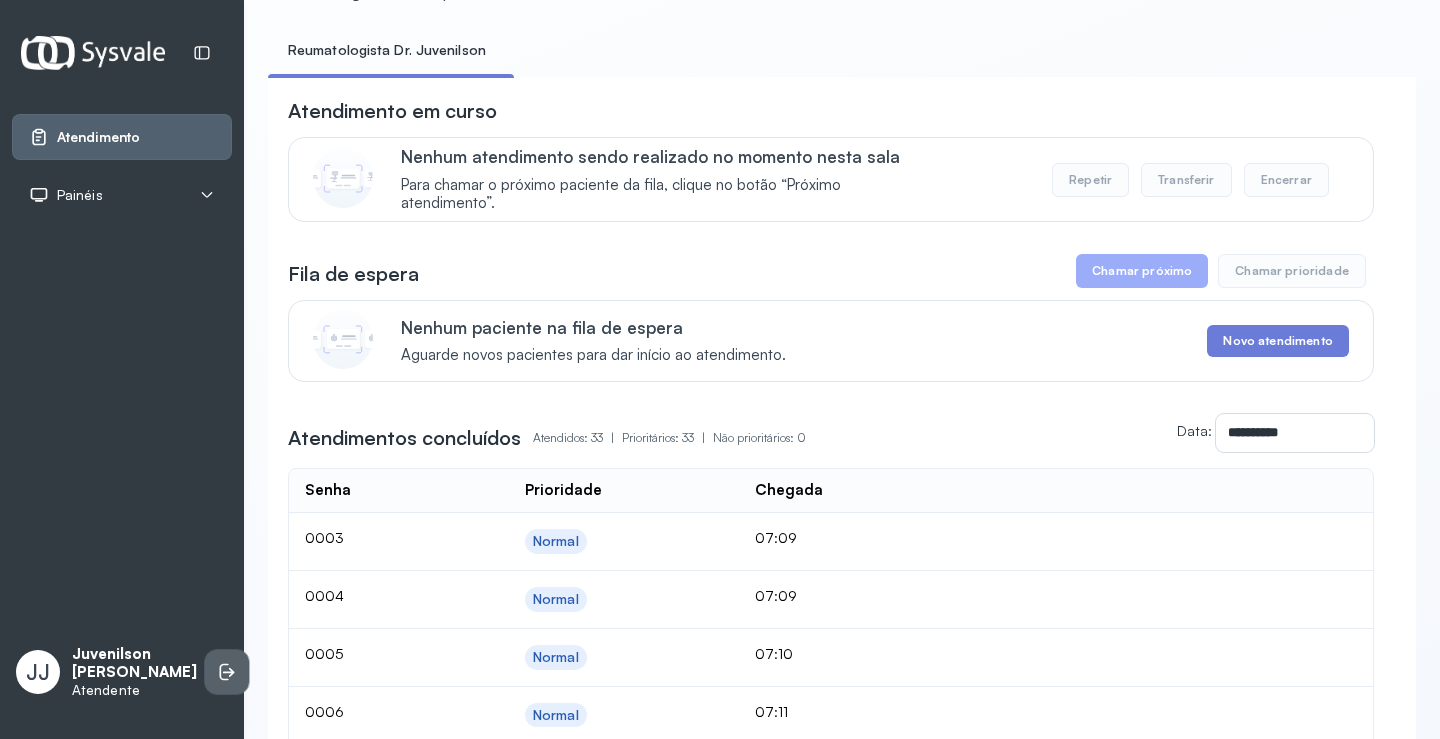 click 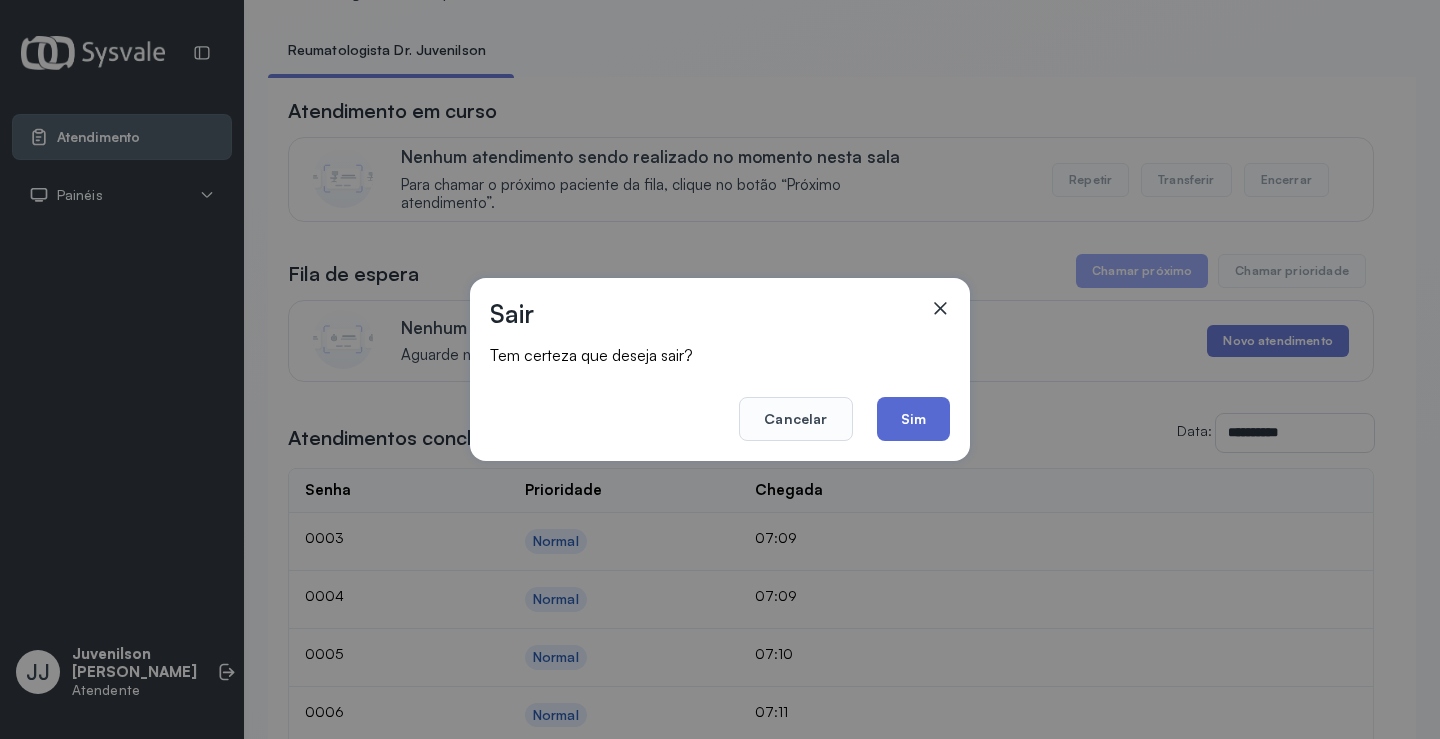 click on "Sim" 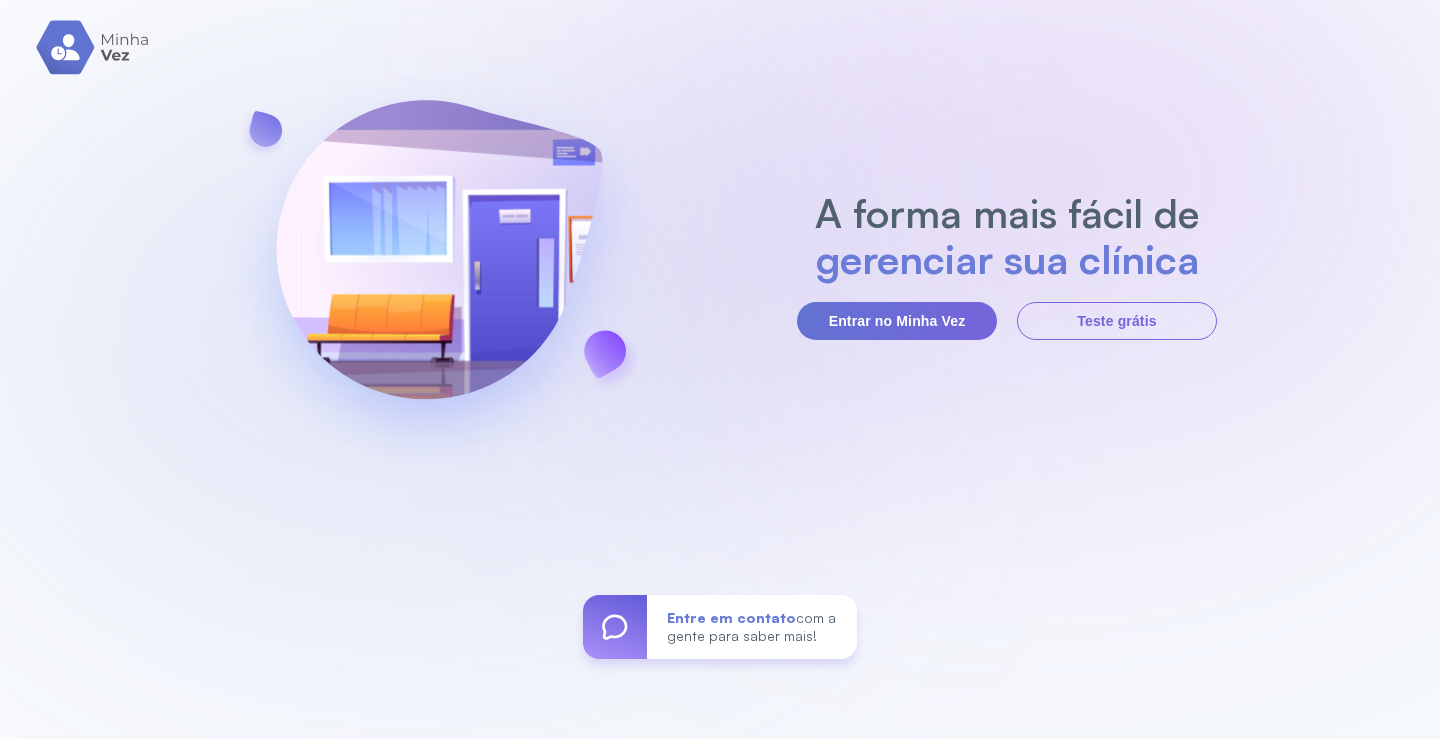 scroll, scrollTop: 0, scrollLeft: 0, axis: both 